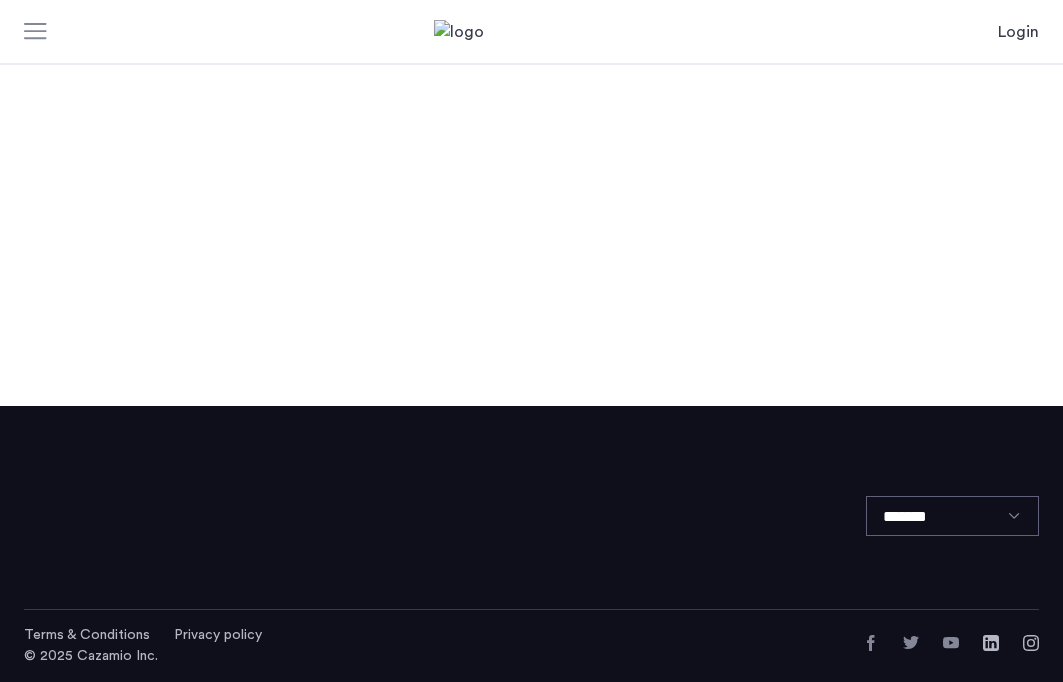 scroll, scrollTop: 0, scrollLeft: 0, axis: both 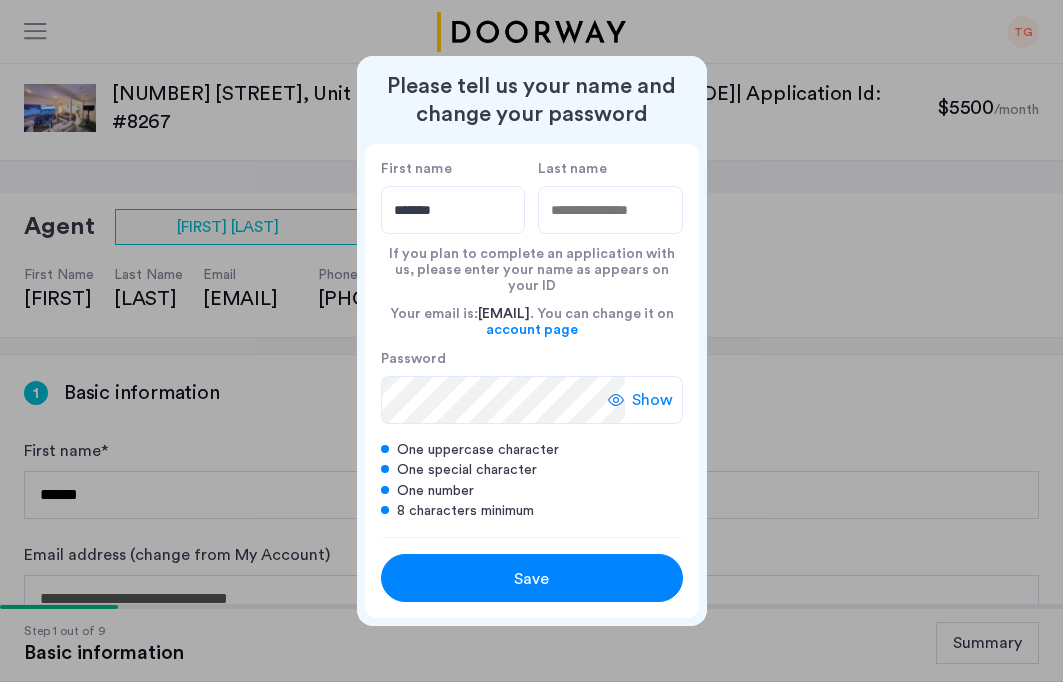 type on "*******" 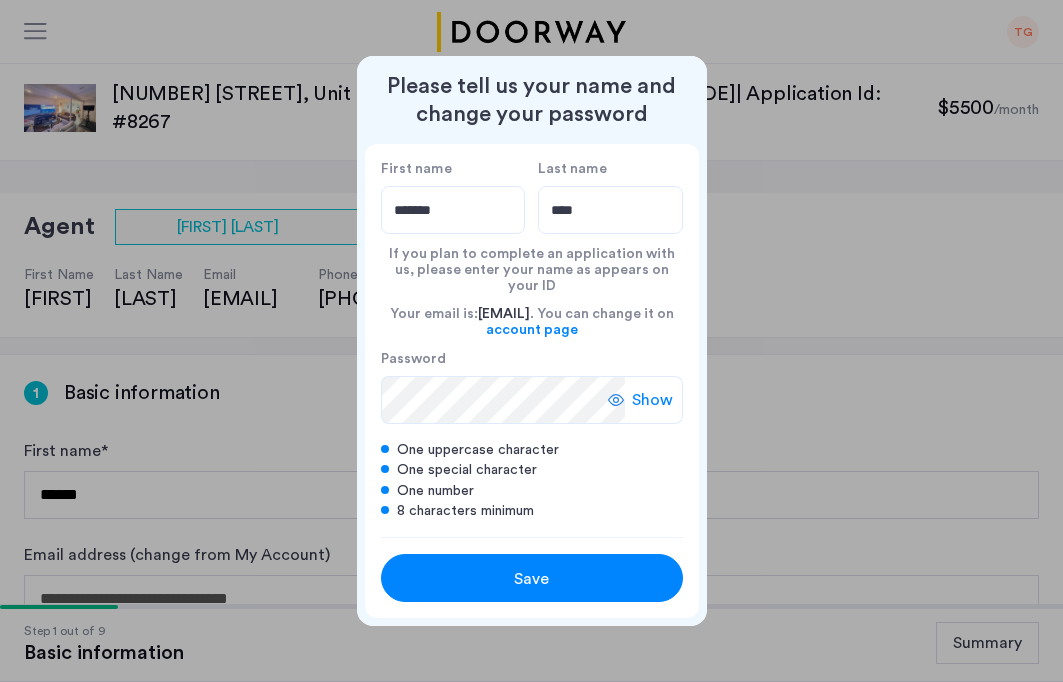 click on "****" at bounding box center [610, 210] 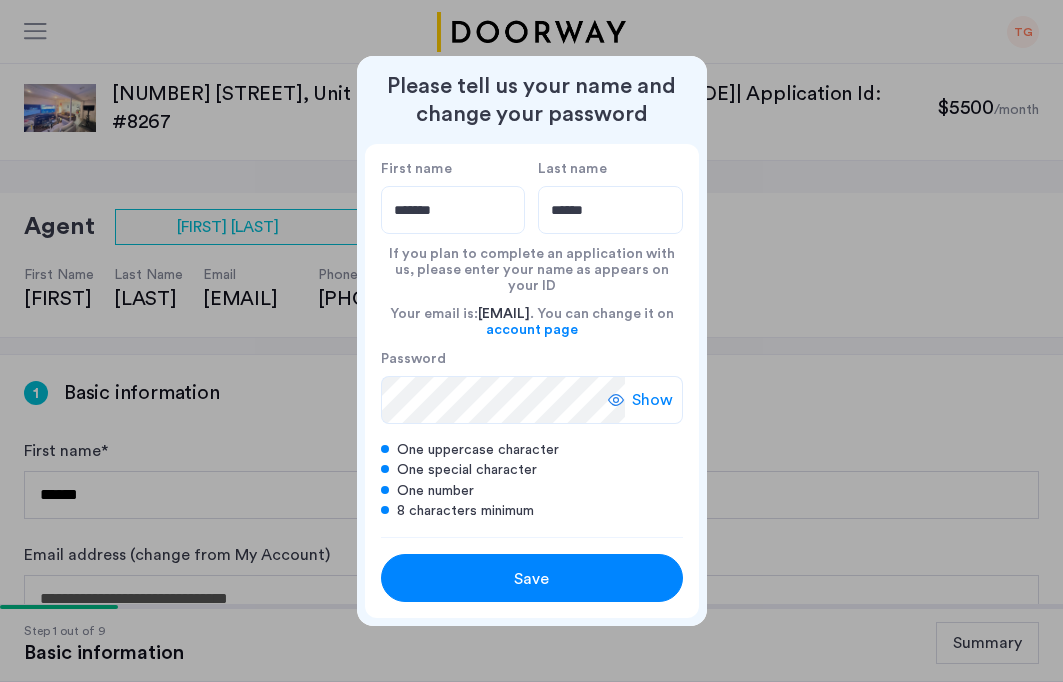 type on "******" 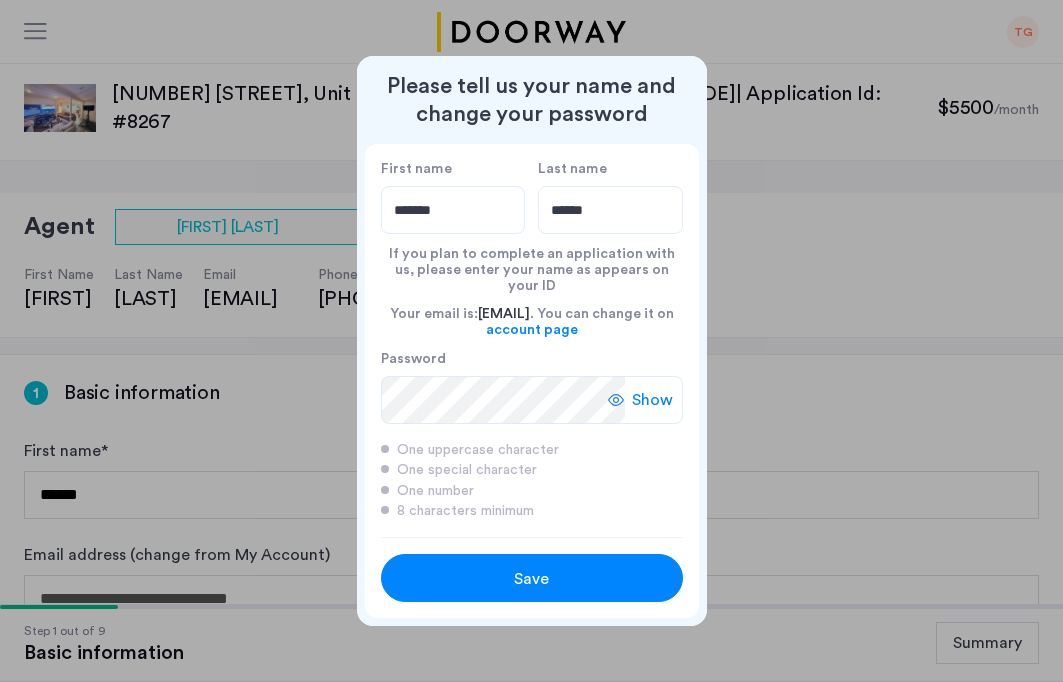 click on "Show" at bounding box center (645, 400) 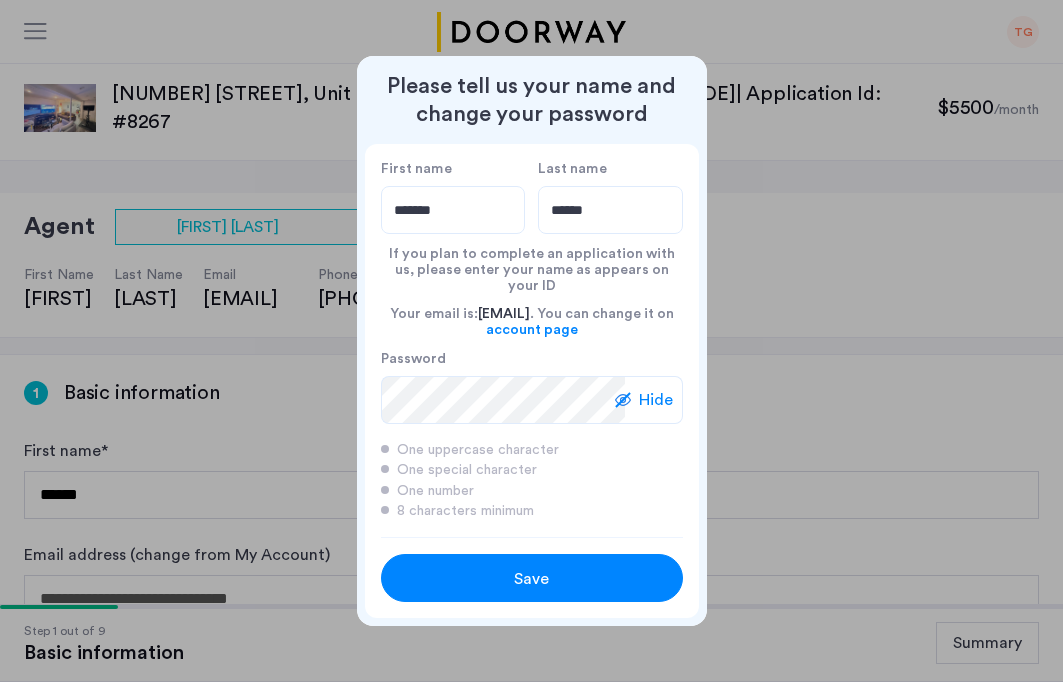 click on "Save" at bounding box center [531, 579] 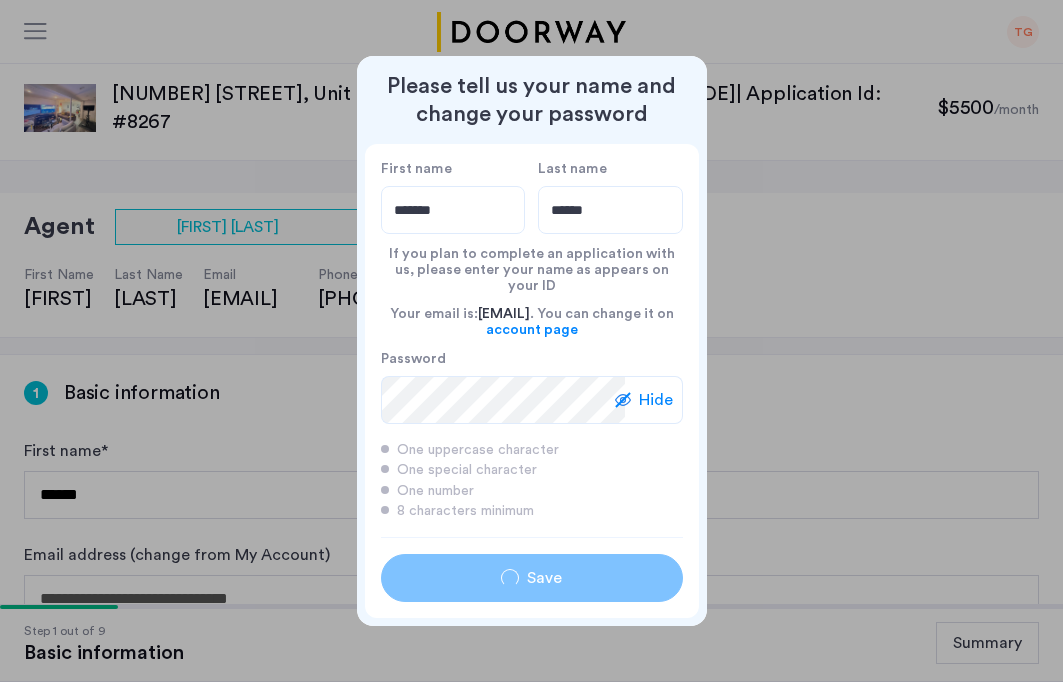 type on "*******" 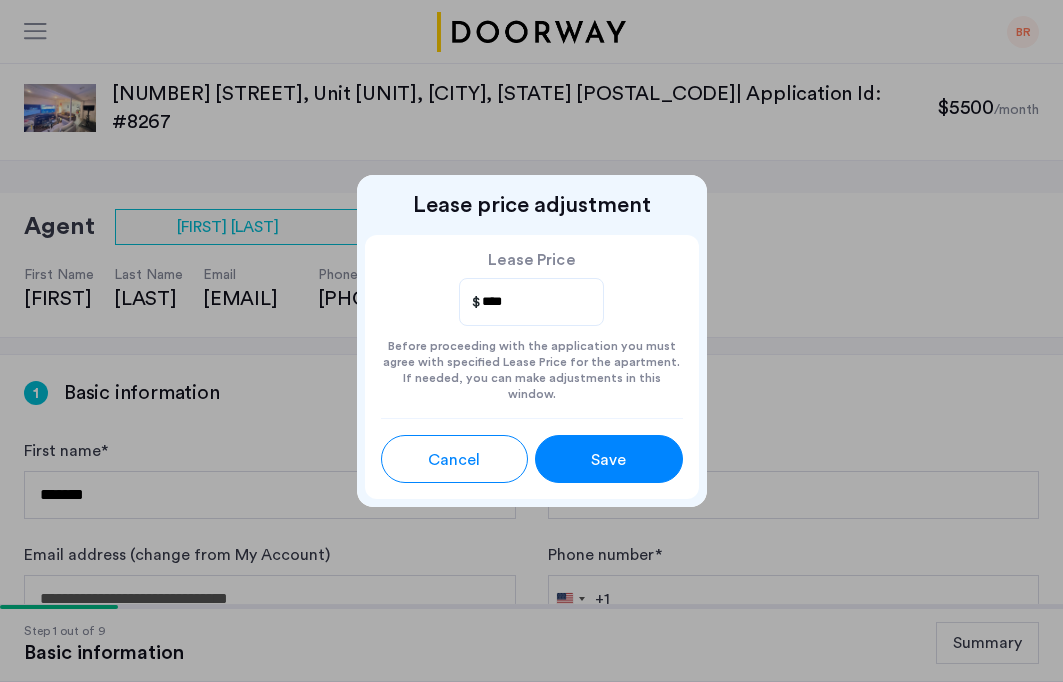 click on "Save" at bounding box center [608, 460] 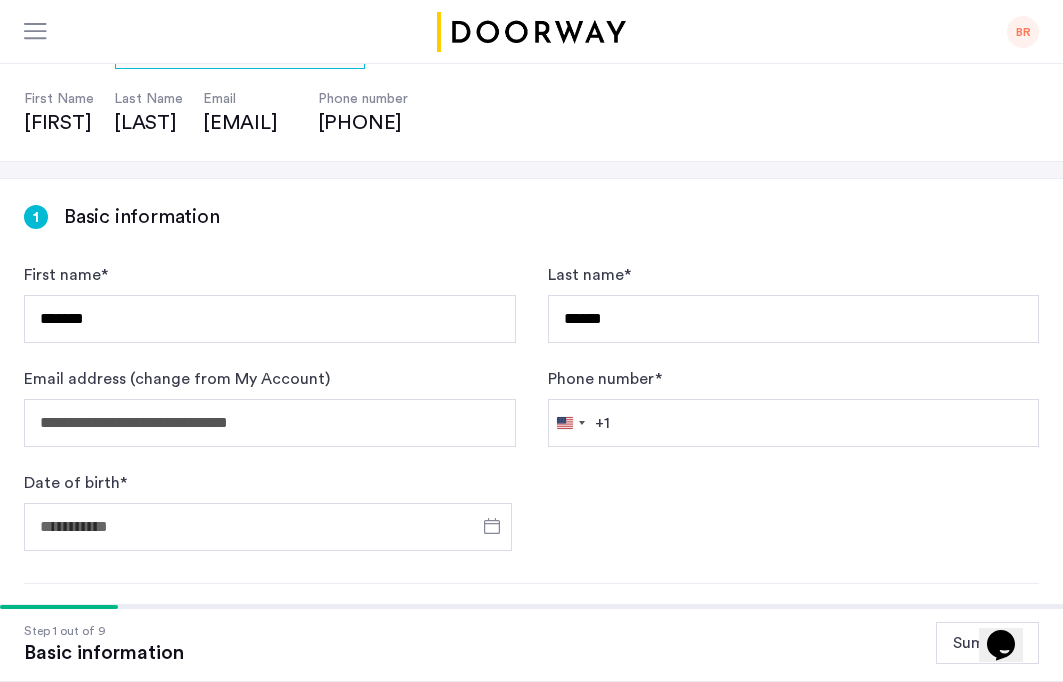 scroll, scrollTop: 179, scrollLeft: 0, axis: vertical 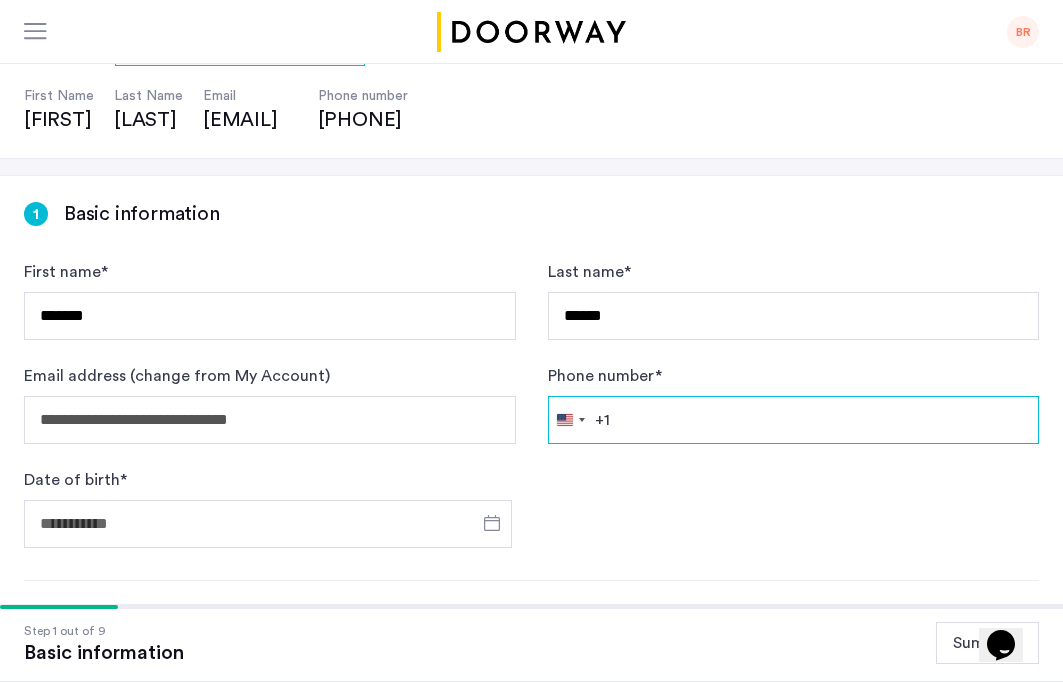 click on "Phone number  *" at bounding box center (794, 420) 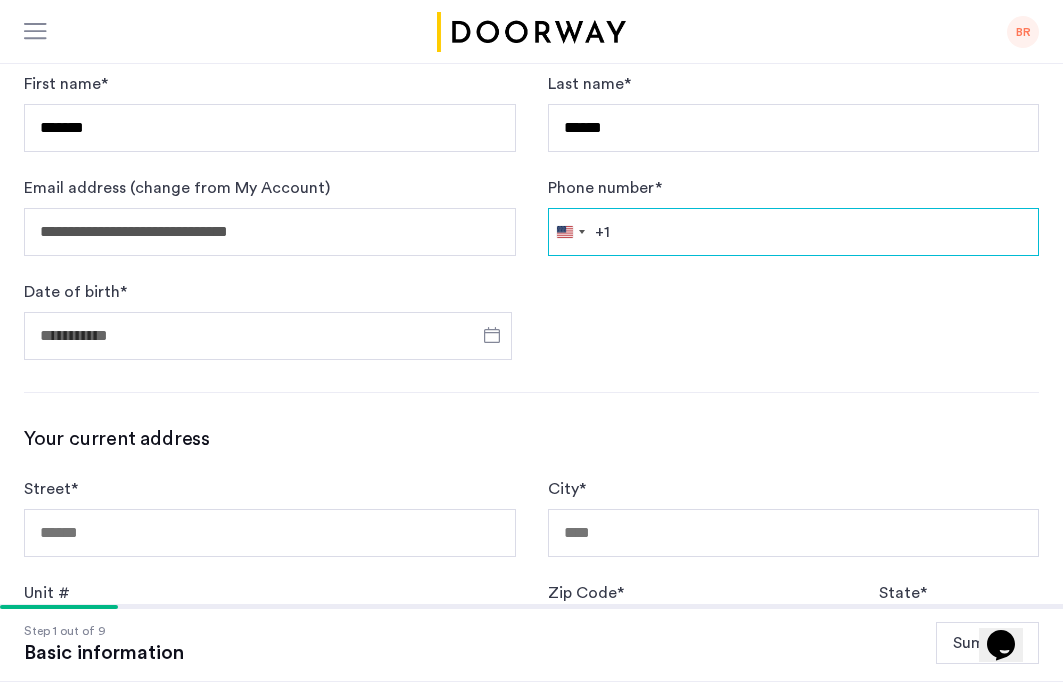 scroll, scrollTop: 366, scrollLeft: 0, axis: vertical 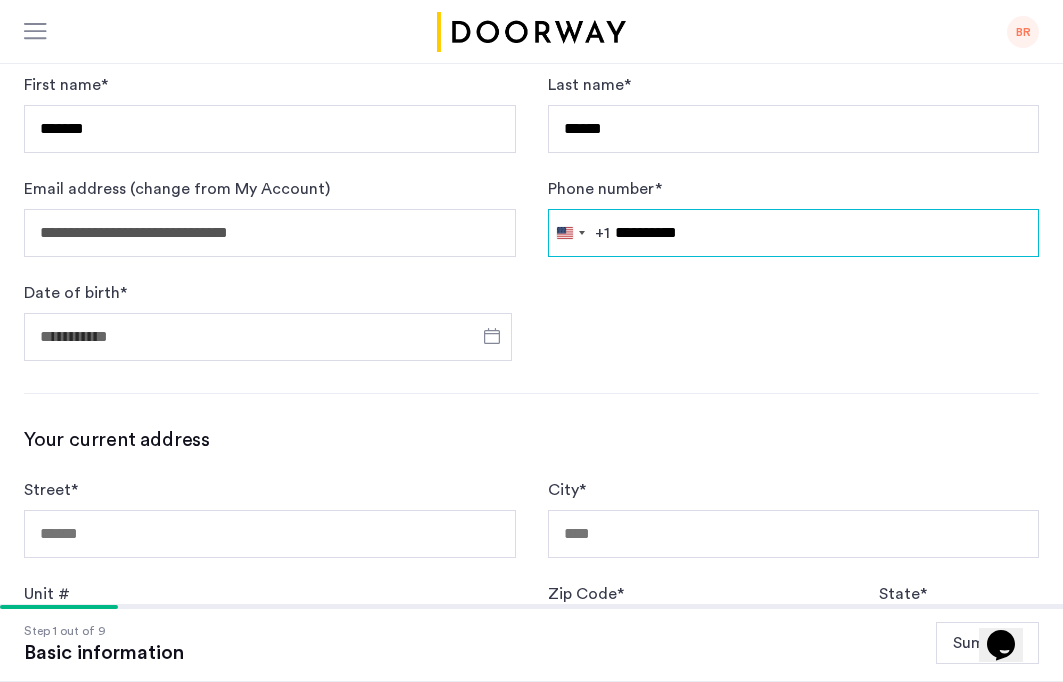 type on "**********" 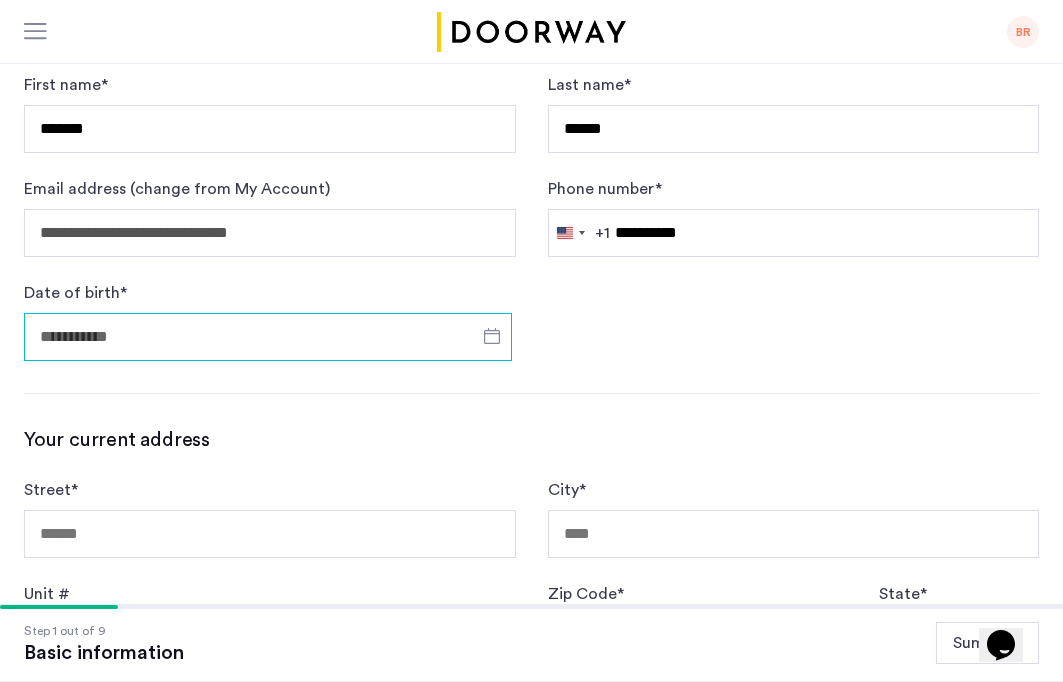 click on "Date of birth  *" at bounding box center (268, 337) 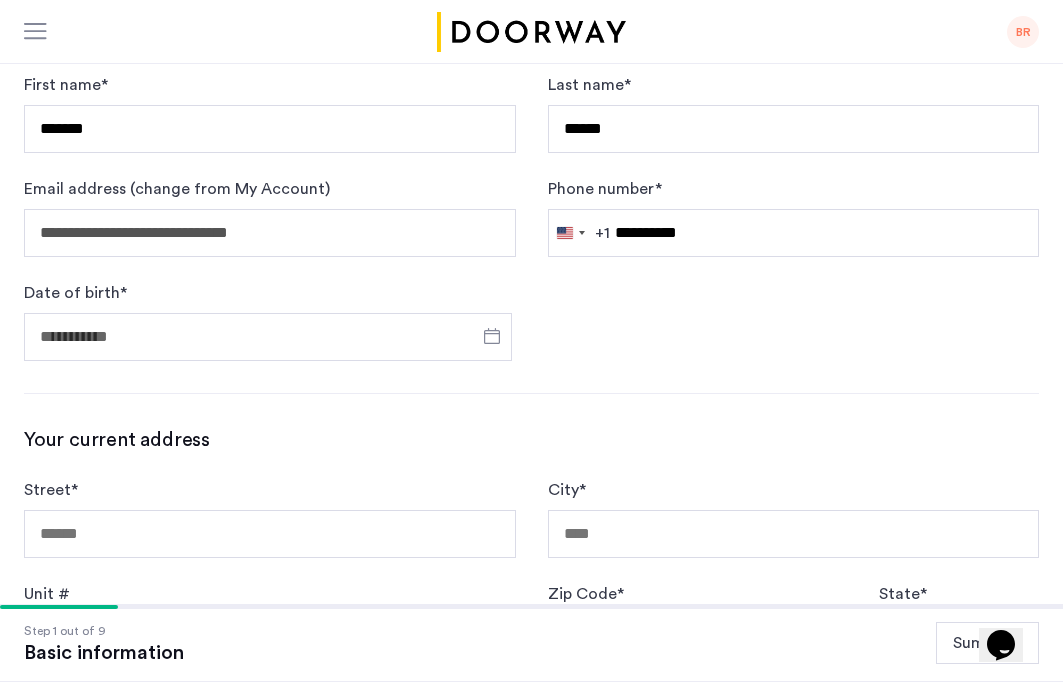 scroll, scrollTop: 551, scrollLeft: 0, axis: vertical 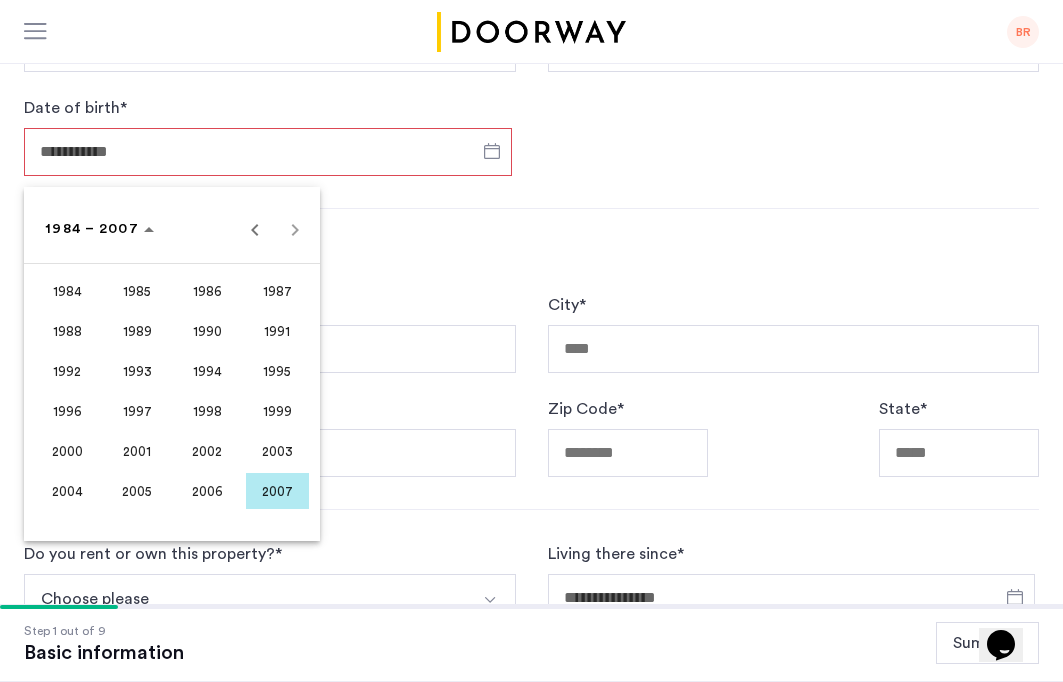 click on "2001" at bounding box center [137, 451] 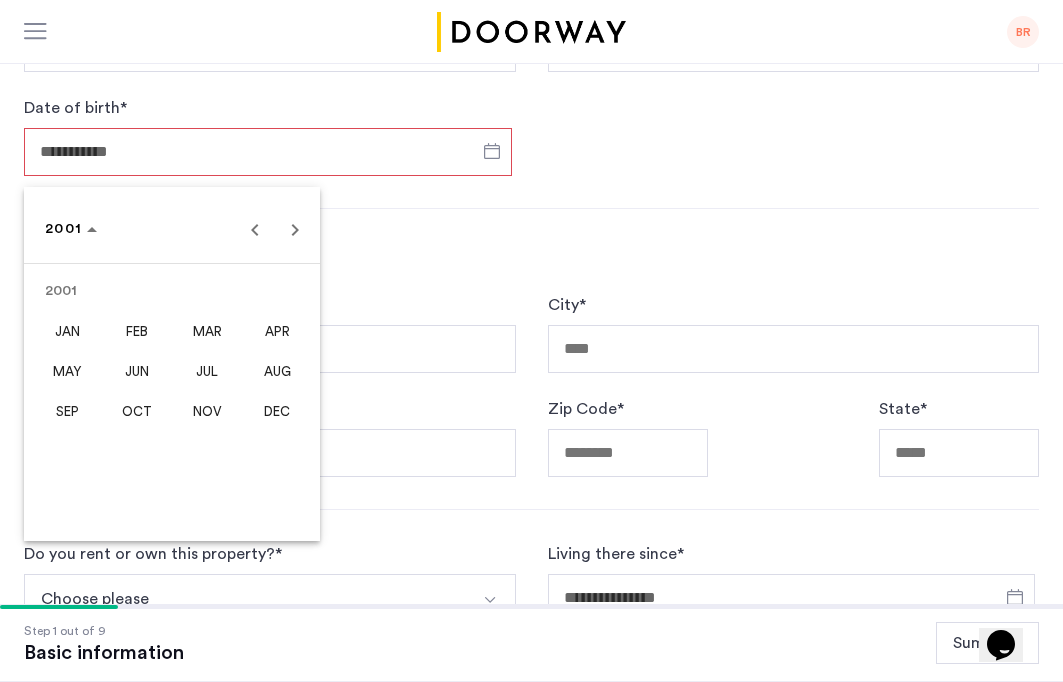 click on "FEB" at bounding box center (137, 331) 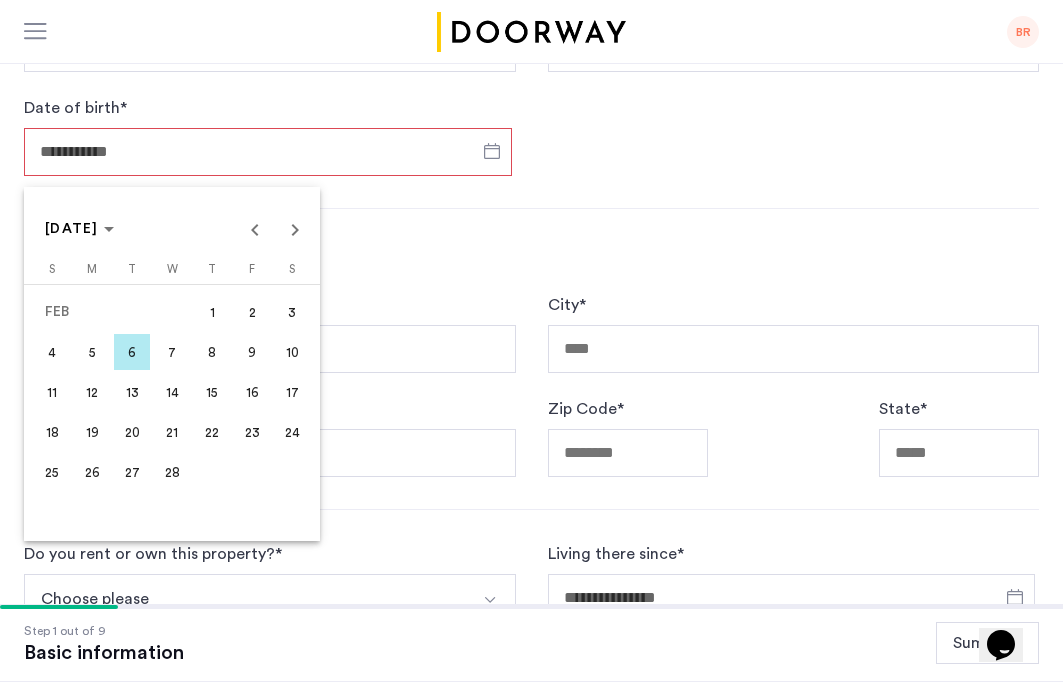 click on "26" at bounding box center [92, 472] 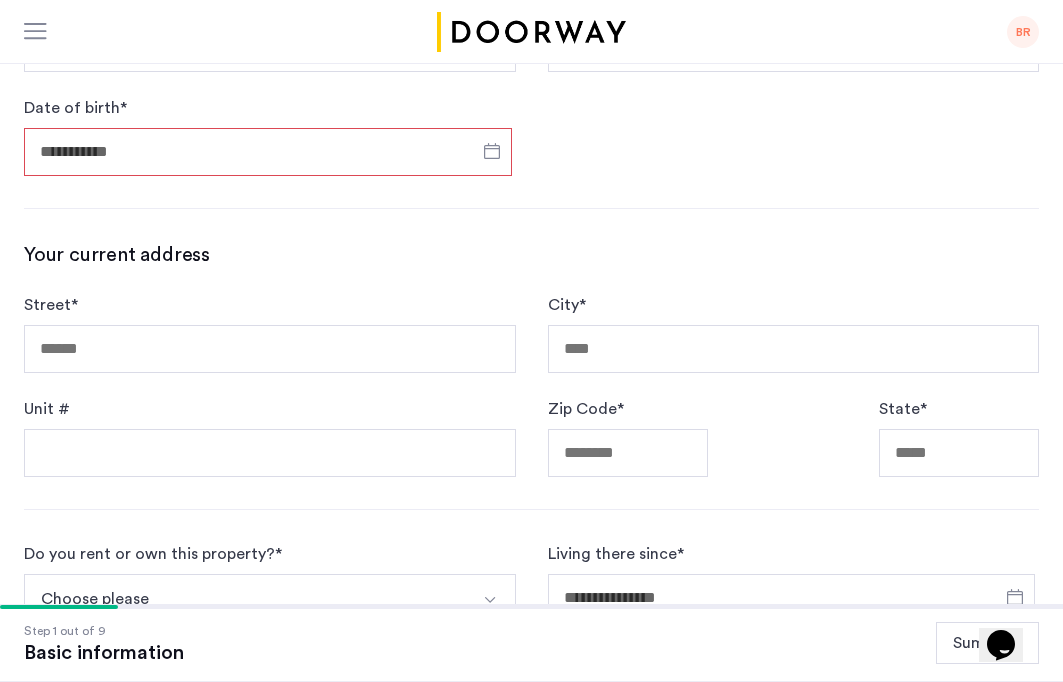 type on "**********" 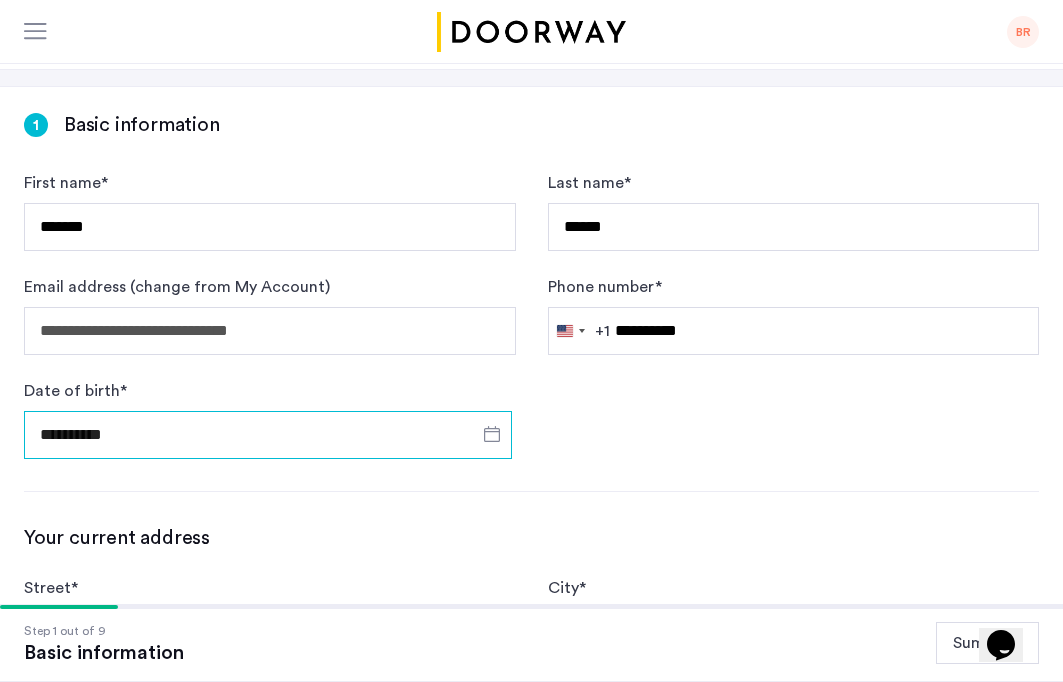scroll, scrollTop: 269, scrollLeft: 0, axis: vertical 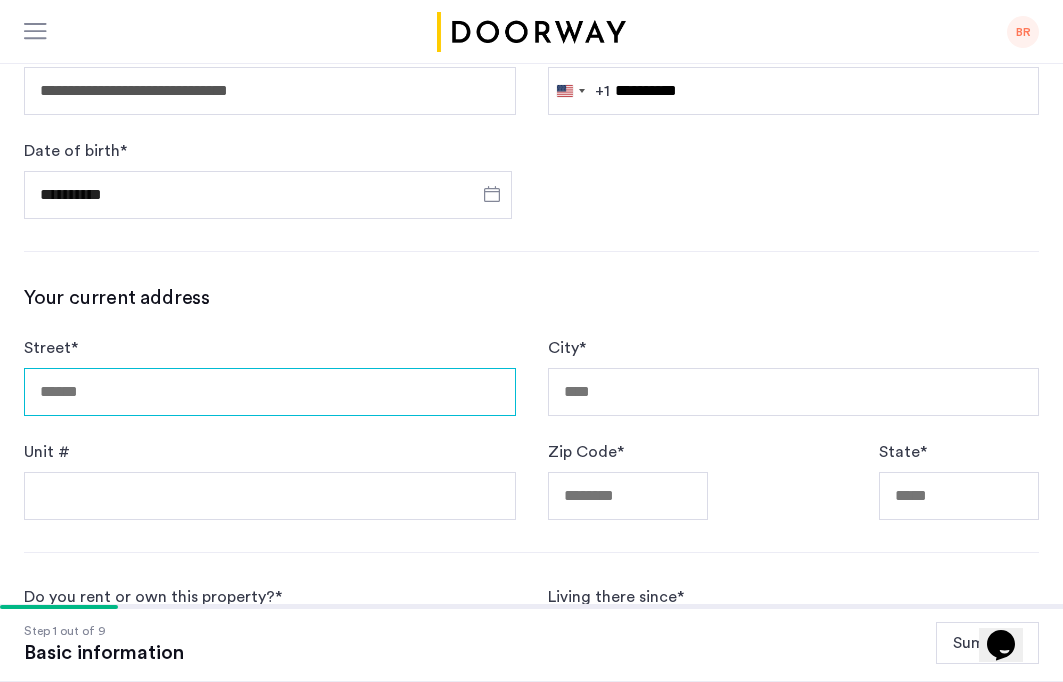 click on "Street  *" at bounding box center (270, 392) 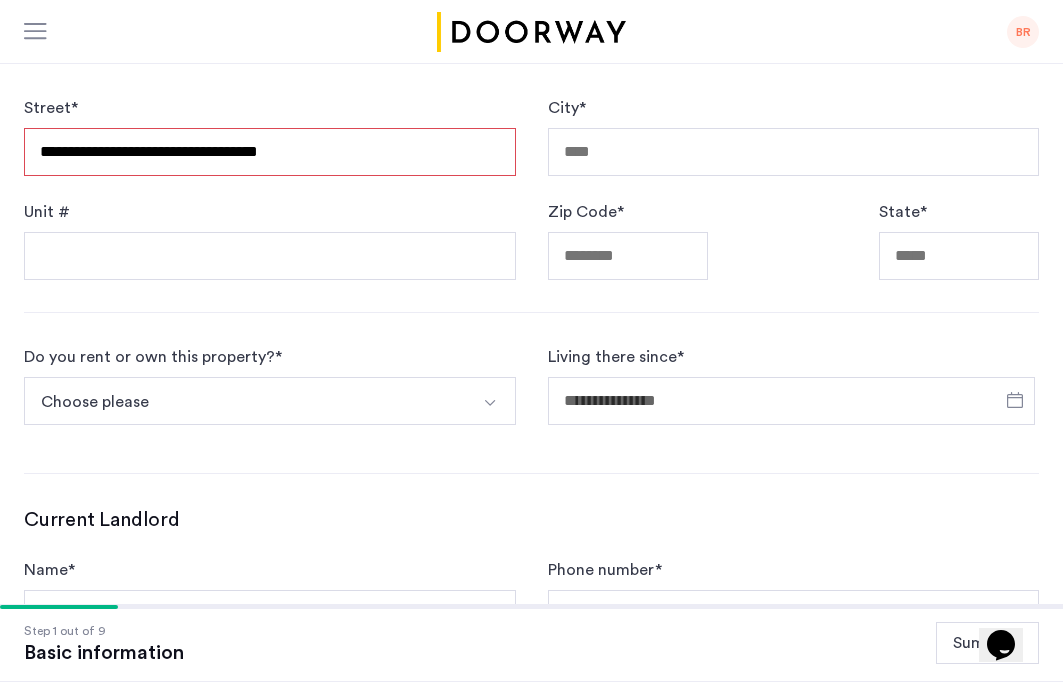 type on "**********" 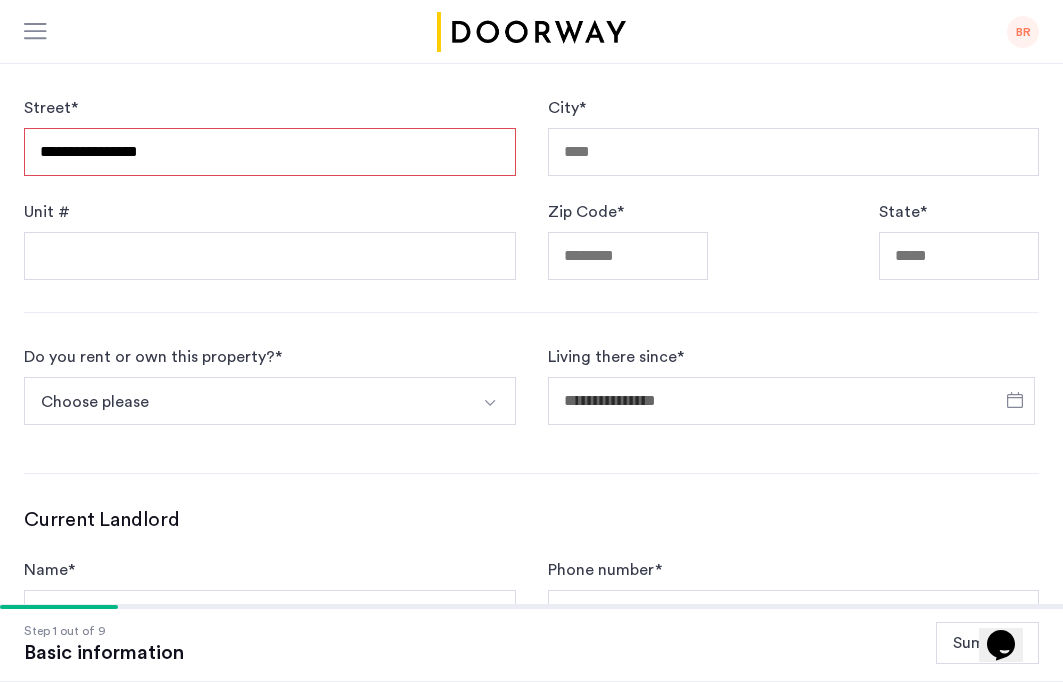type on "*********" 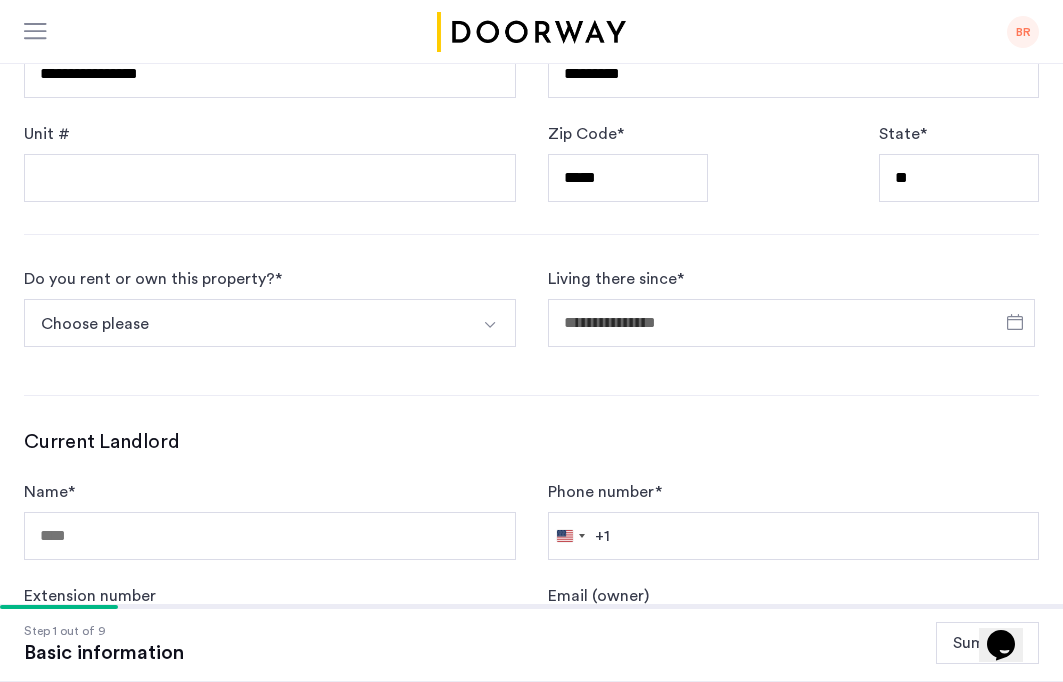 click on "Choose please" at bounding box center [246, 323] 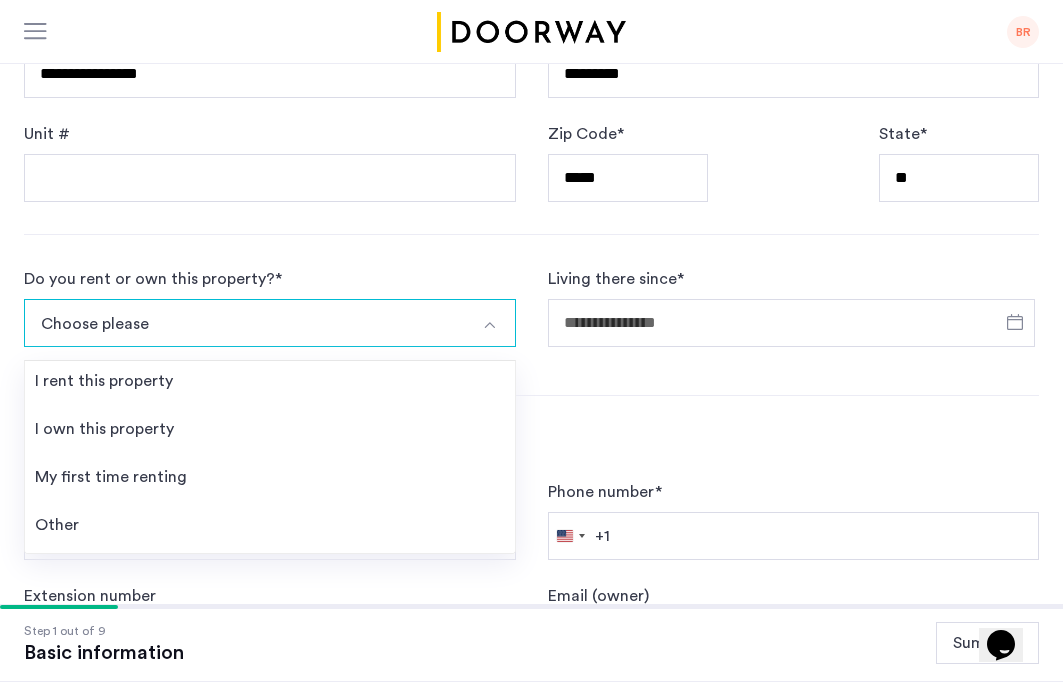 scroll, scrollTop: 997, scrollLeft: 0, axis: vertical 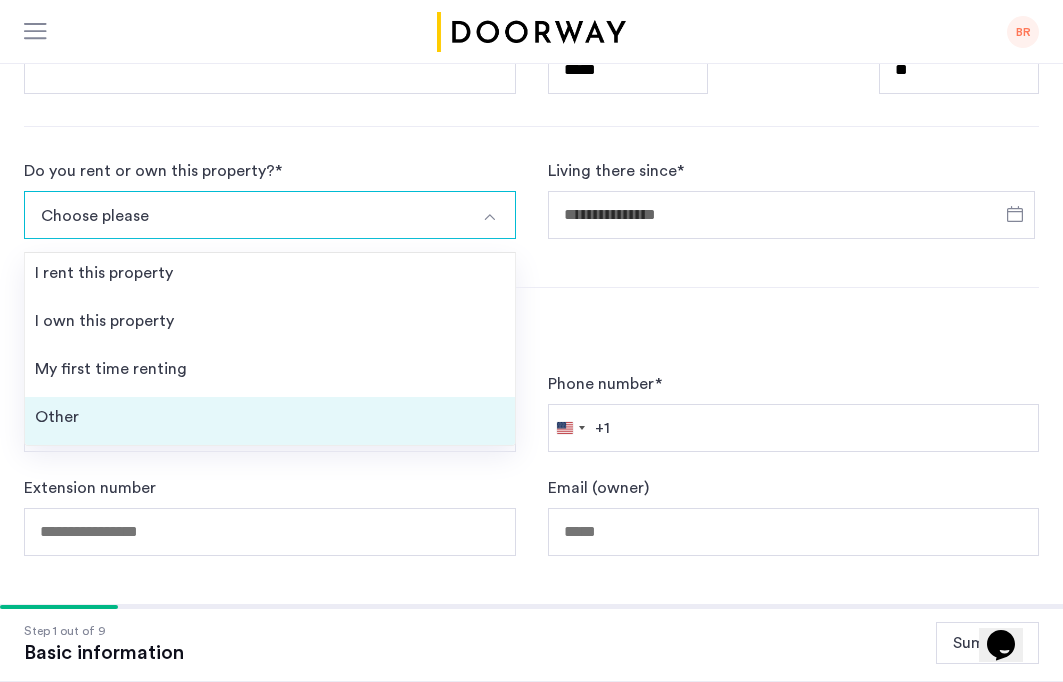 click on "Other" at bounding box center [270, 421] 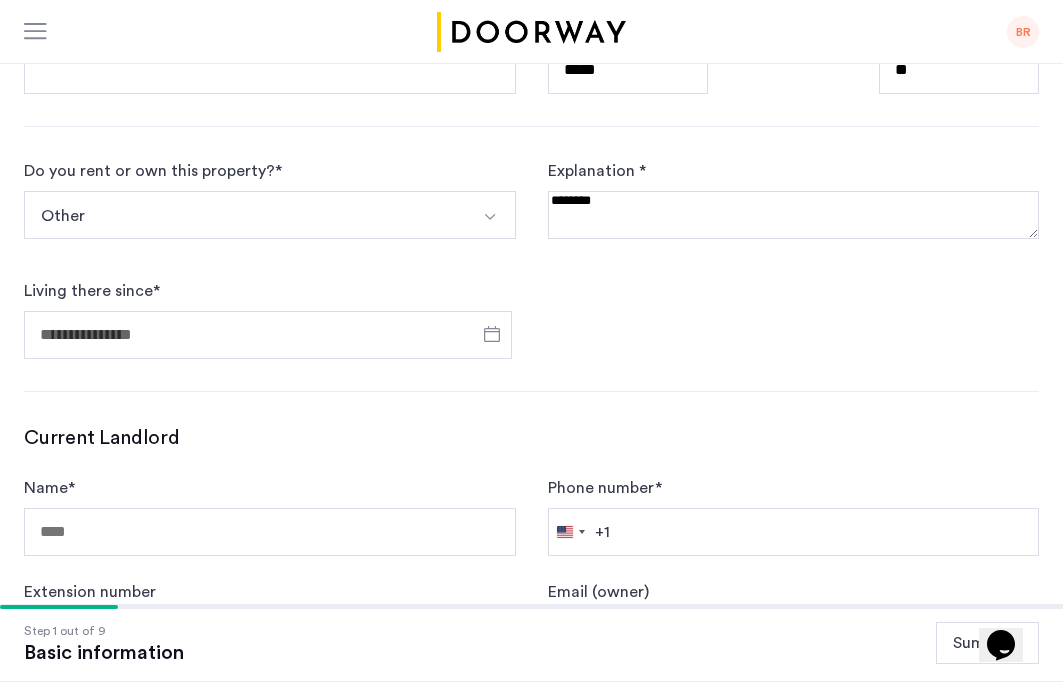 scroll, scrollTop: 997, scrollLeft: 0, axis: vertical 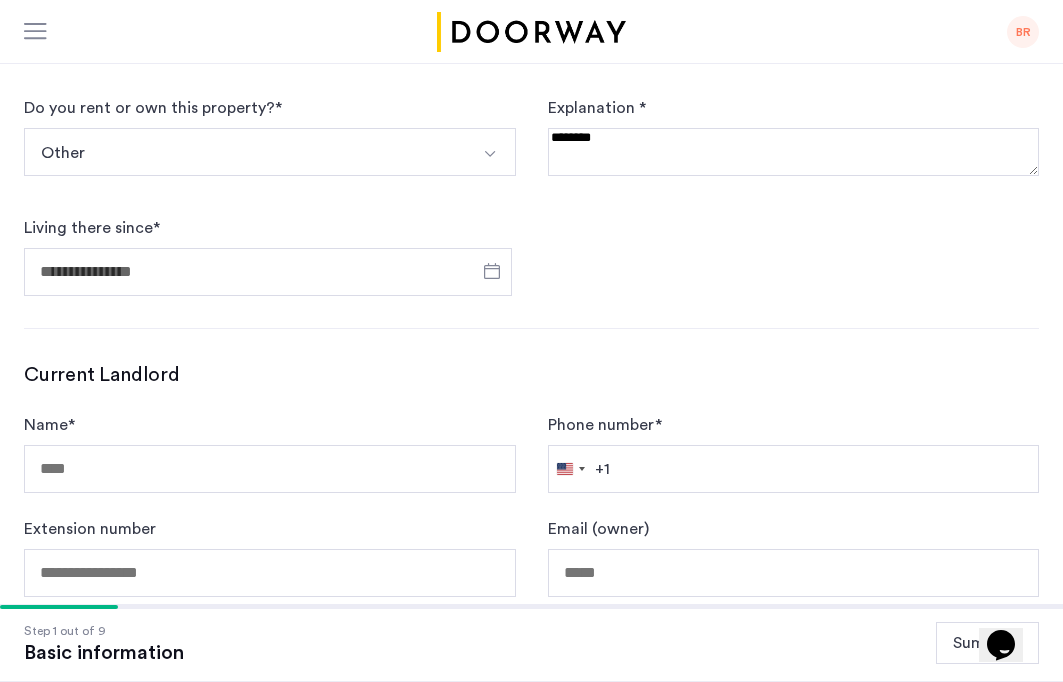 click at bounding box center (794, 152) 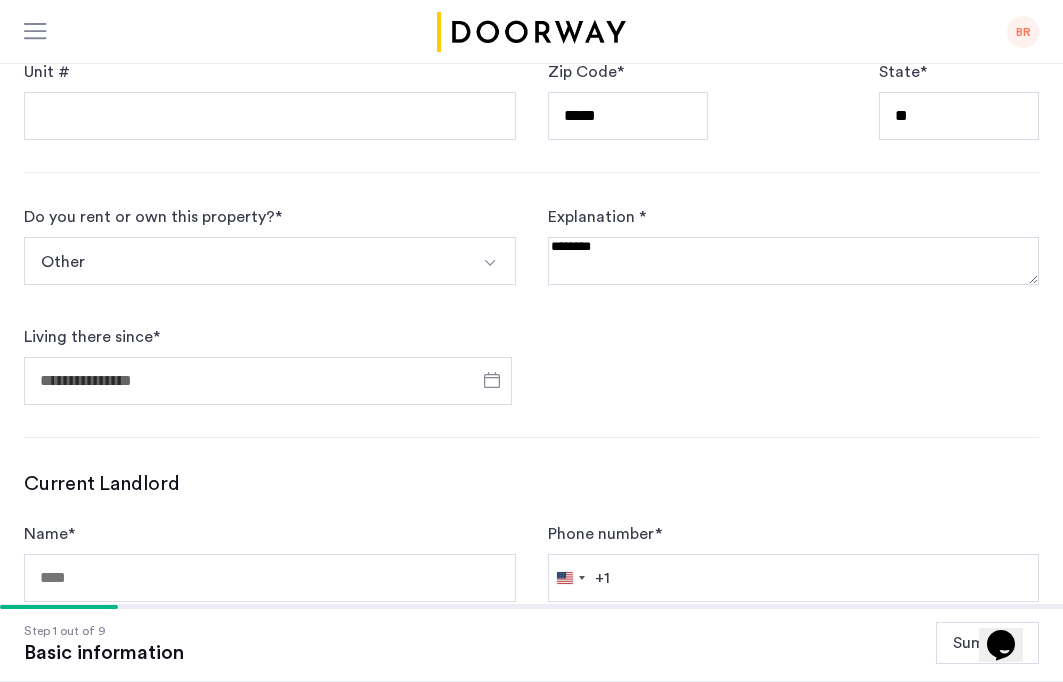 scroll, scrollTop: 886, scrollLeft: 0, axis: vertical 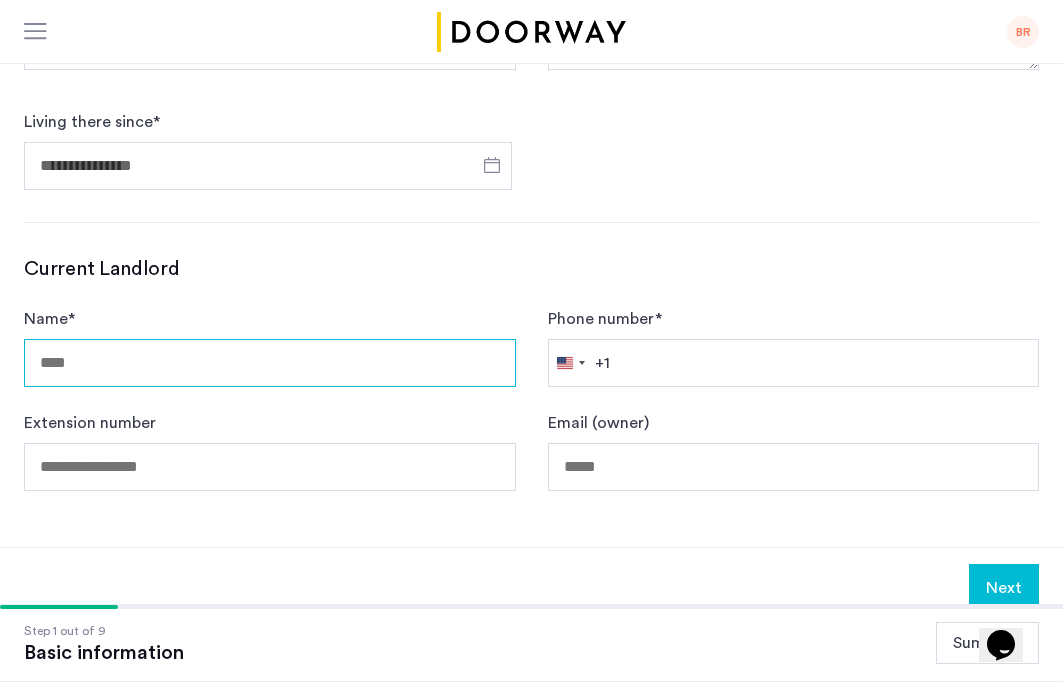 click on "Name  *" at bounding box center (270, 363) 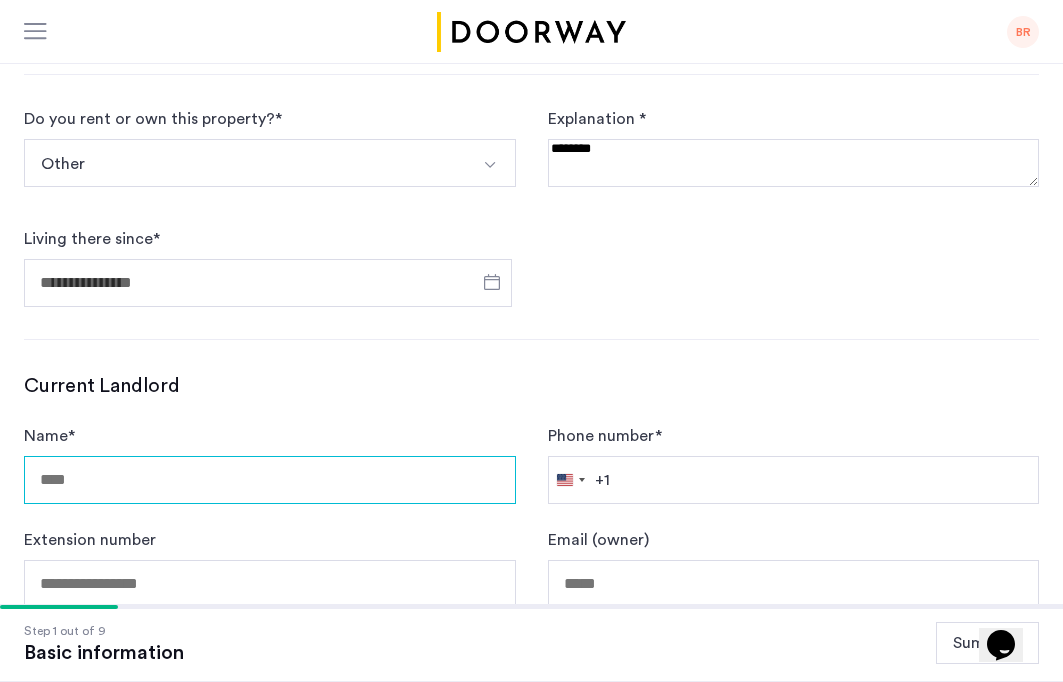 scroll, scrollTop: 983, scrollLeft: 0, axis: vertical 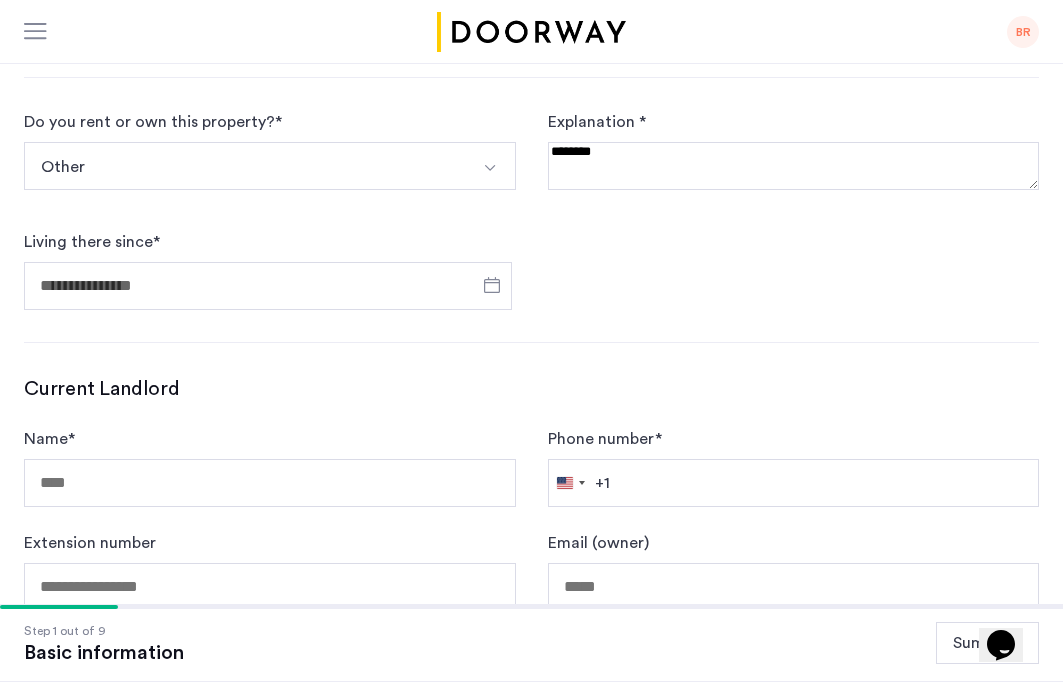 click at bounding box center (492, 166) 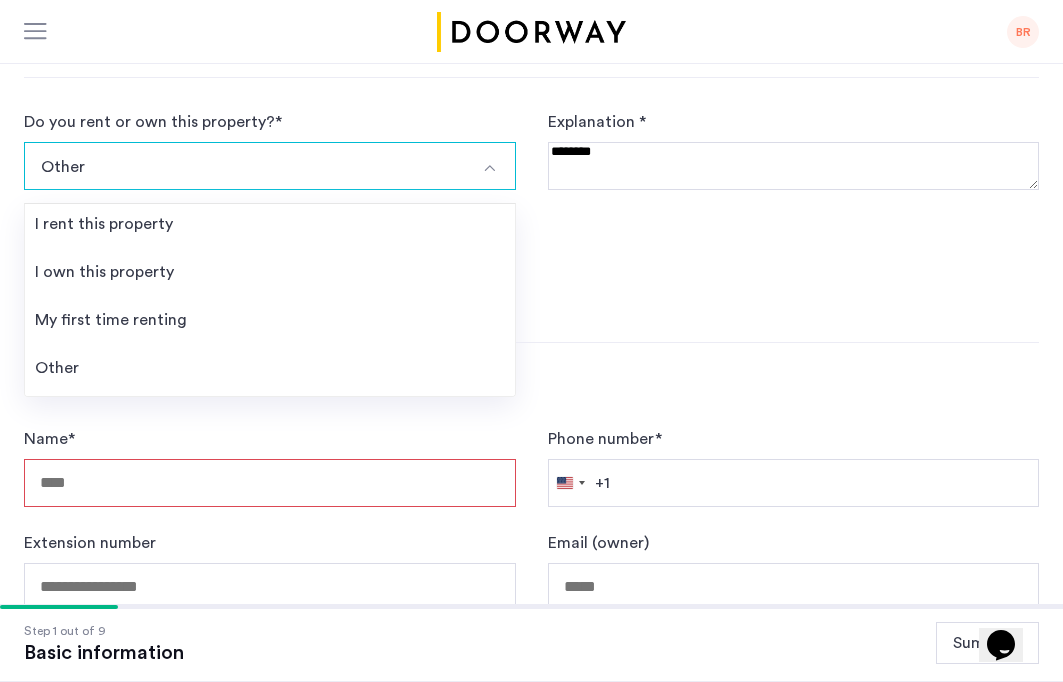 scroll, scrollTop: 997, scrollLeft: 0, axis: vertical 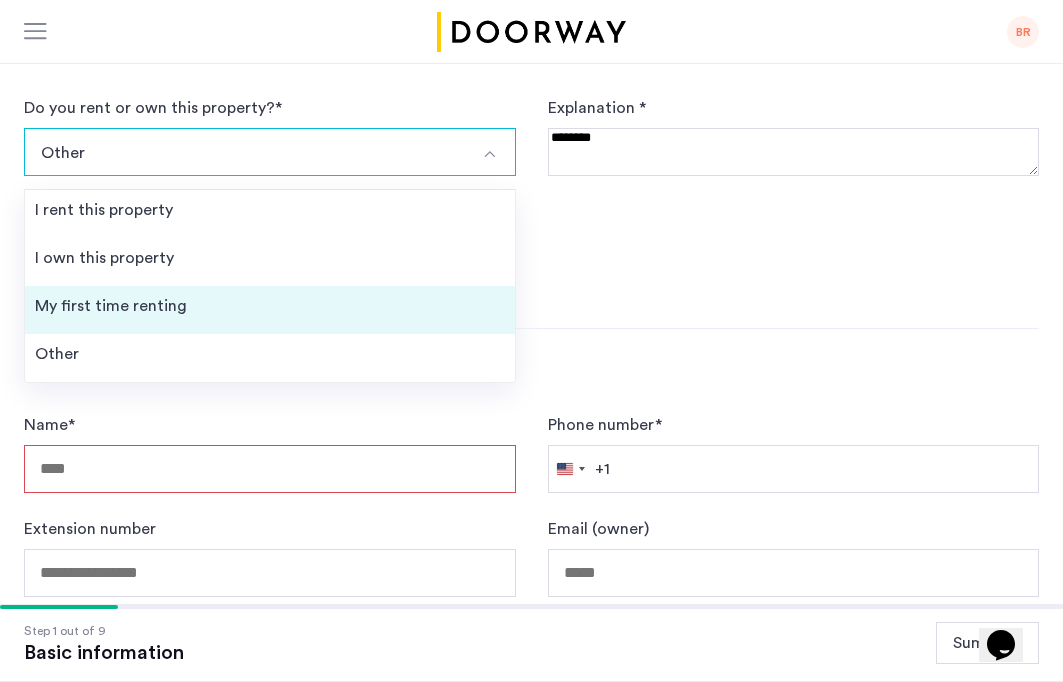 click on "My first time renting" at bounding box center (270, 310) 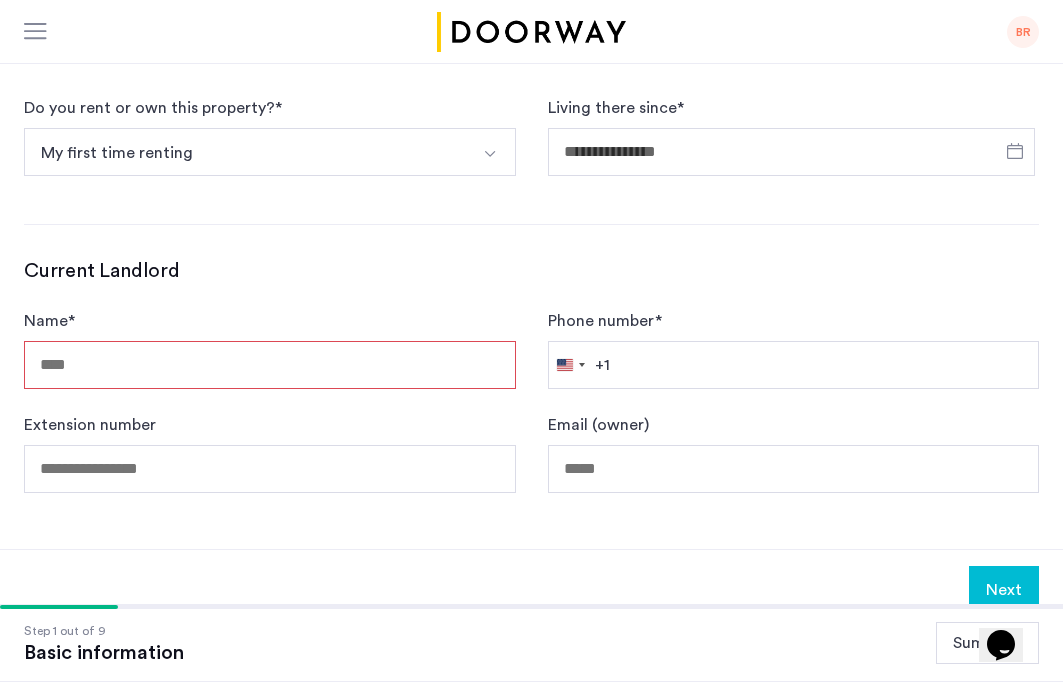click at bounding box center [490, 154] 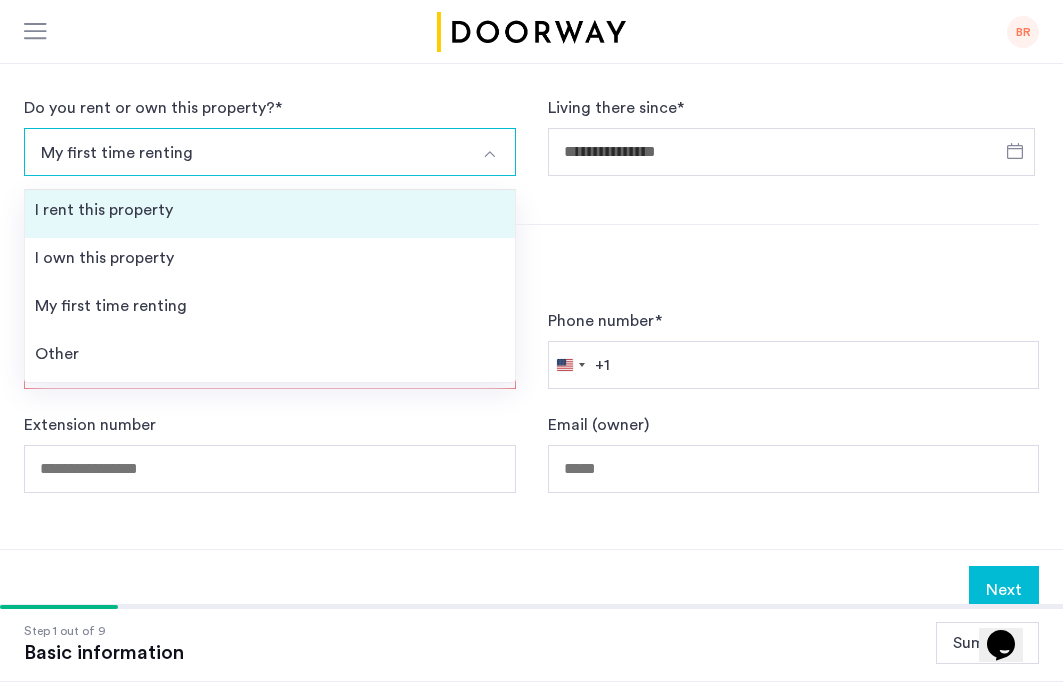 click on "I rent this property" at bounding box center (270, 214) 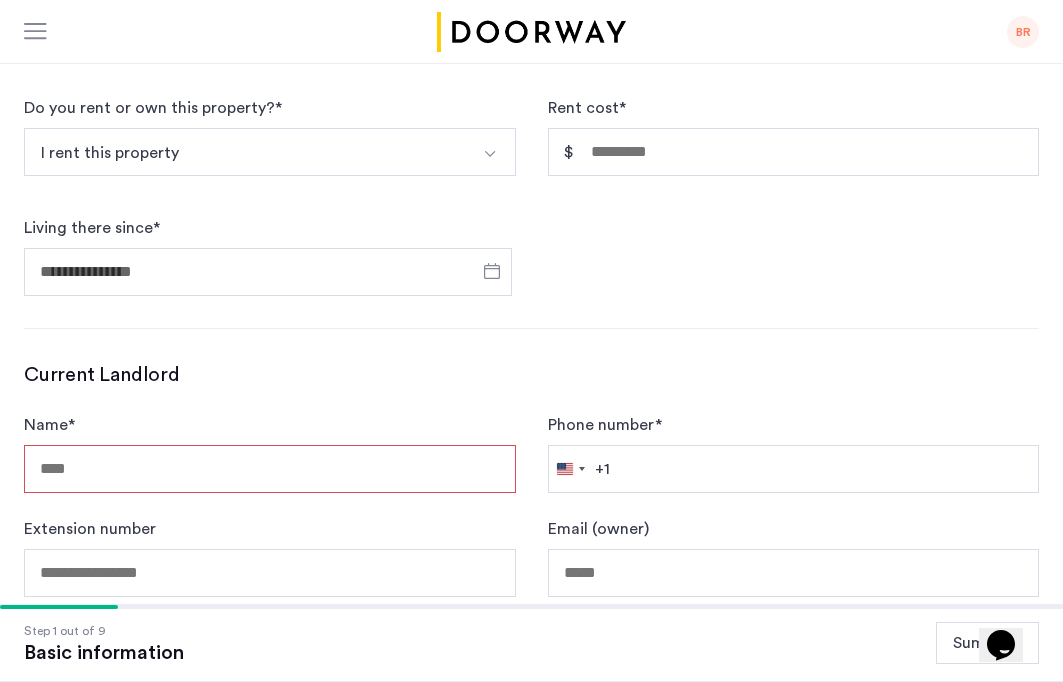 click on "I rent this property" at bounding box center (246, 152) 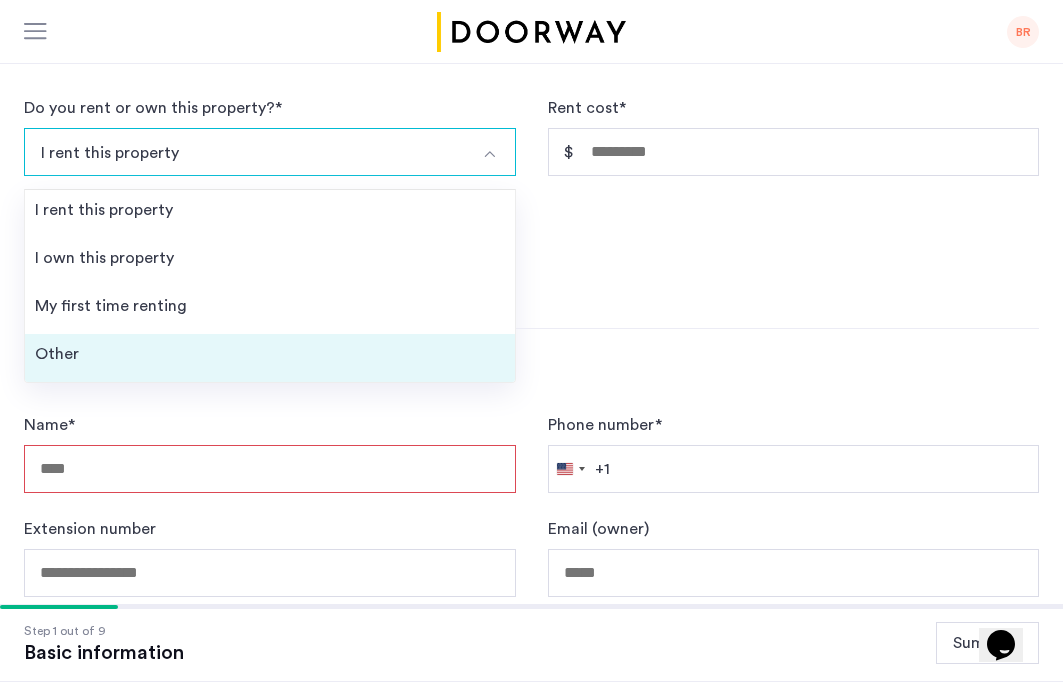 click on "Other" at bounding box center (270, 358) 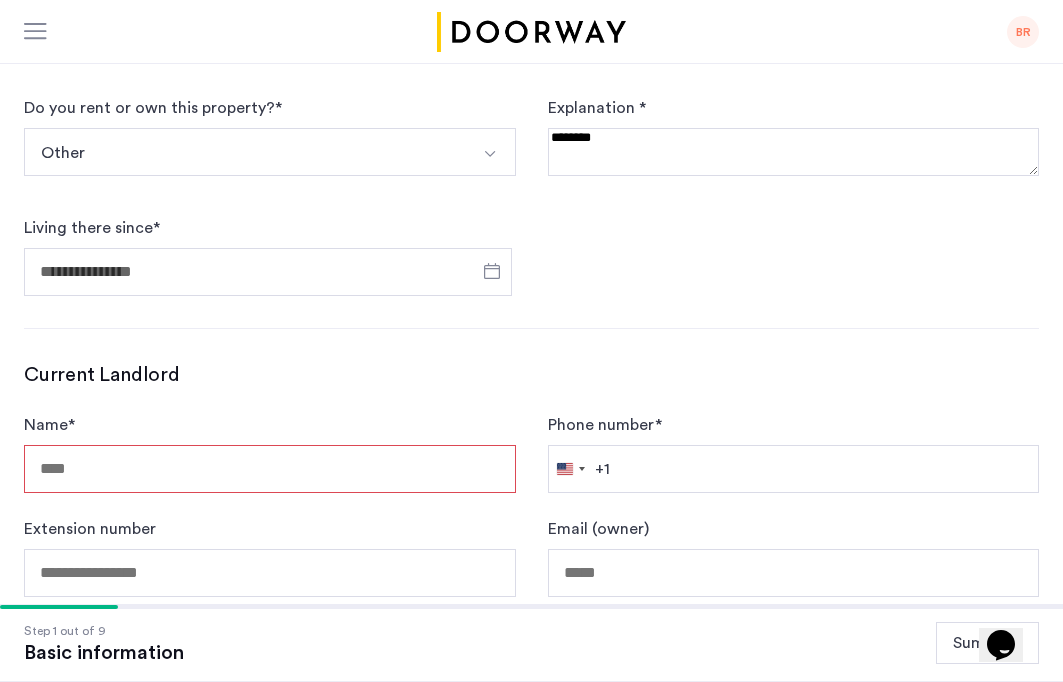 click at bounding box center [492, 152] 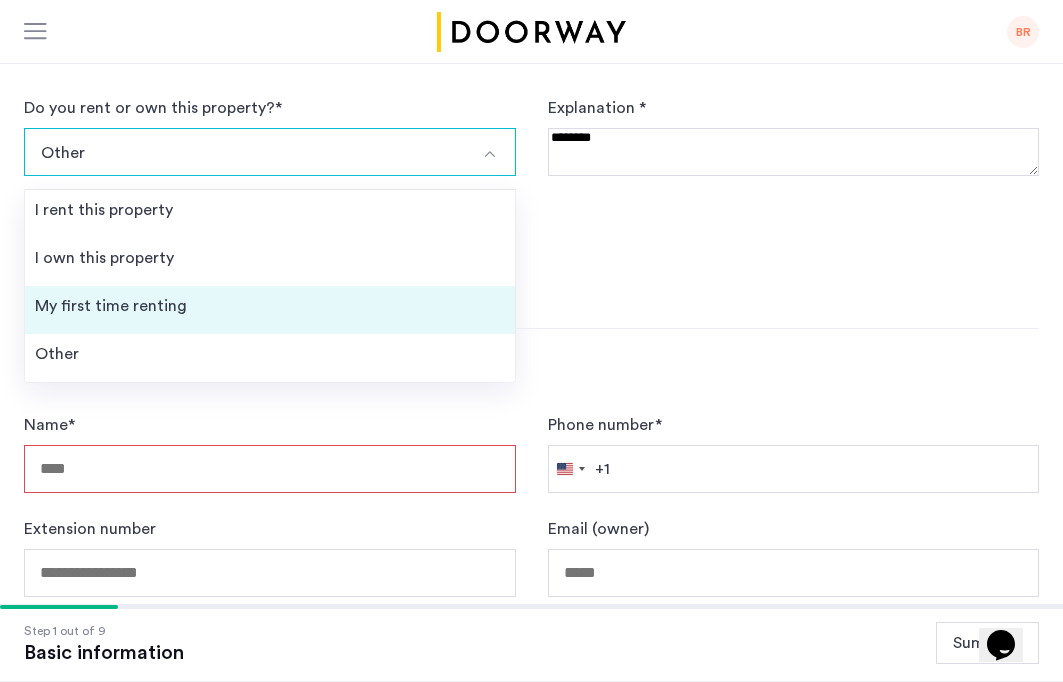 click on "My first time renting" at bounding box center (270, 310) 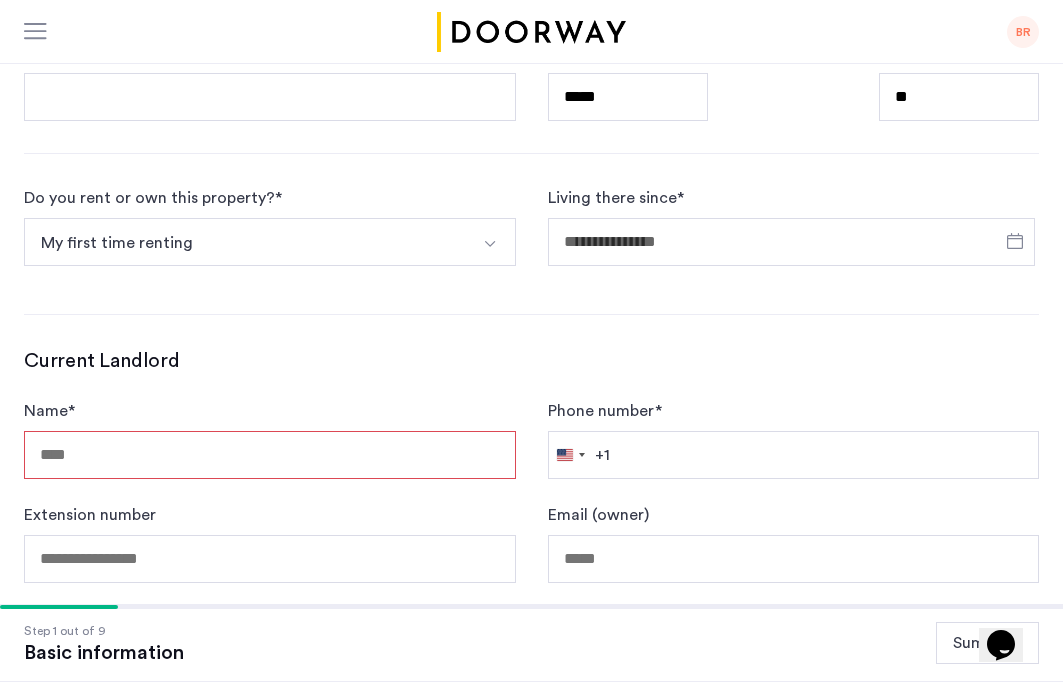 click on "My first time renting" at bounding box center [246, 242] 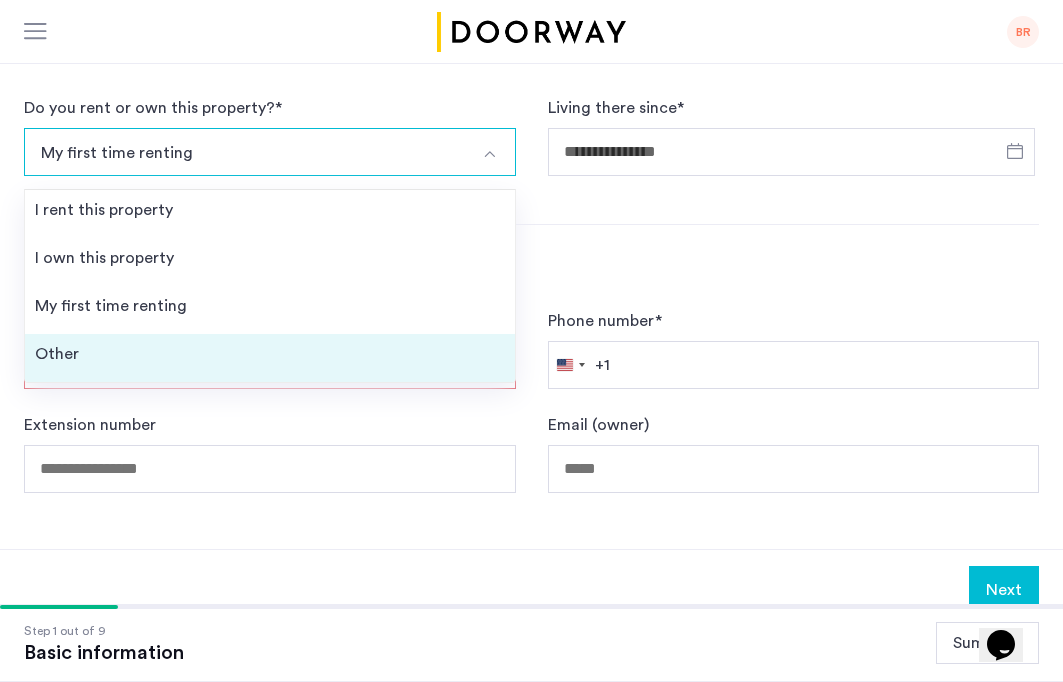 click on "Other" at bounding box center (270, 358) 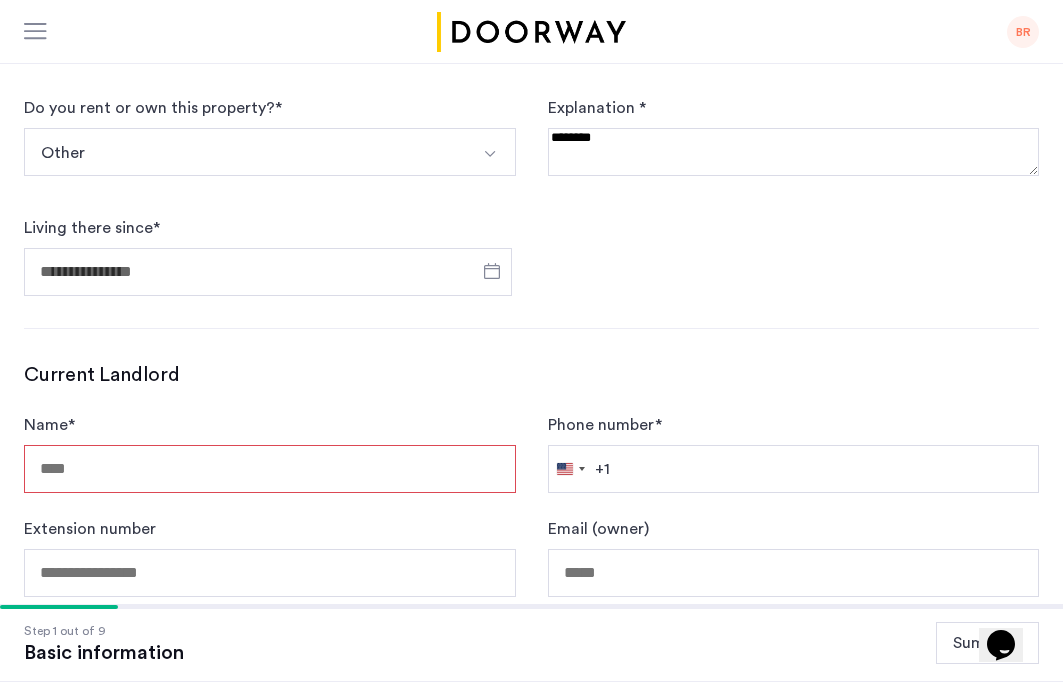 click at bounding box center [794, 152] 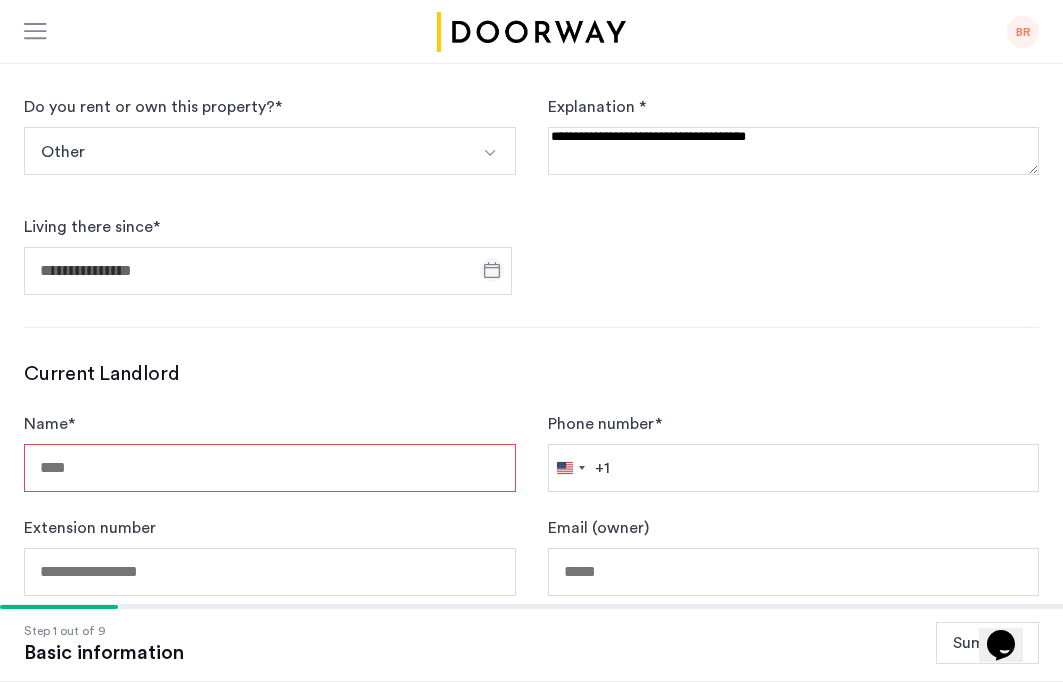 type on "**********" 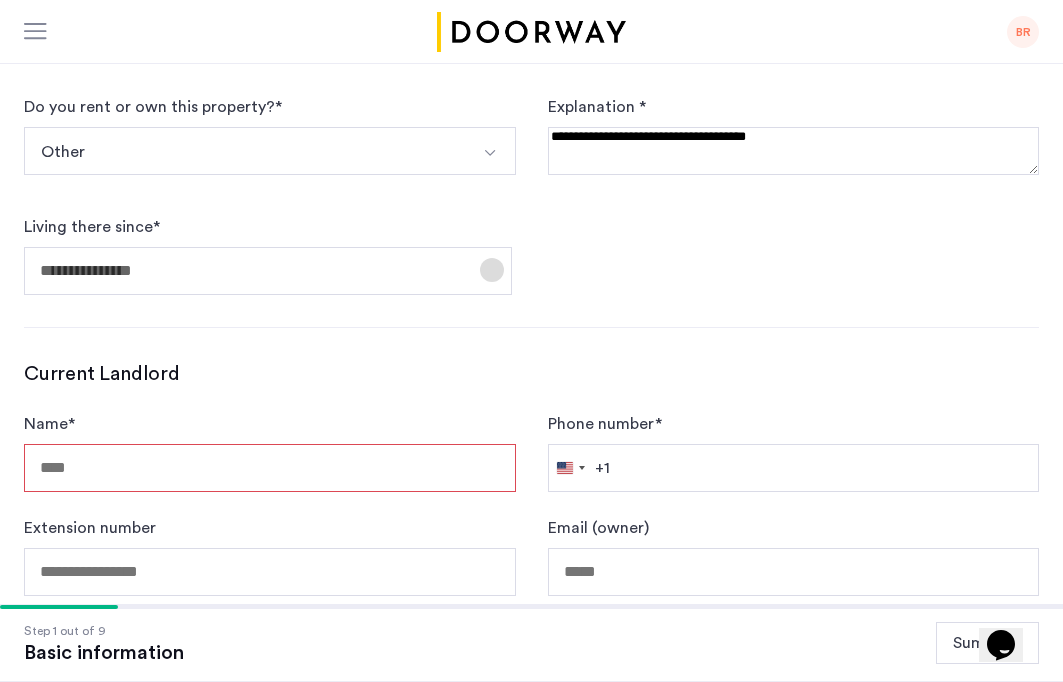 click 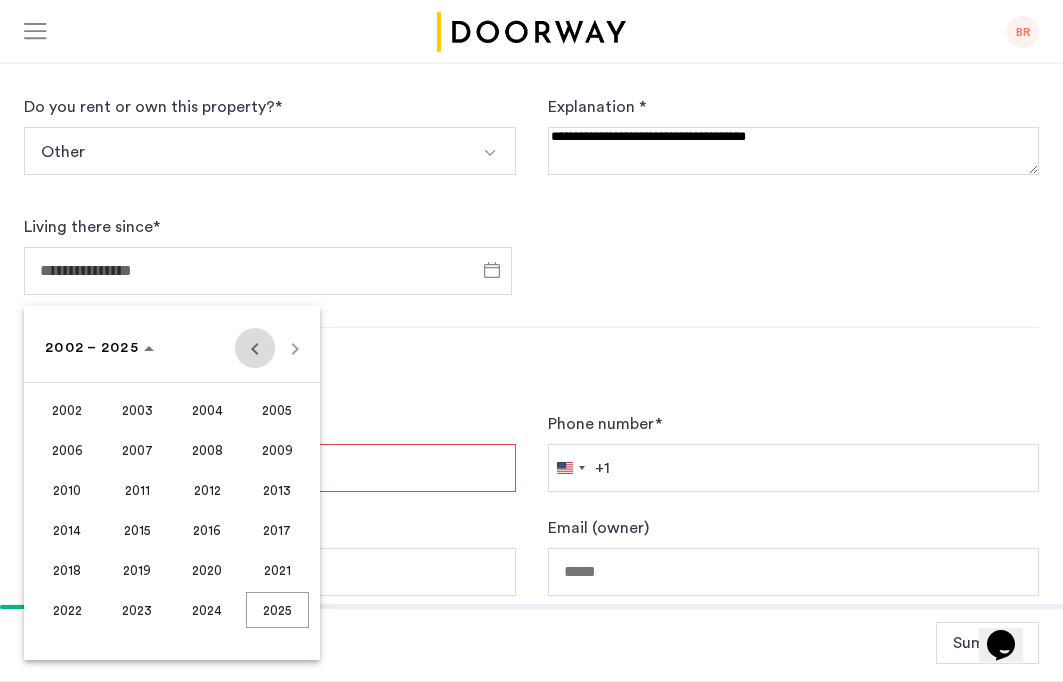 click at bounding box center [255, 348] 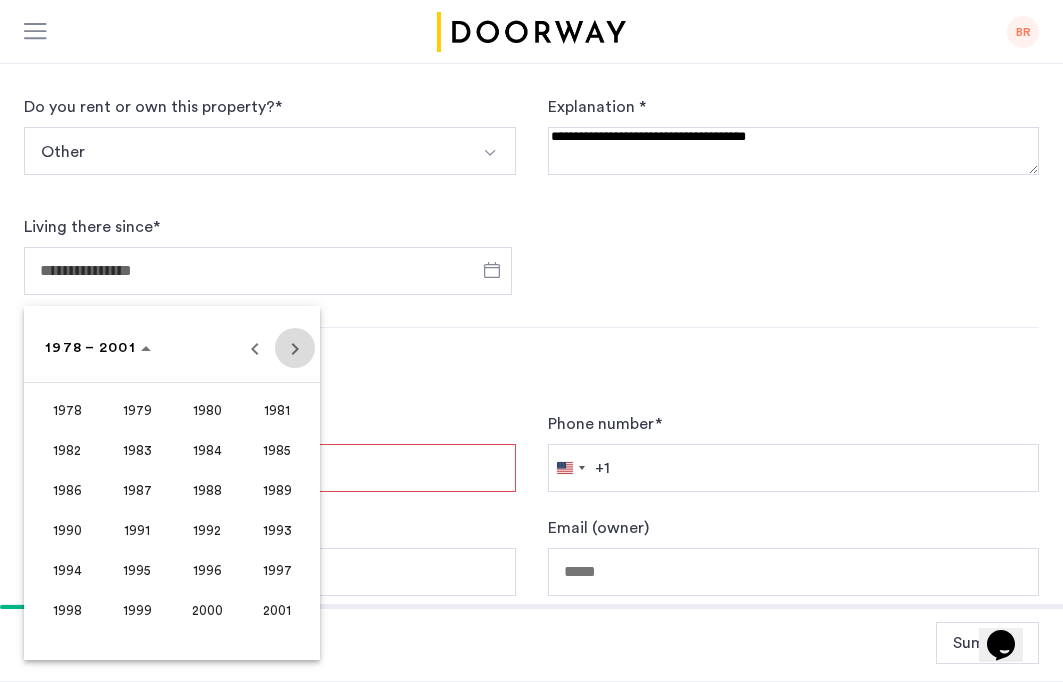 click at bounding box center (295, 348) 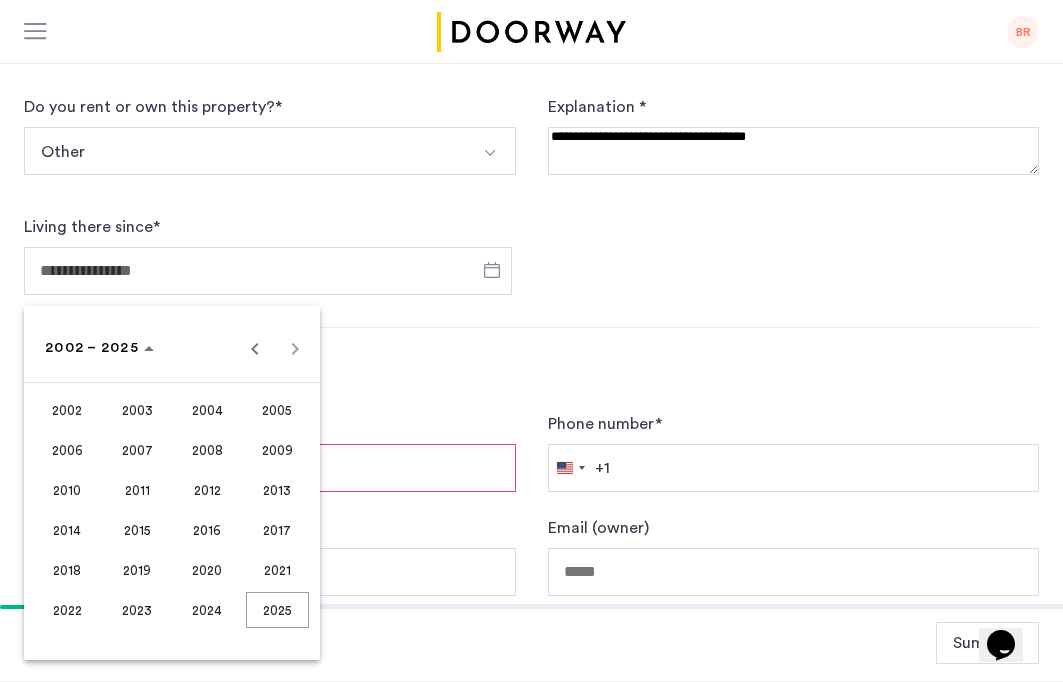 click on "2024" at bounding box center [207, 610] 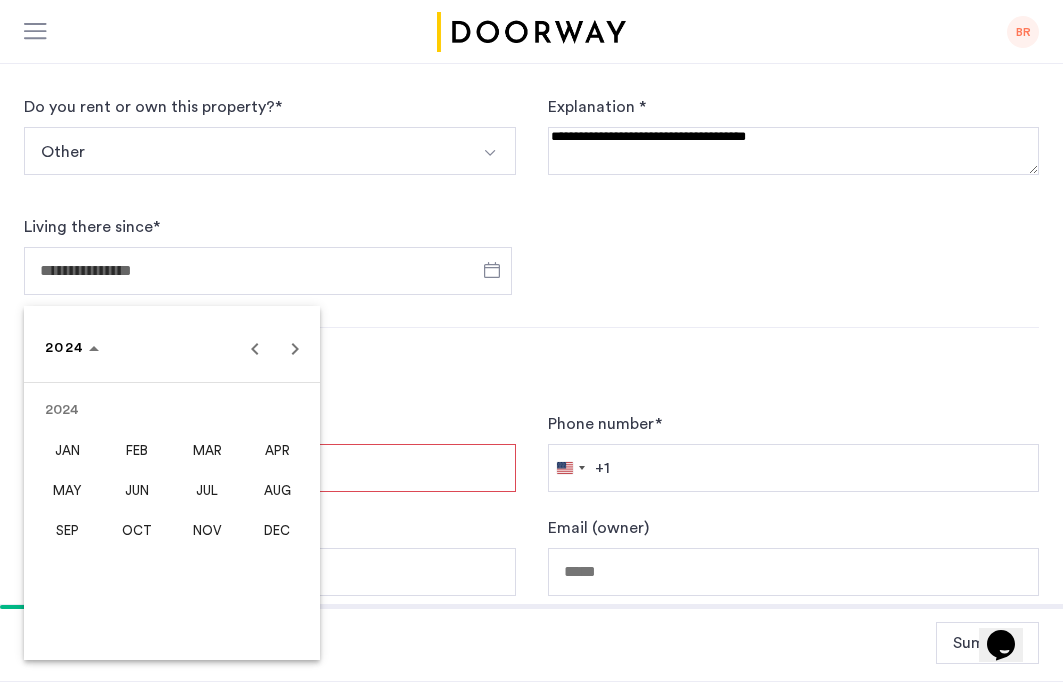 click on "DEC" at bounding box center (277, 530) 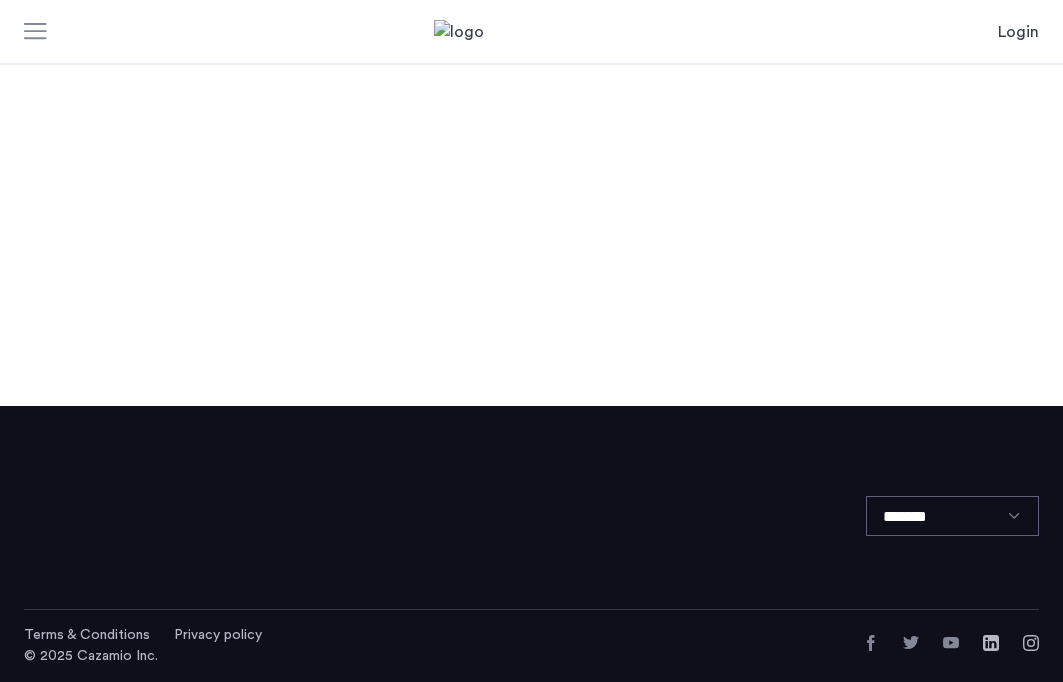 scroll, scrollTop: 0, scrollLeft: 0, axis: both 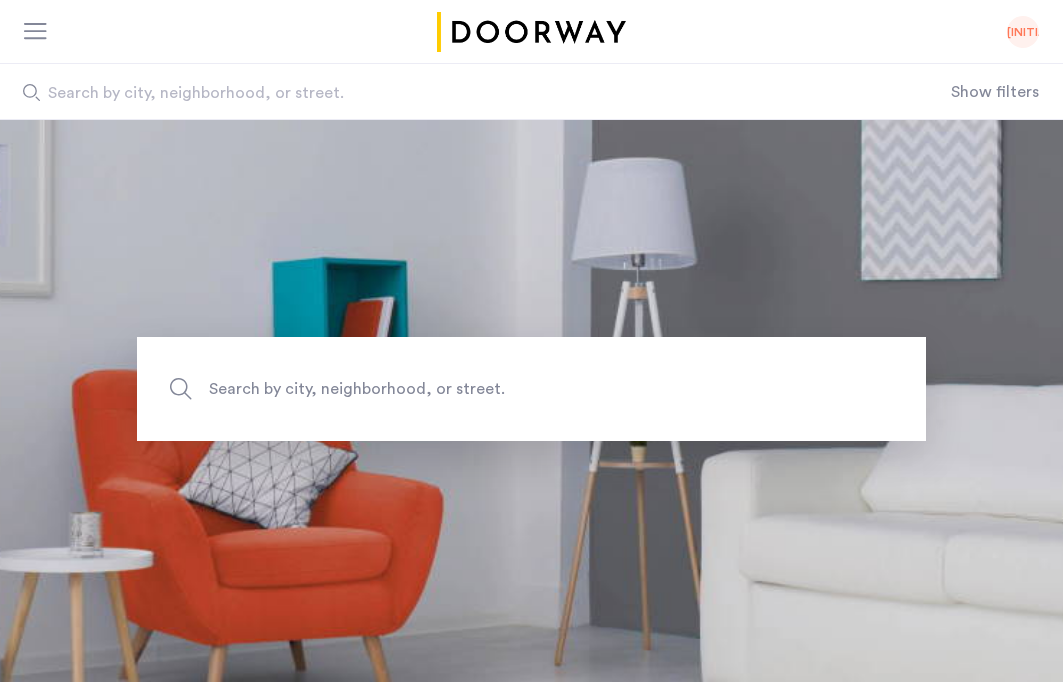 click on "[INITIALS]" 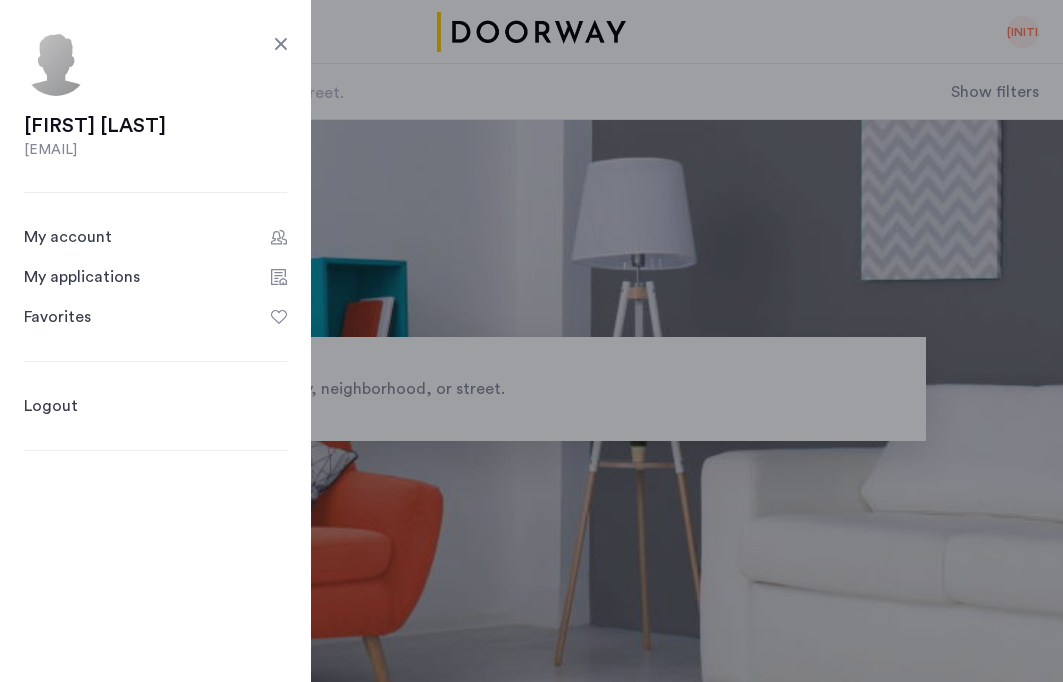 click on "My applications" 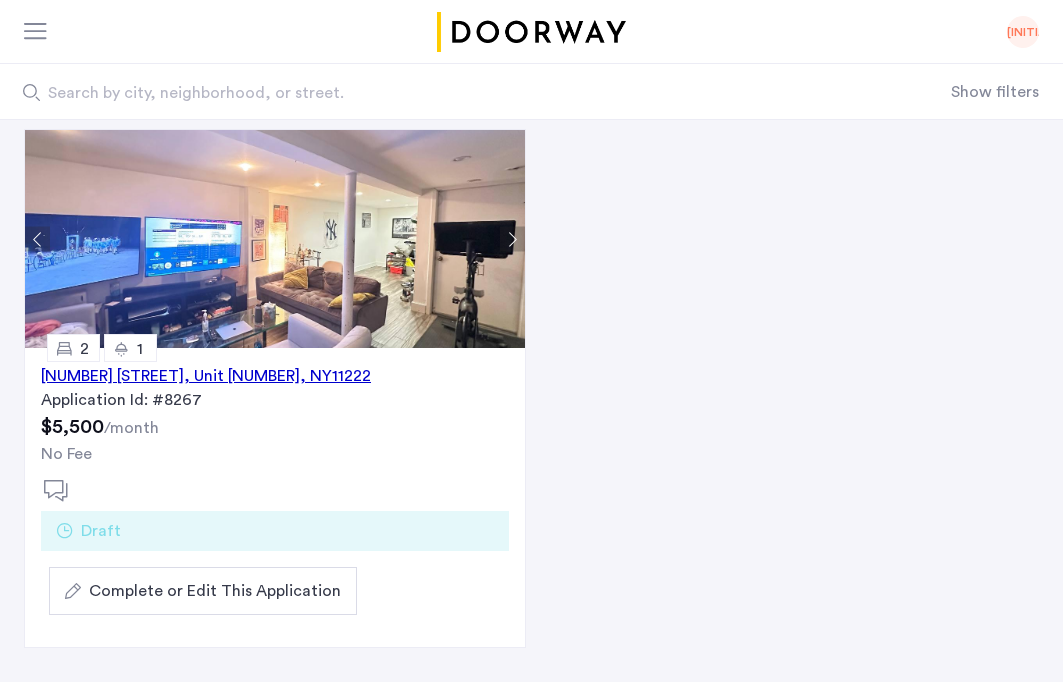 scroll, scrollTop: 177, scrollLeft: 0, axis: vertical 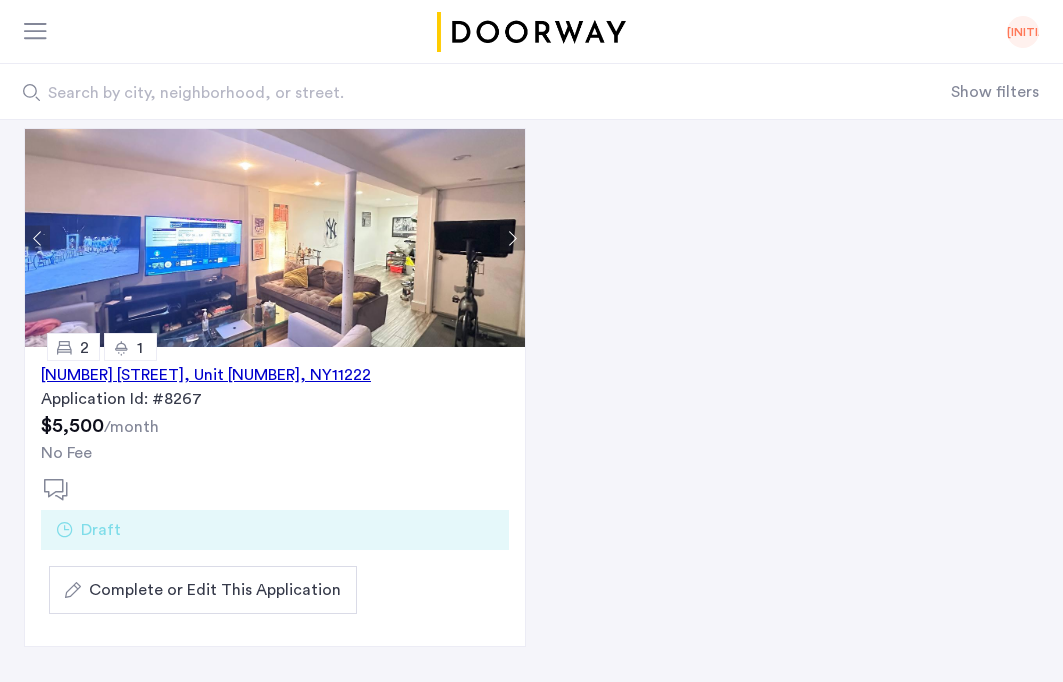 click on "Complete or Edit This Application" 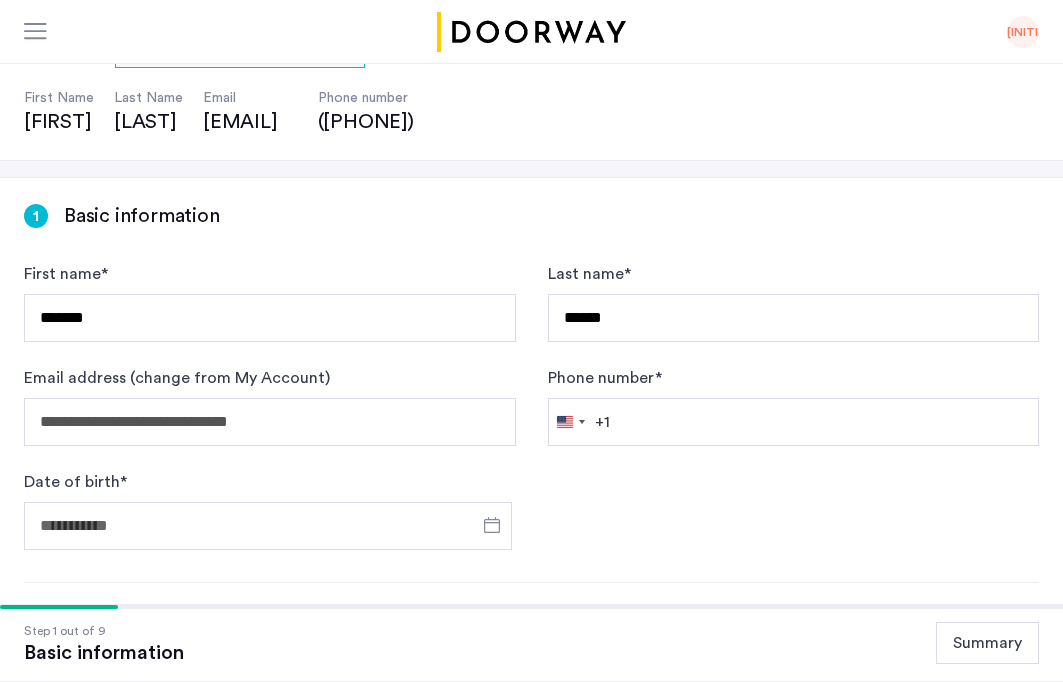 scroll, scrollTop: 0, scrollLeft: 0, axis: both 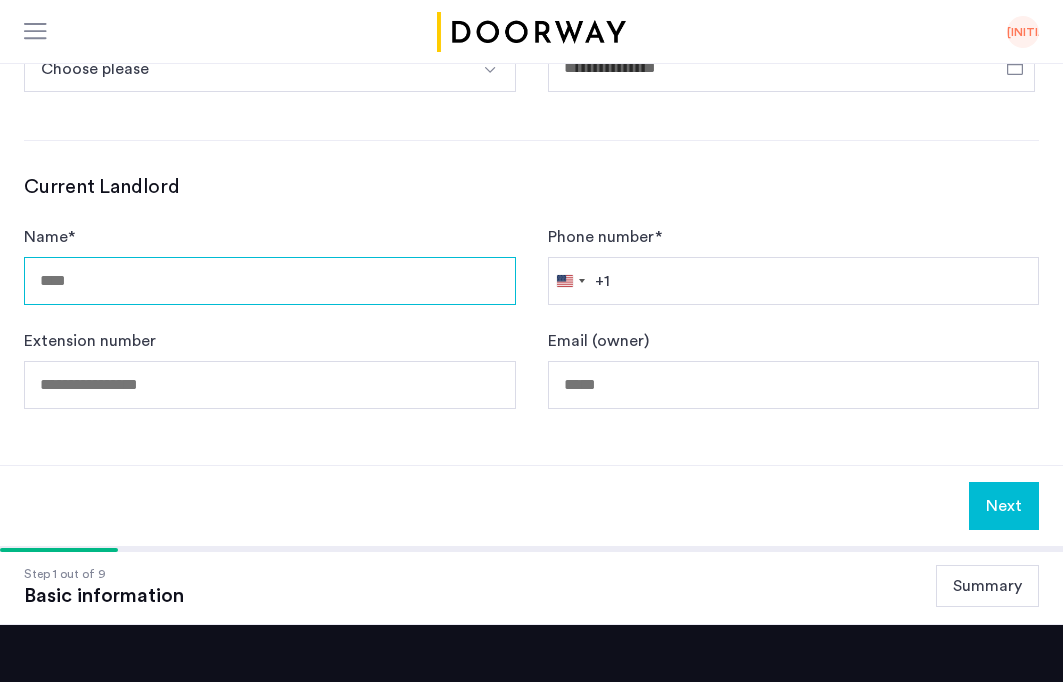 click on "Name  *" at bounding box center (270, 281) 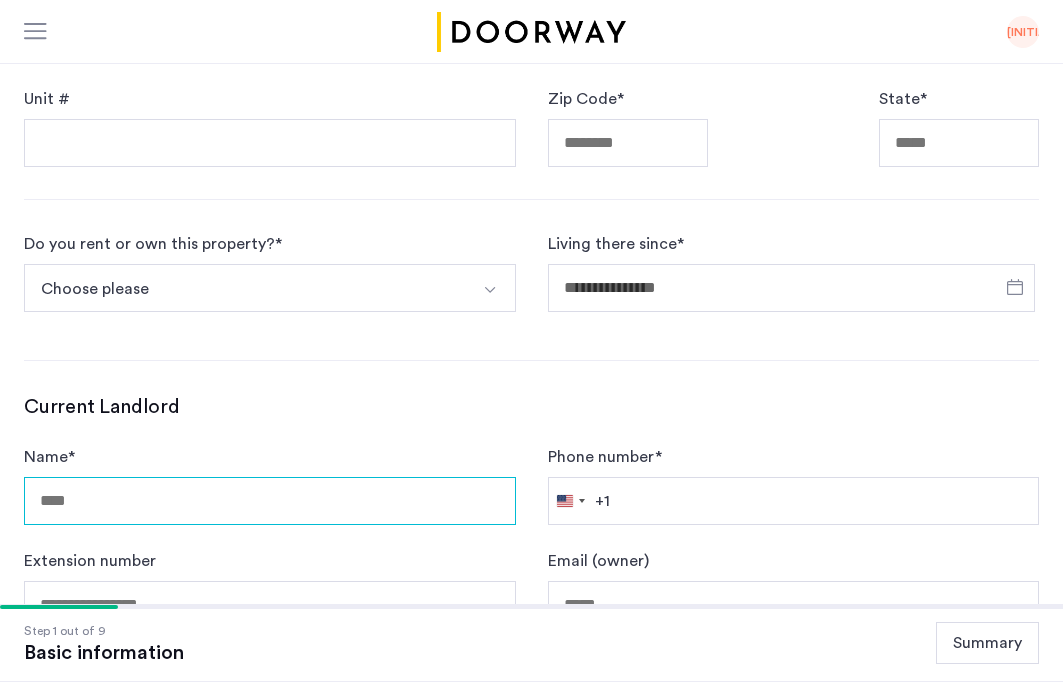 scroll, scrollTop: 841, scrollLeft: 0, axis: vertical 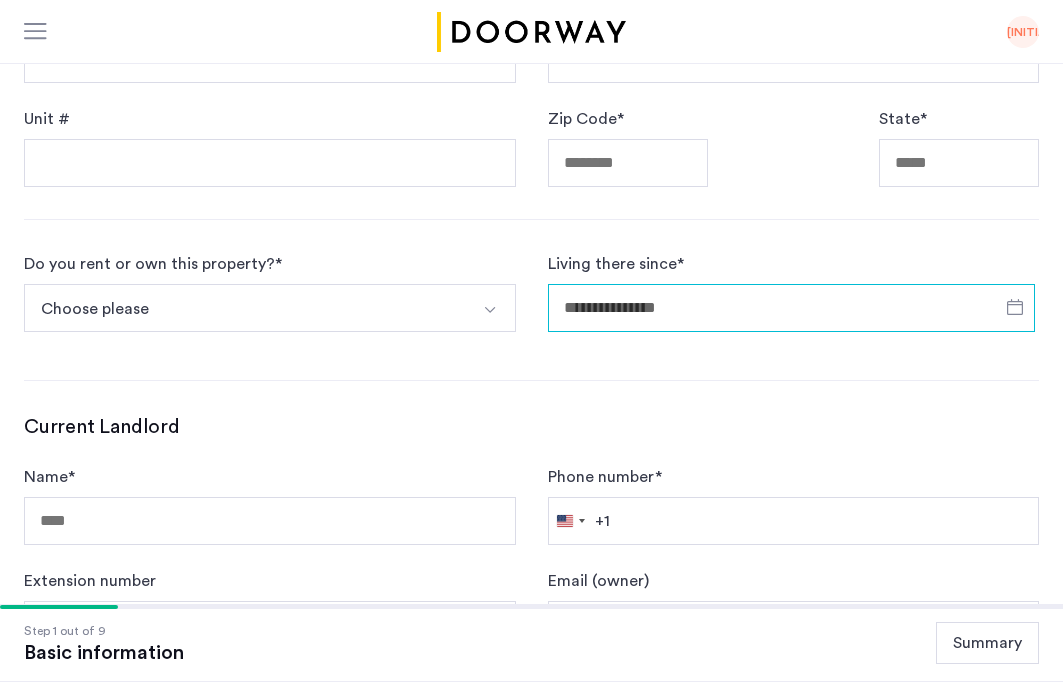 click on "Living there since  *" at bounding box center [792, 308] 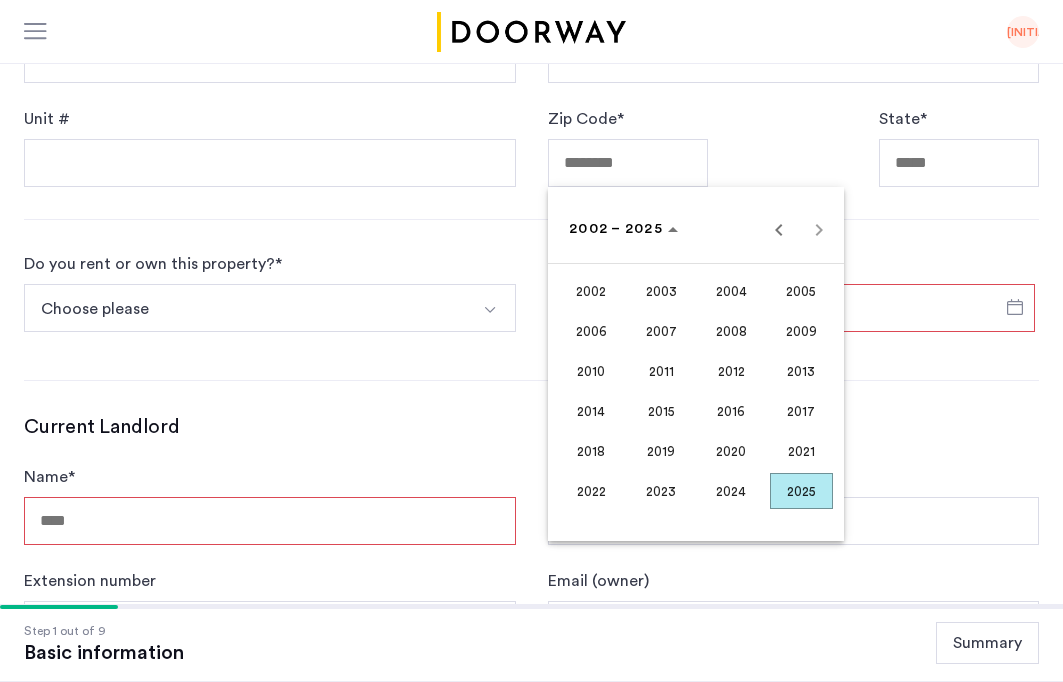 scroll, scrollTop: 997, scrollLeft: 0, axis: vertical 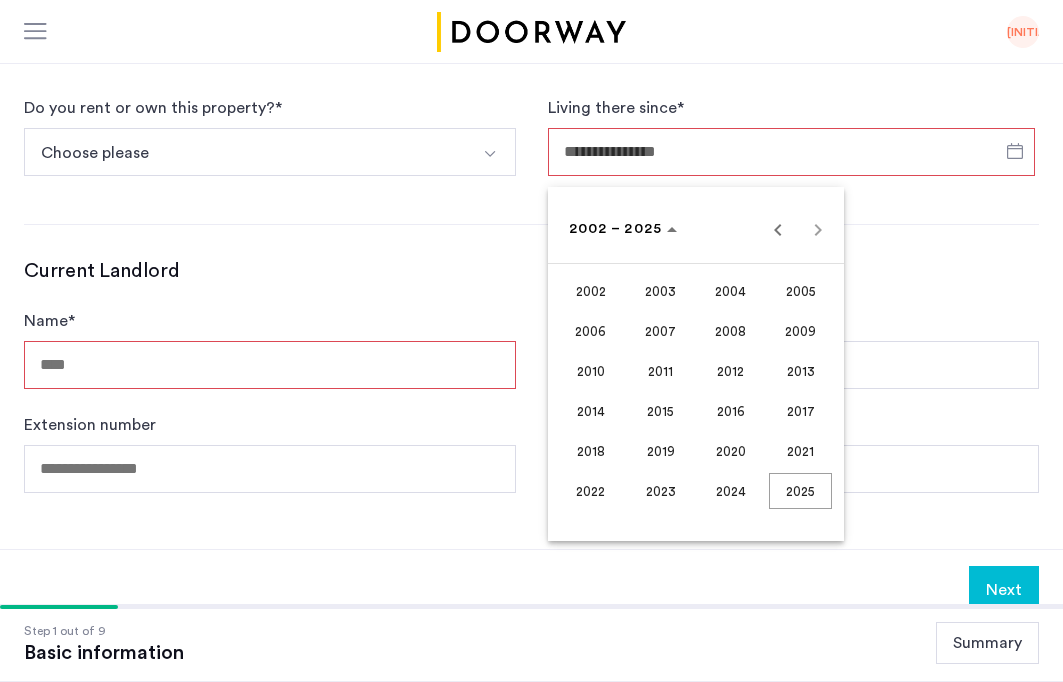 click at bounding box center (531, 341) 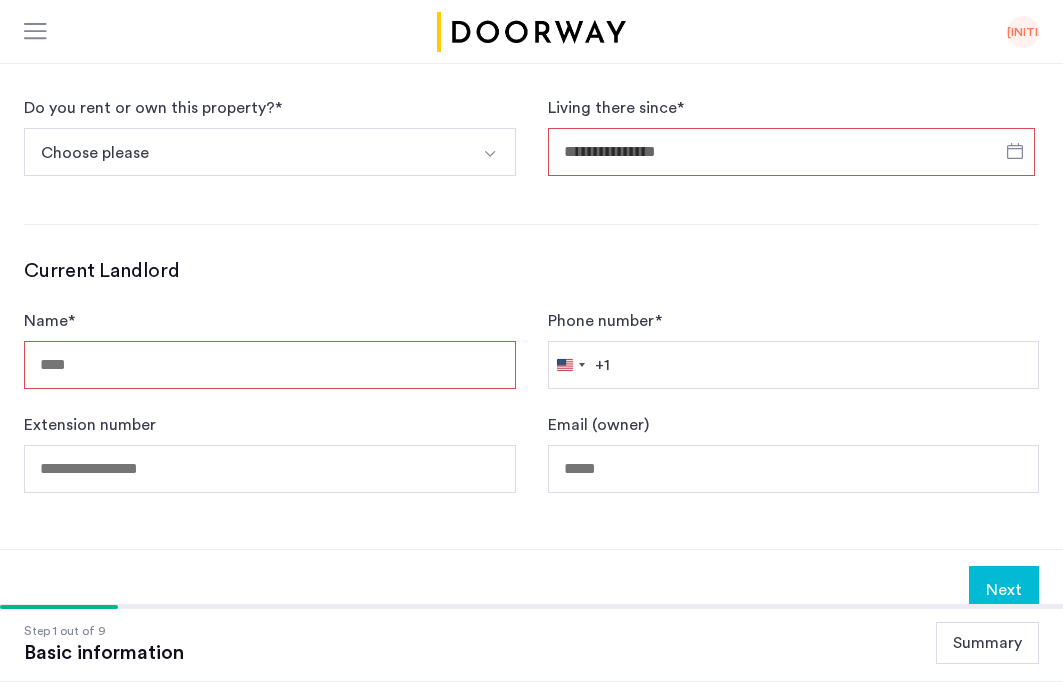 click on "Choose please" at bounding box center [246, 152] 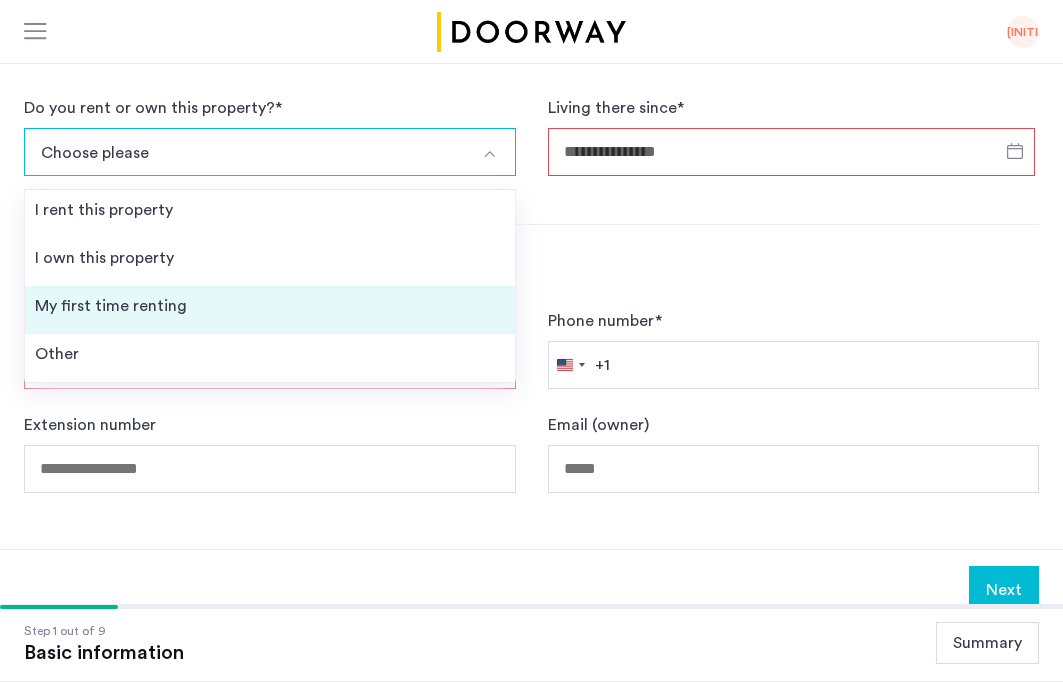 click on "My first time renting" at bounding box center [270, 310] 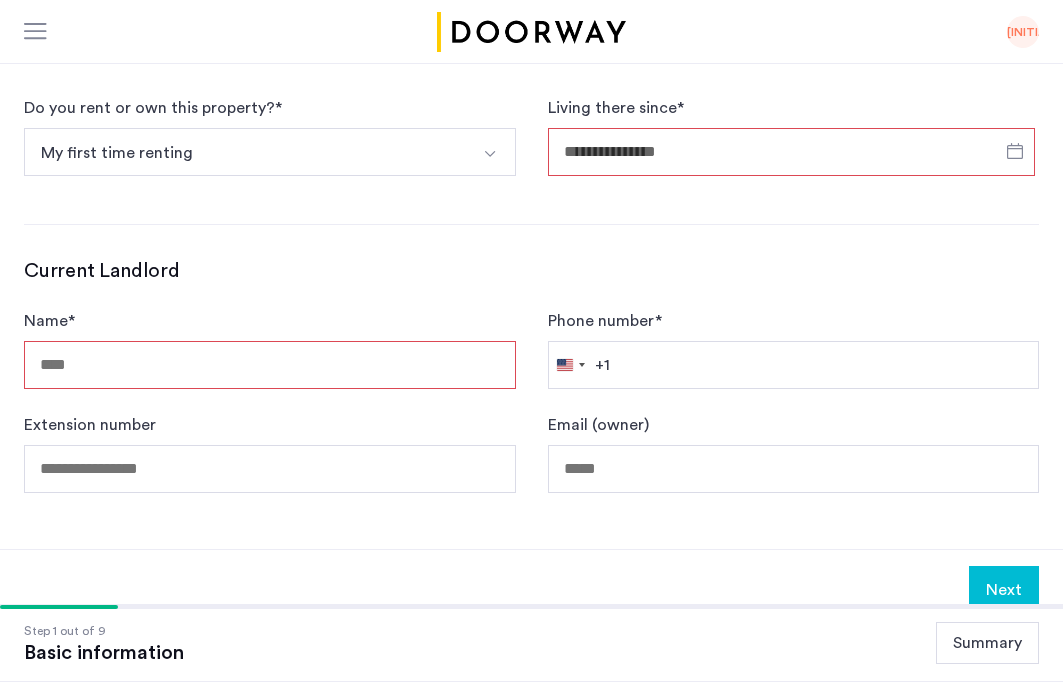 click on "My first time renting" at bounding box center (246, 152) 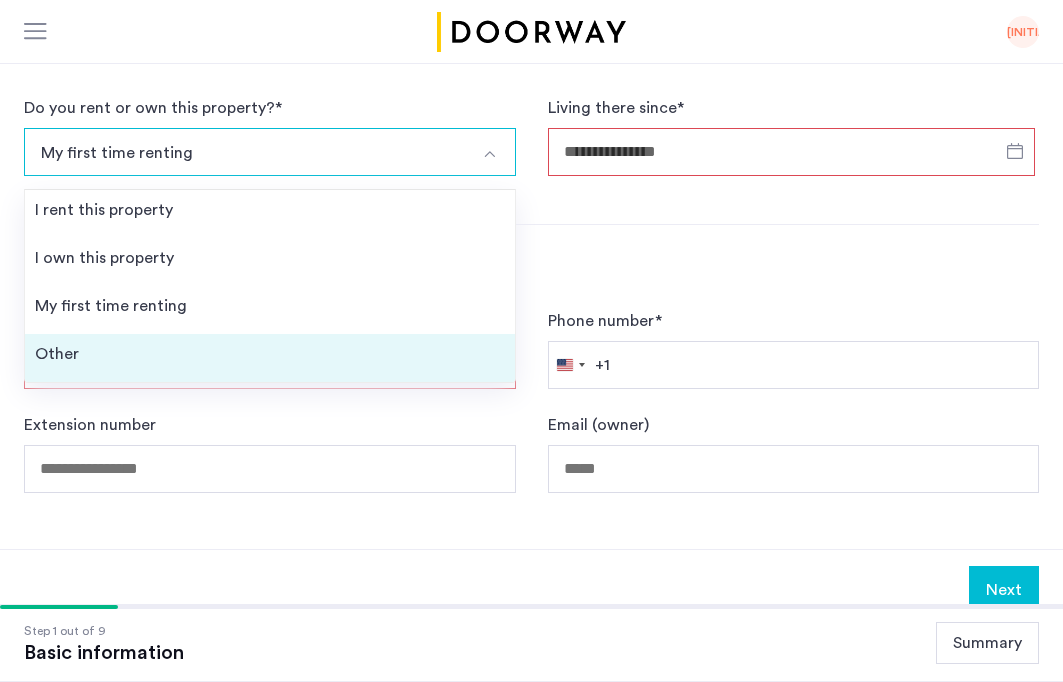 click on "Other" at bounding box center [270, 358] 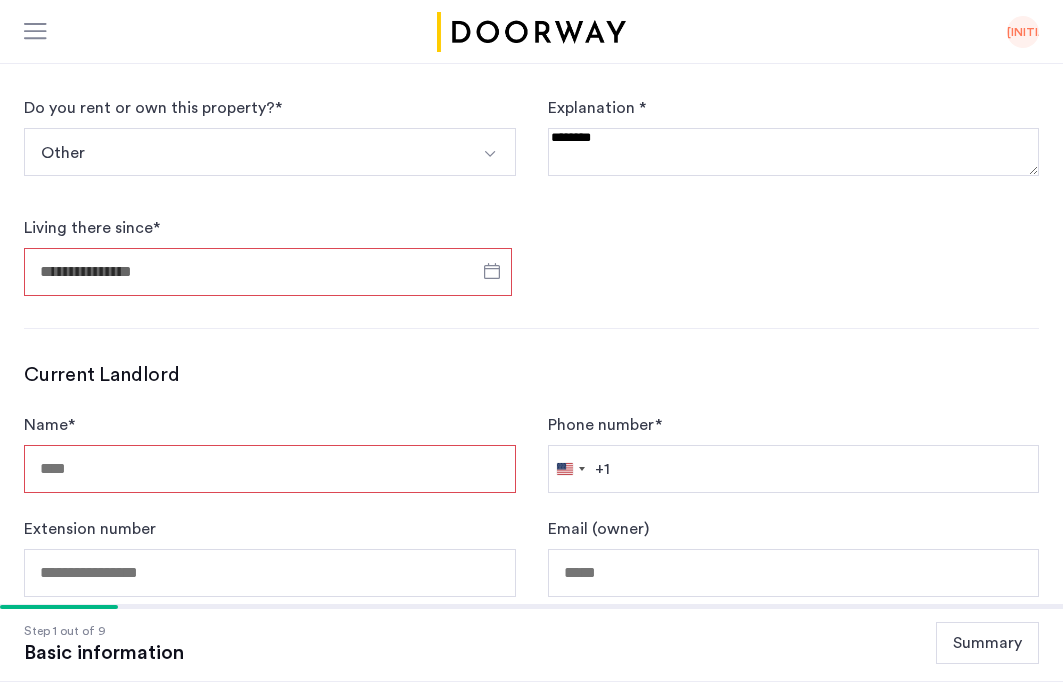 click at bounding box center [794, 152] 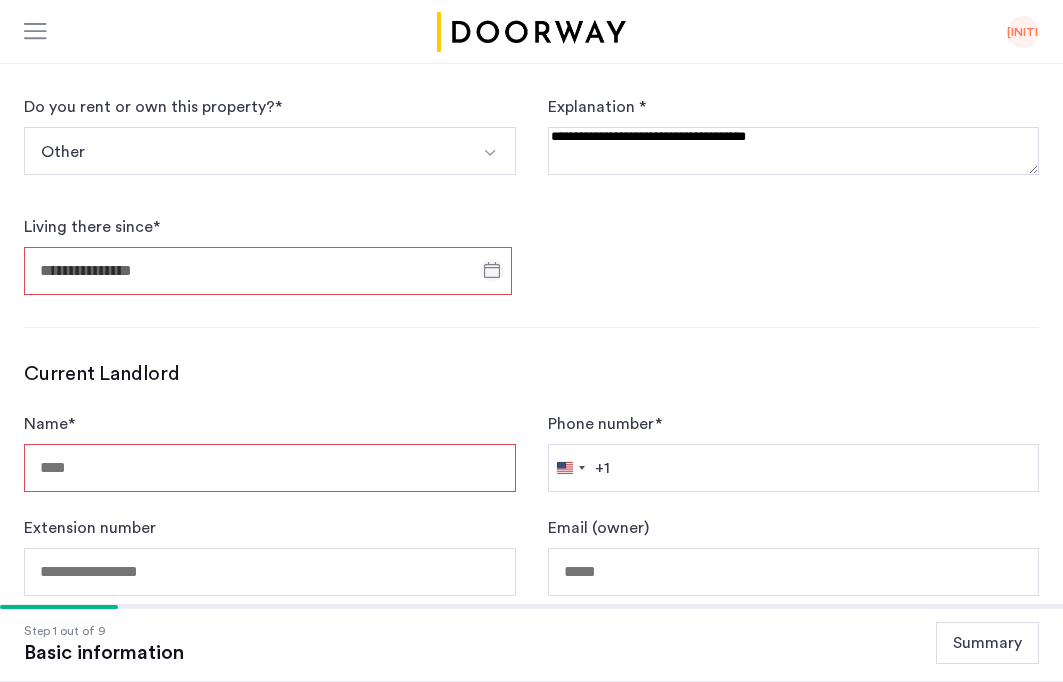 type on "**********" 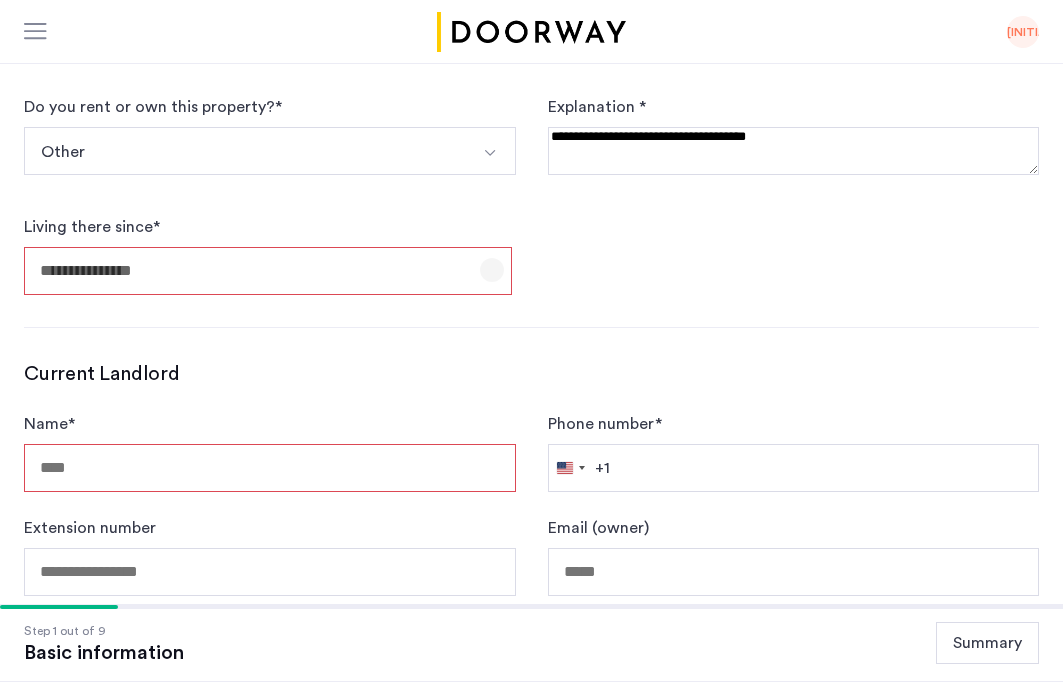 click 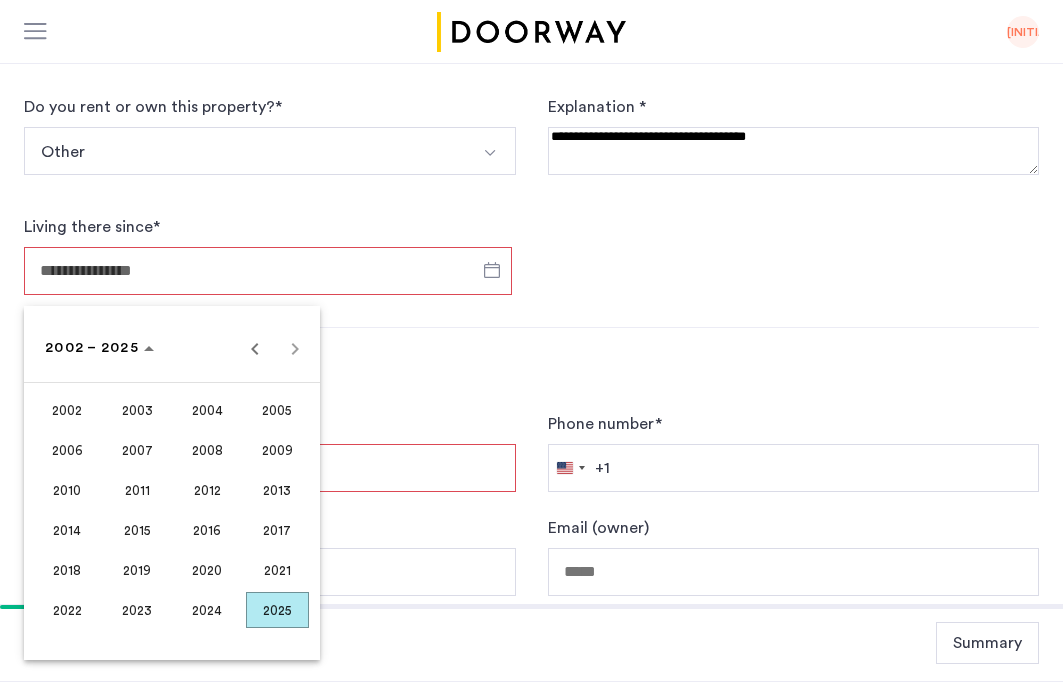 click on "2023" at bounding box center (137, 610) 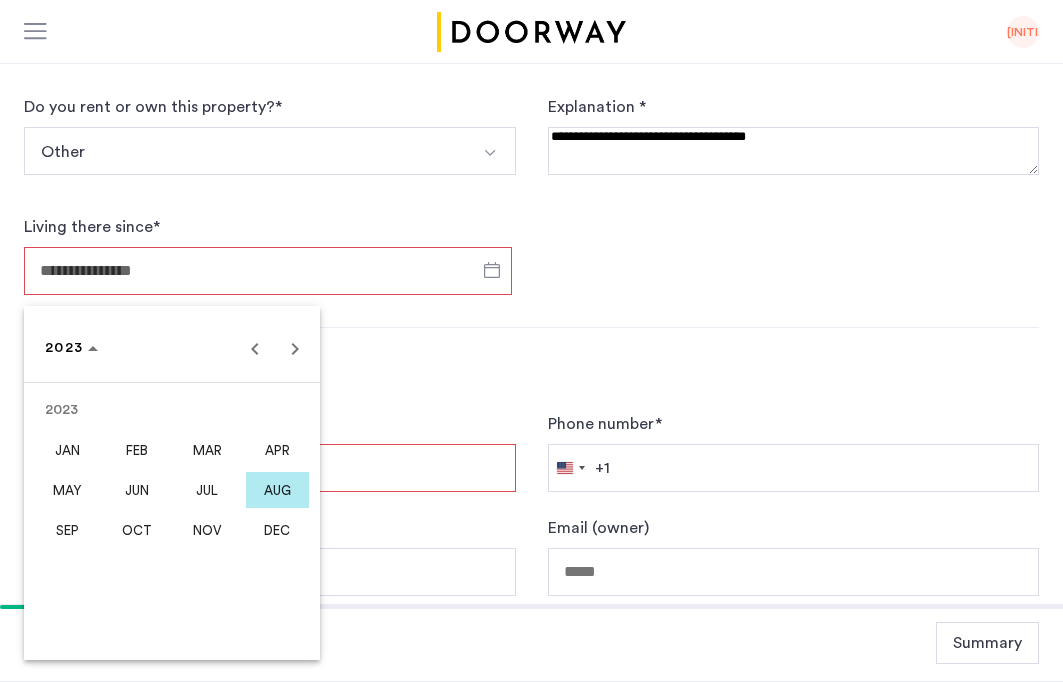 click on "DEC" at bounding box center [277, 530] 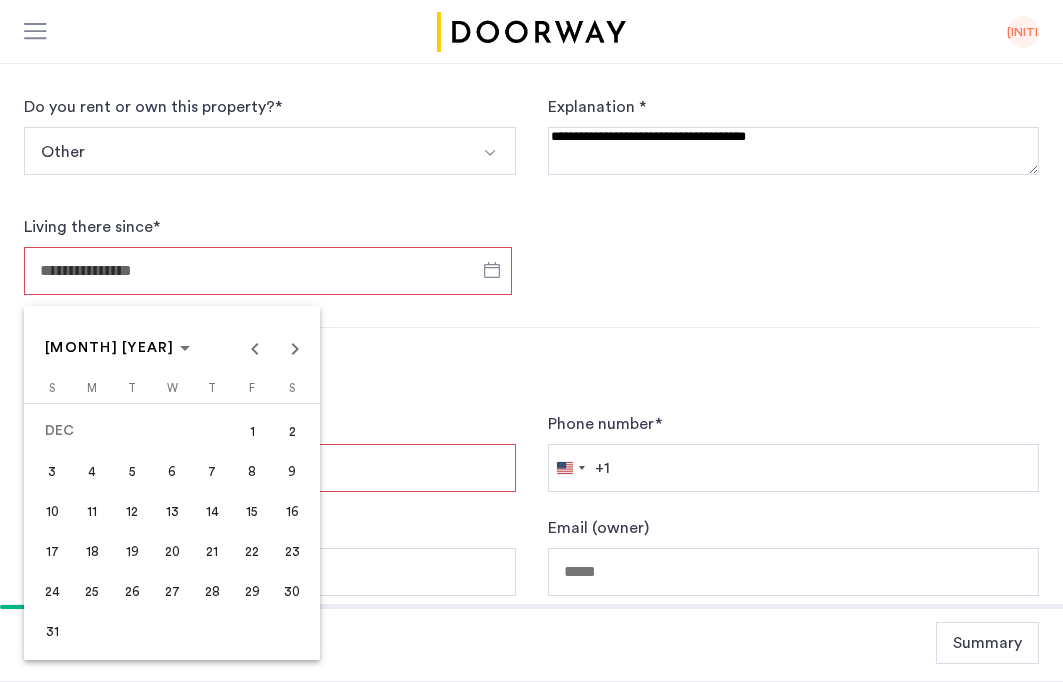 click on "1" at bounding box center (252, 431) 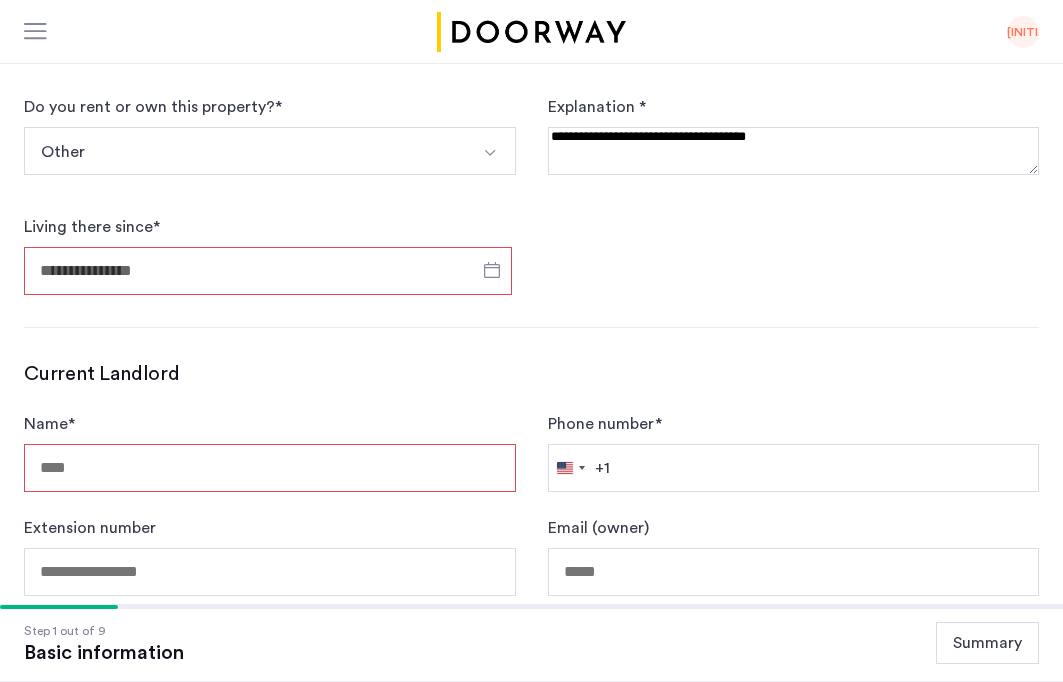 type on "**********" 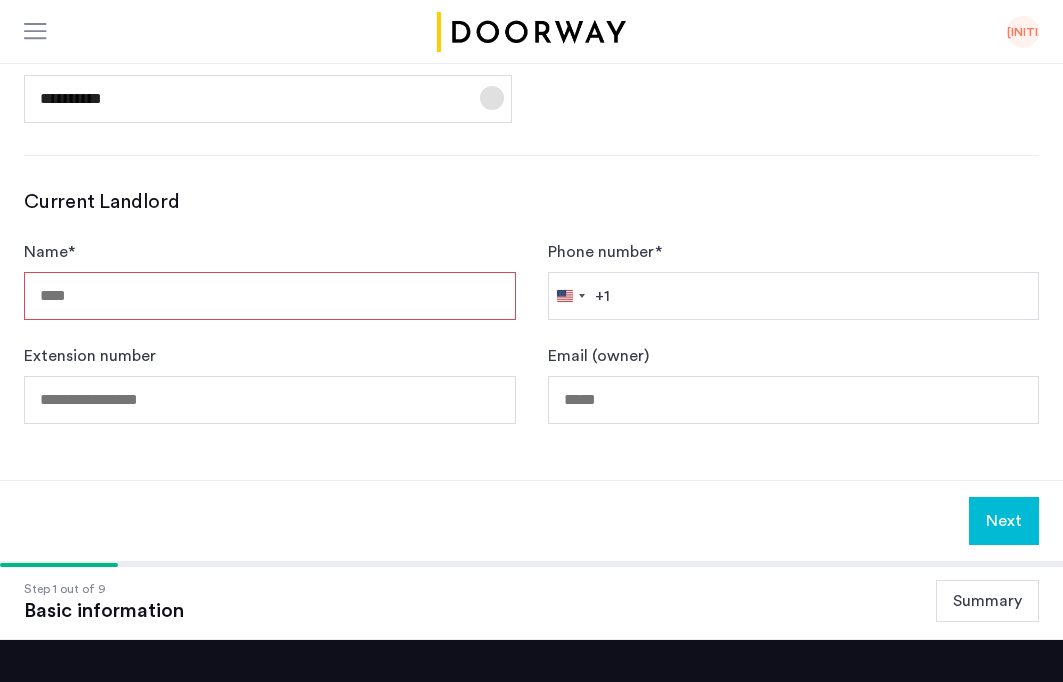 scroll, scrollTop: 1149, scrollLeft: 0, axis: vertical 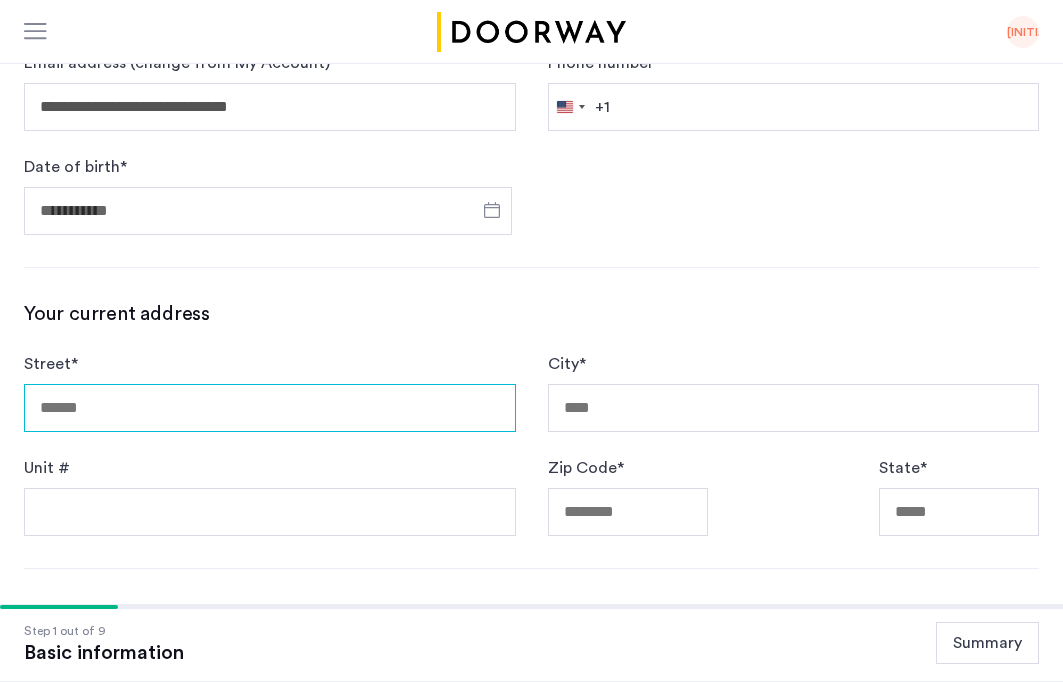 click on "Street  *" at bounding box center (270, 408) 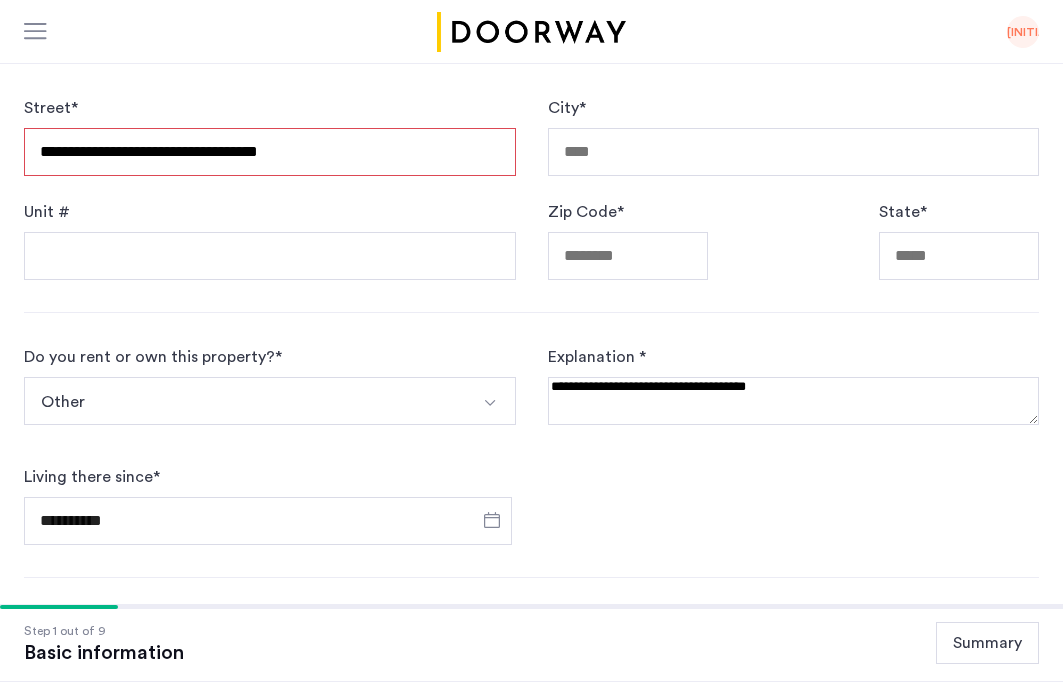 type on "**********" 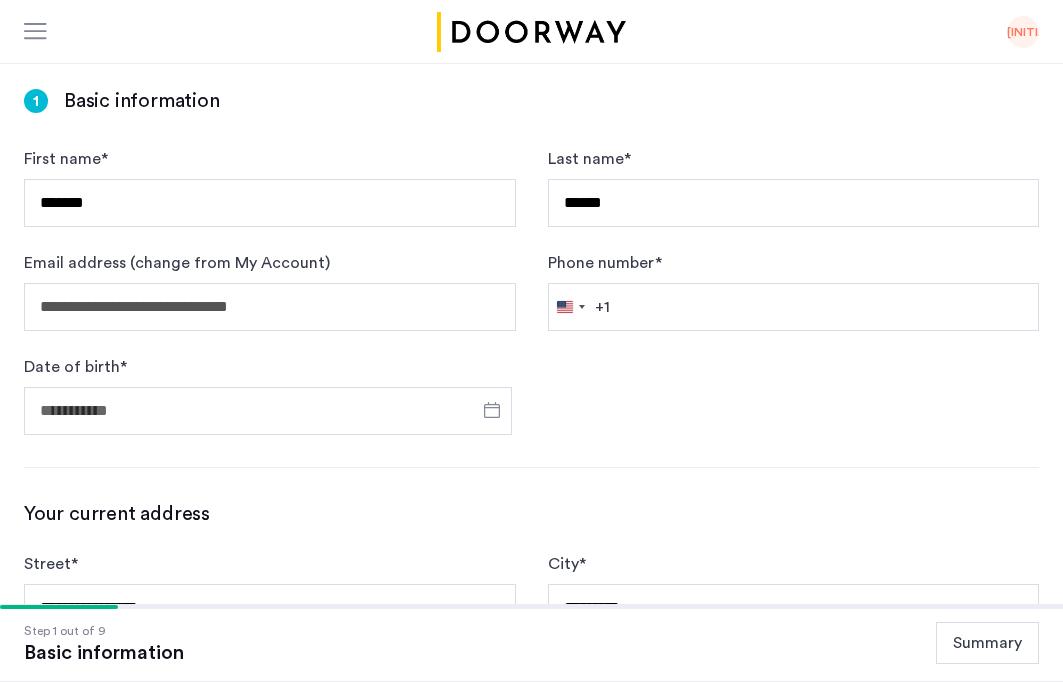 scroll, scrollTop: 291, scrollLeft: 0, axis: vertical 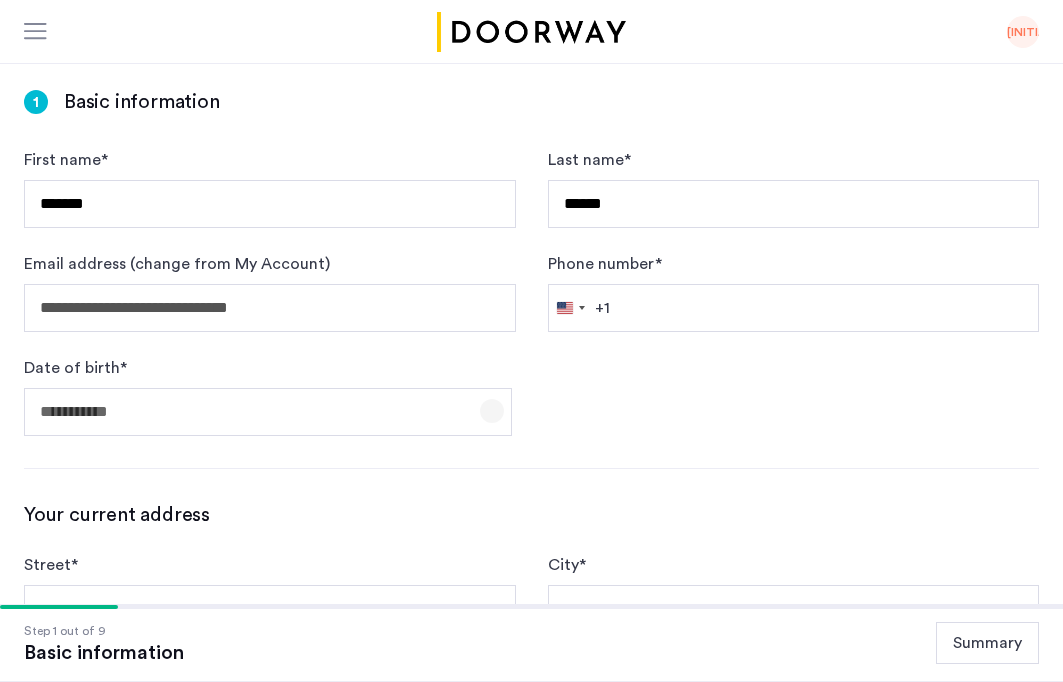 click 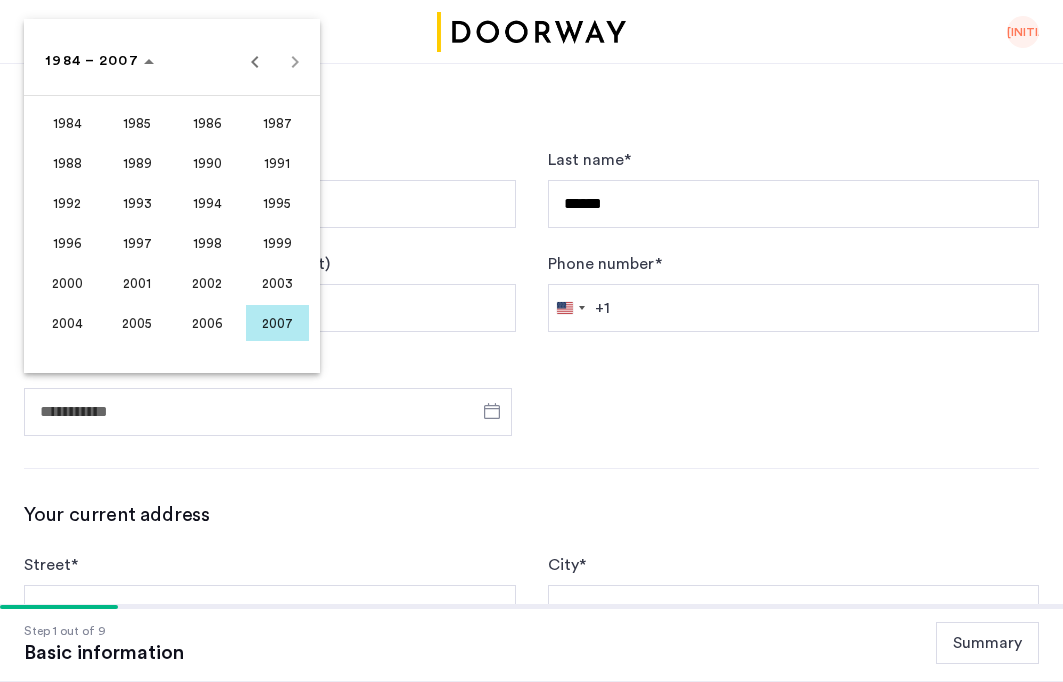 click on "2001" at bounding box center (137, 283) 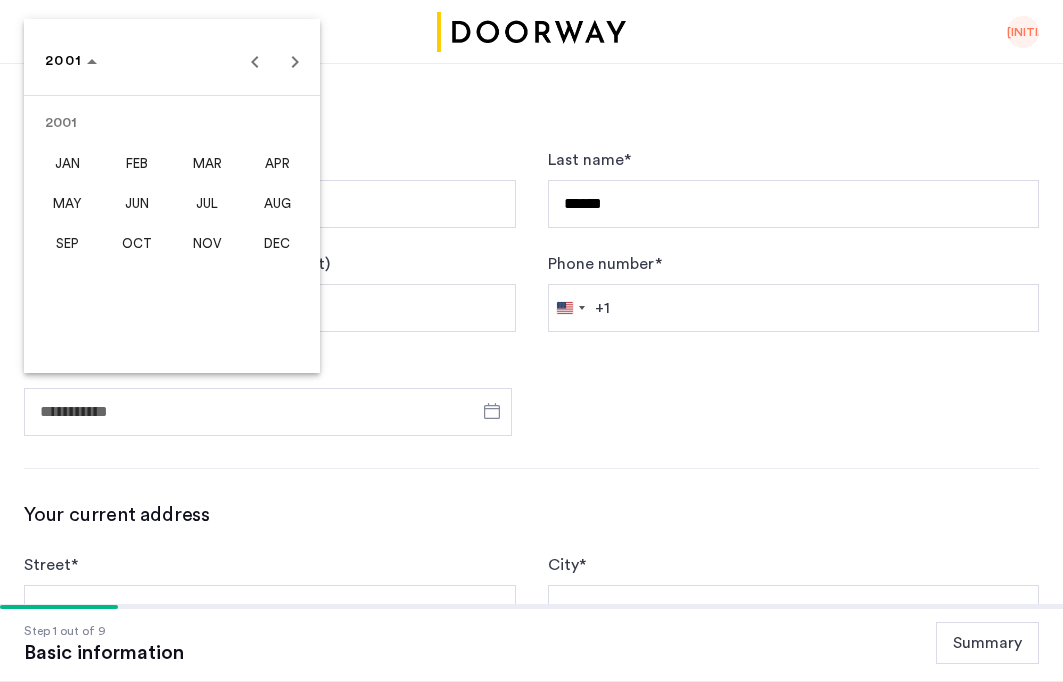 click on "FEB" at bounding box center [137, 163] 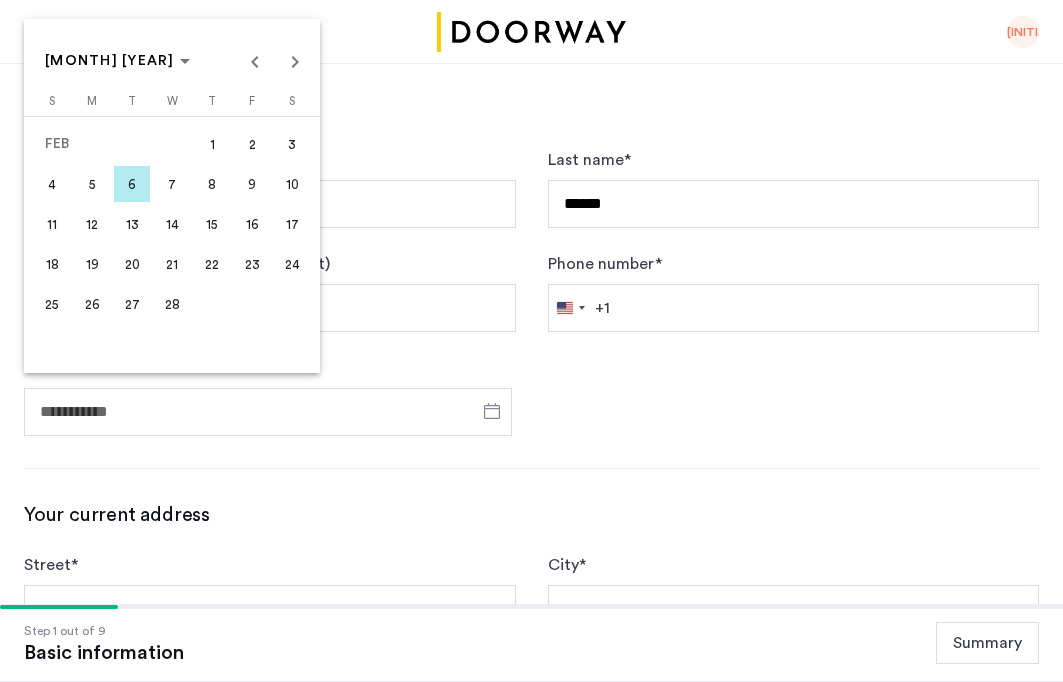 click on "26" at bounding box center (92, 304) 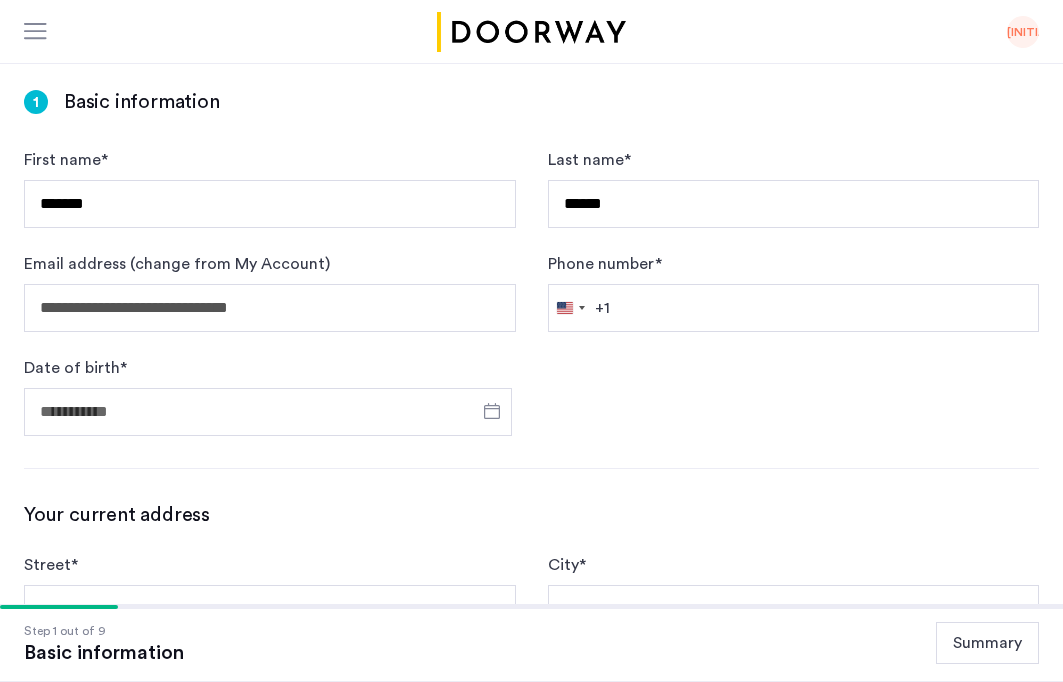 type on "**********" 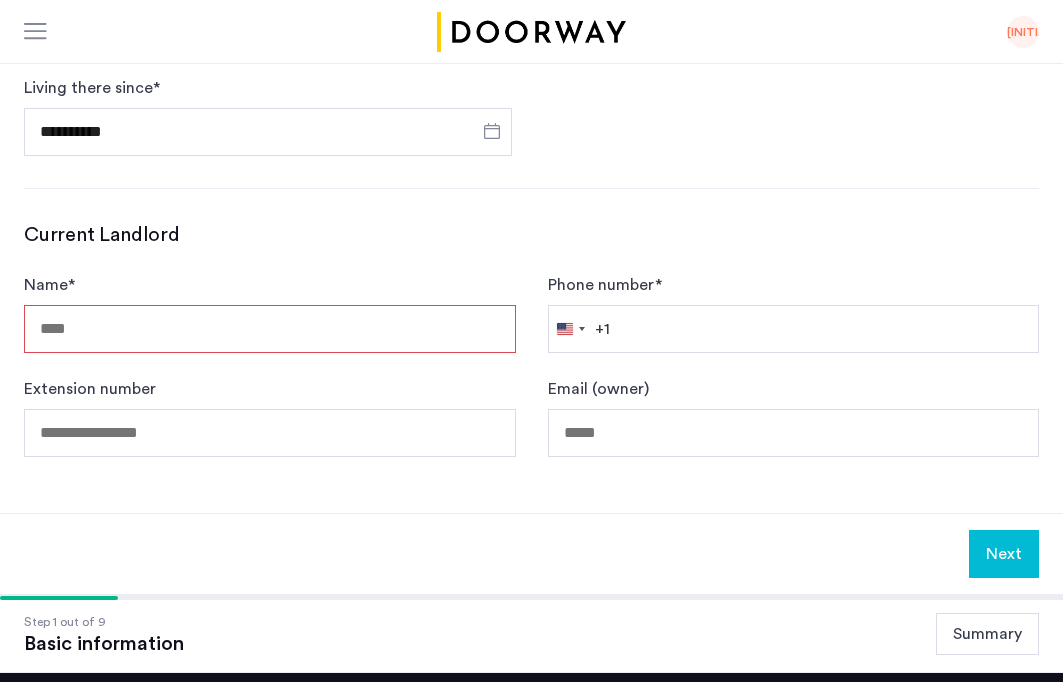 scroll, scrollTop: 1150, scrollLeft: 0, axis: vertical 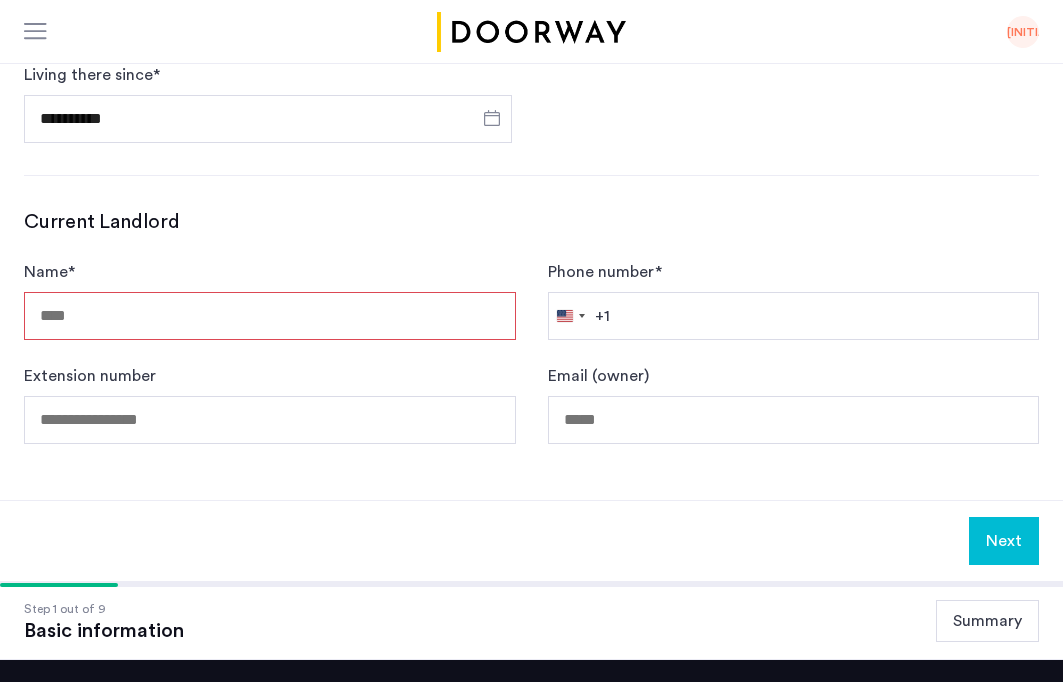 type 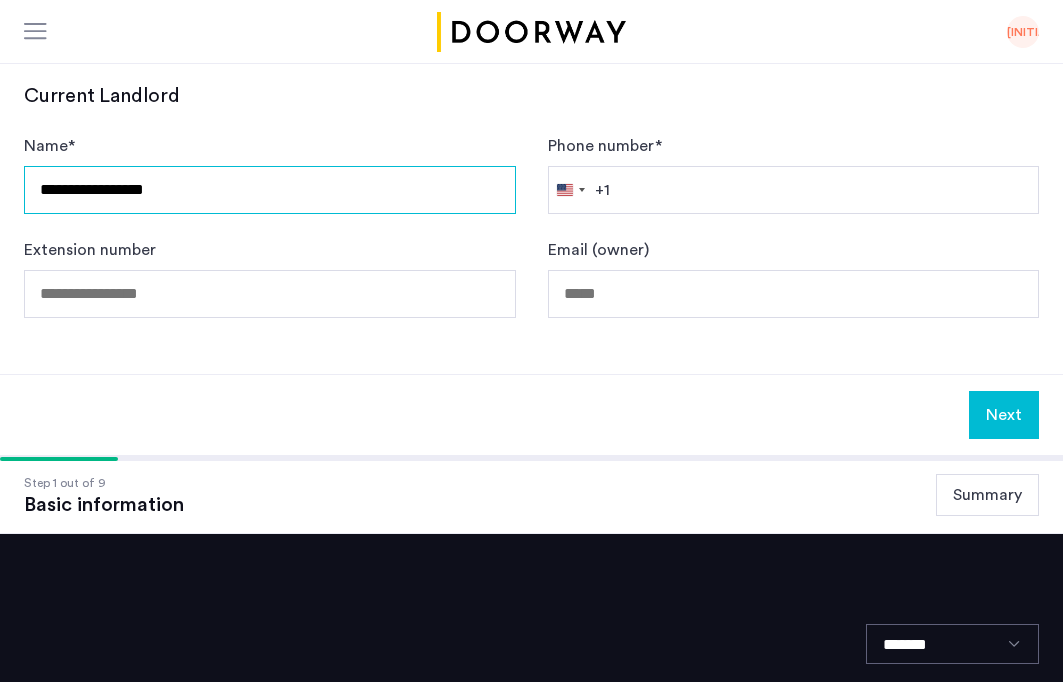 type on "**********" 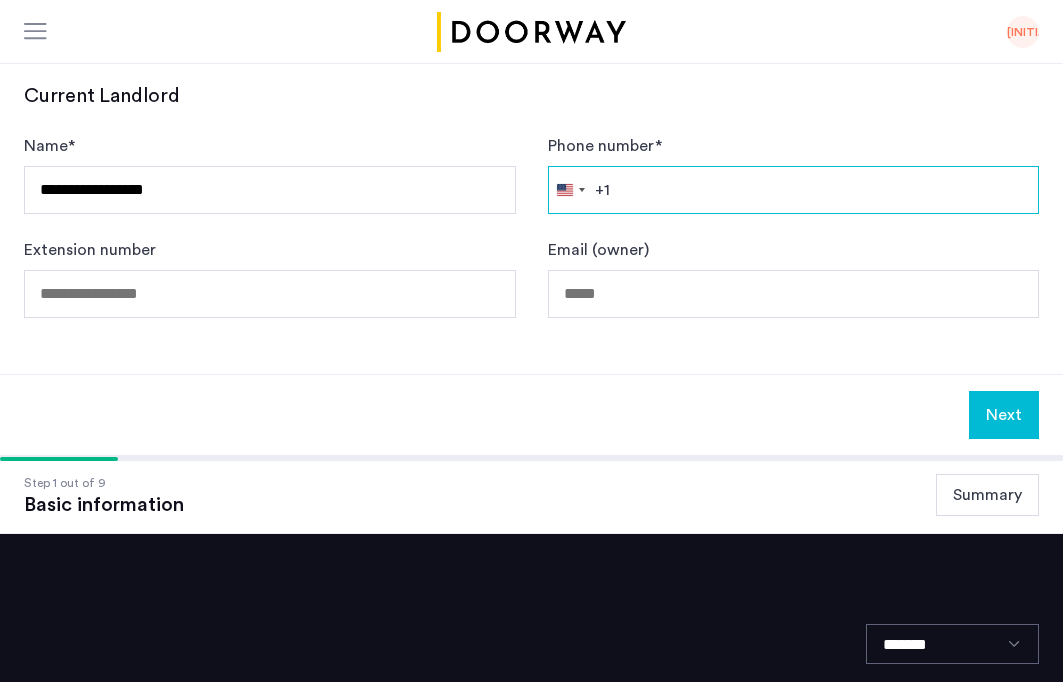 click on "Phone number  *" at bounding box center [794, 190] 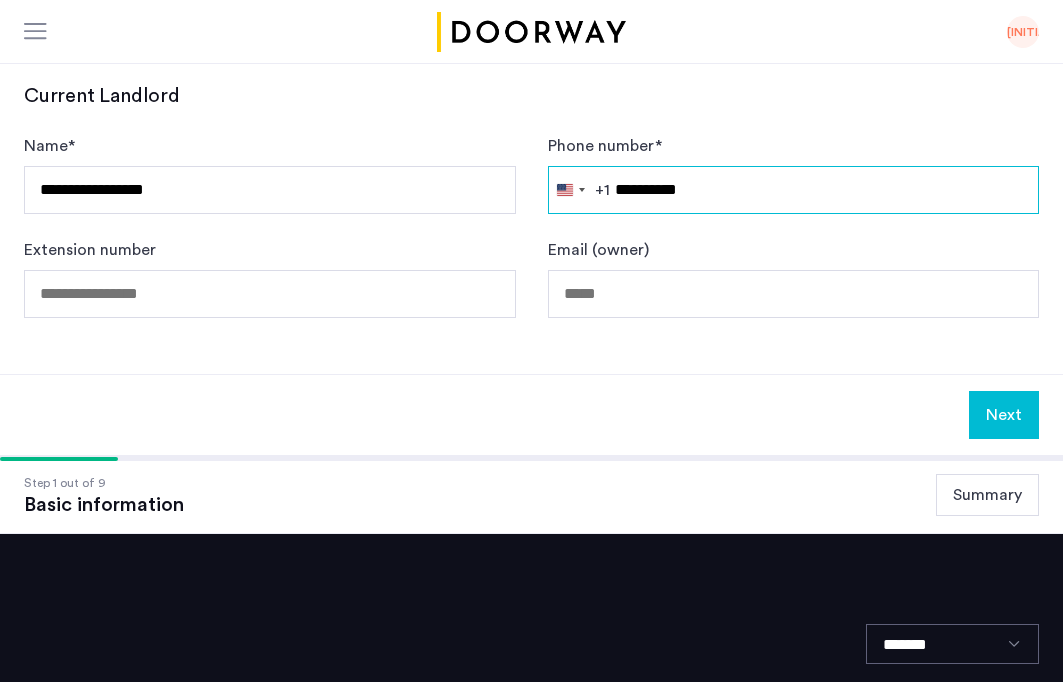 click on "**********" at bounding box center (794, 190) 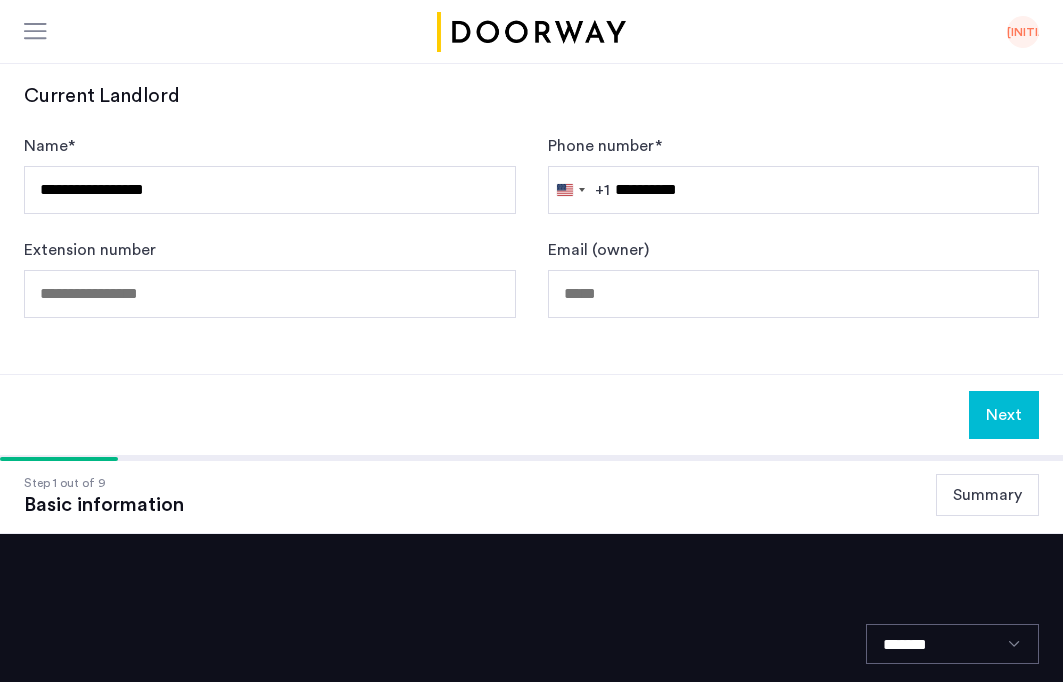 click on "Next" 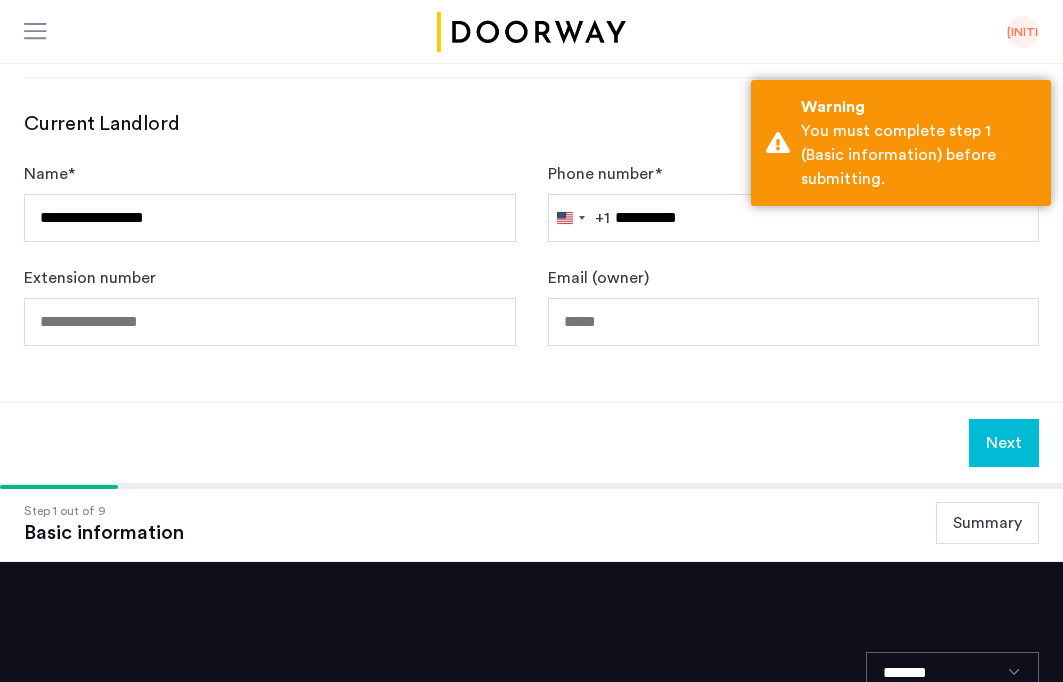 scroll, scrollTop: 1304, scrollLeft: 0, axis: vertical 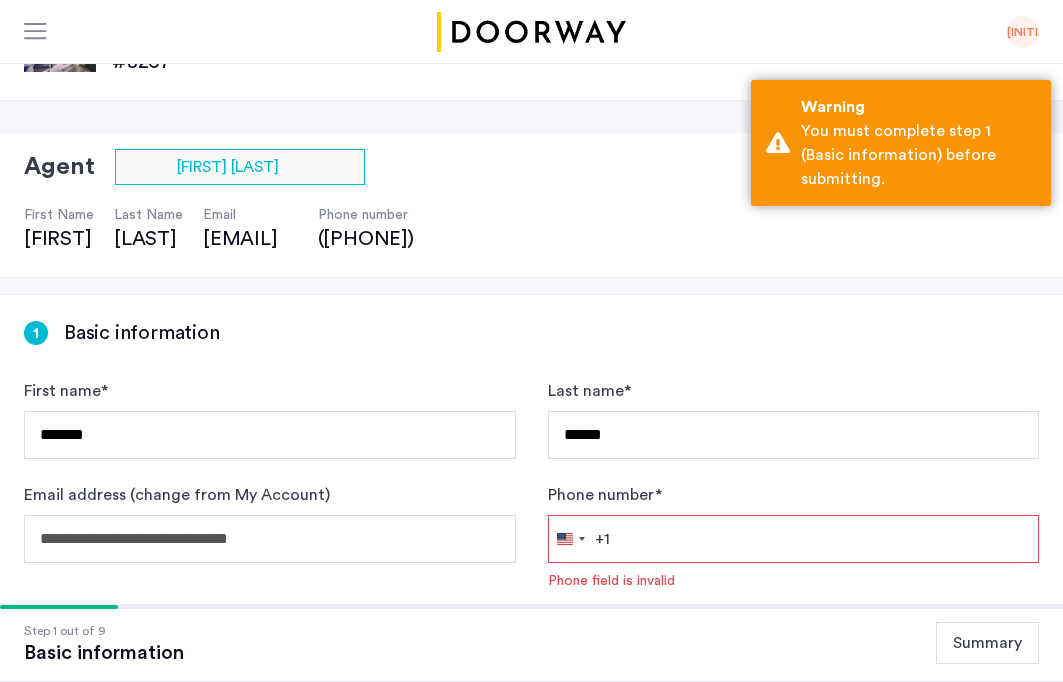 click on "Phone number  *" at bounding box center (794, 539) 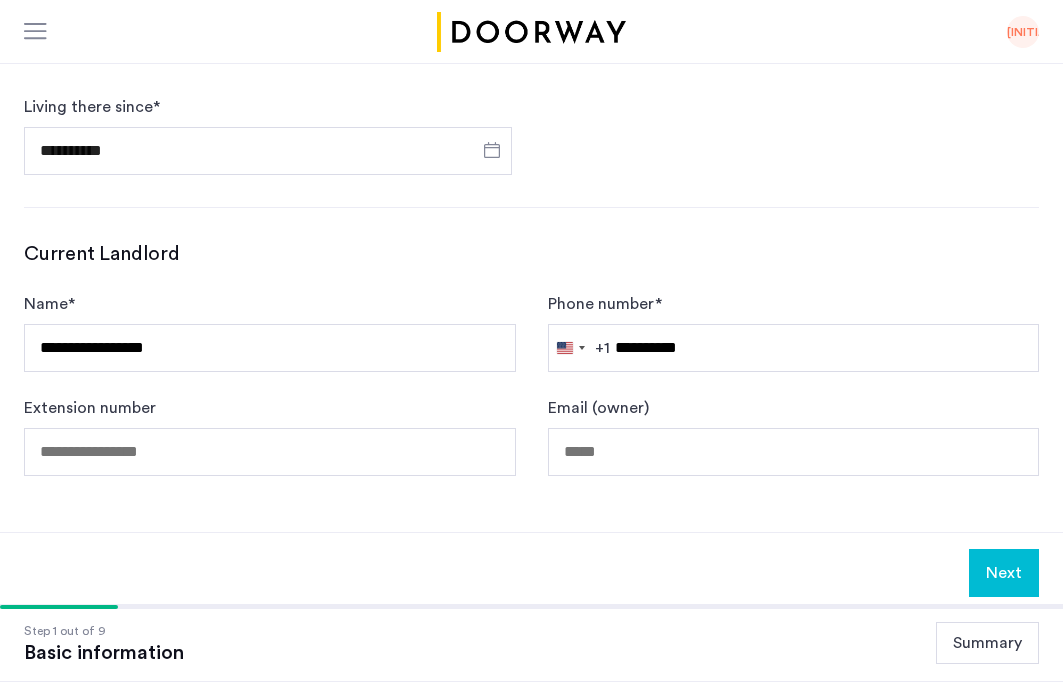 scroll, scrollTop: 1119, scrollLeft: 0, axis: vertical 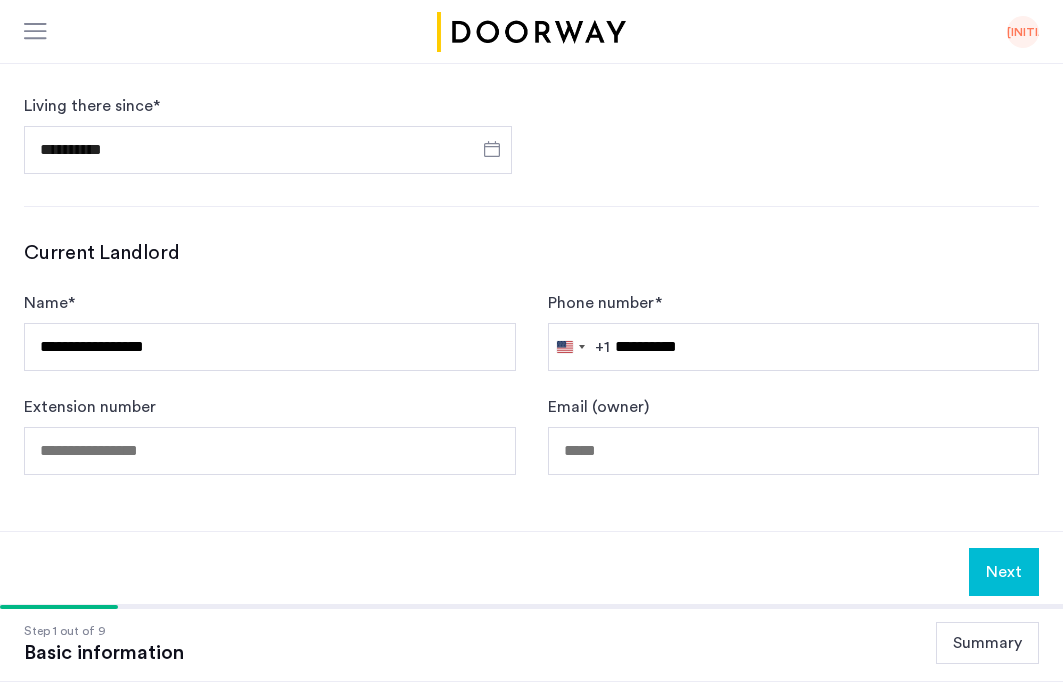 type on "**********" 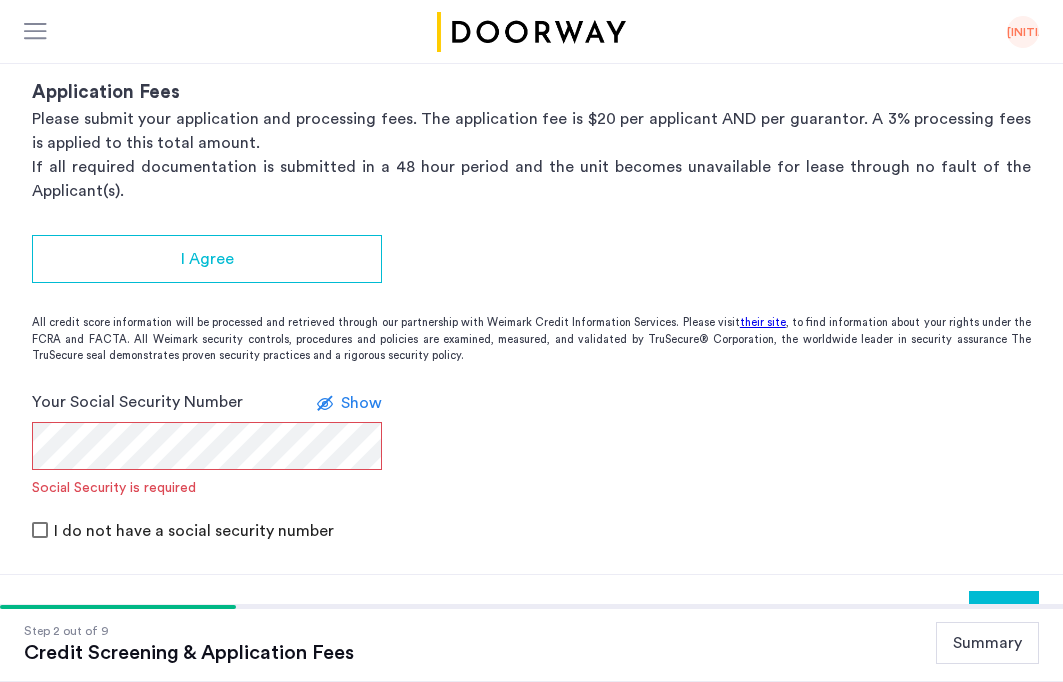 scroll, scrollTop: 362, scrollLeft: 0, axis: vertical 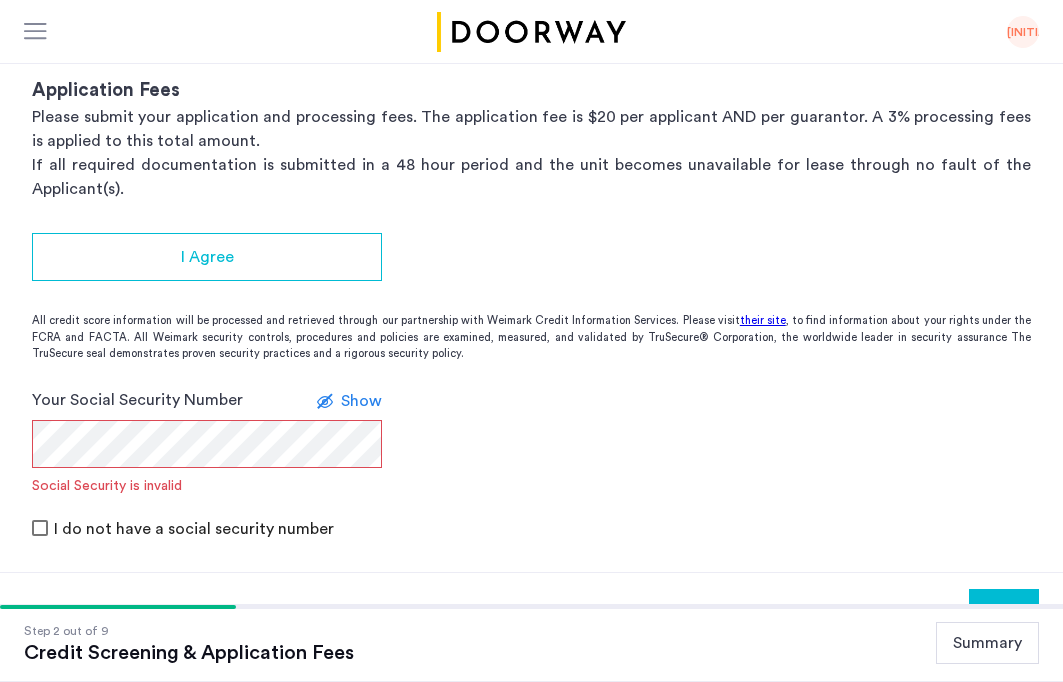 click on "Show" 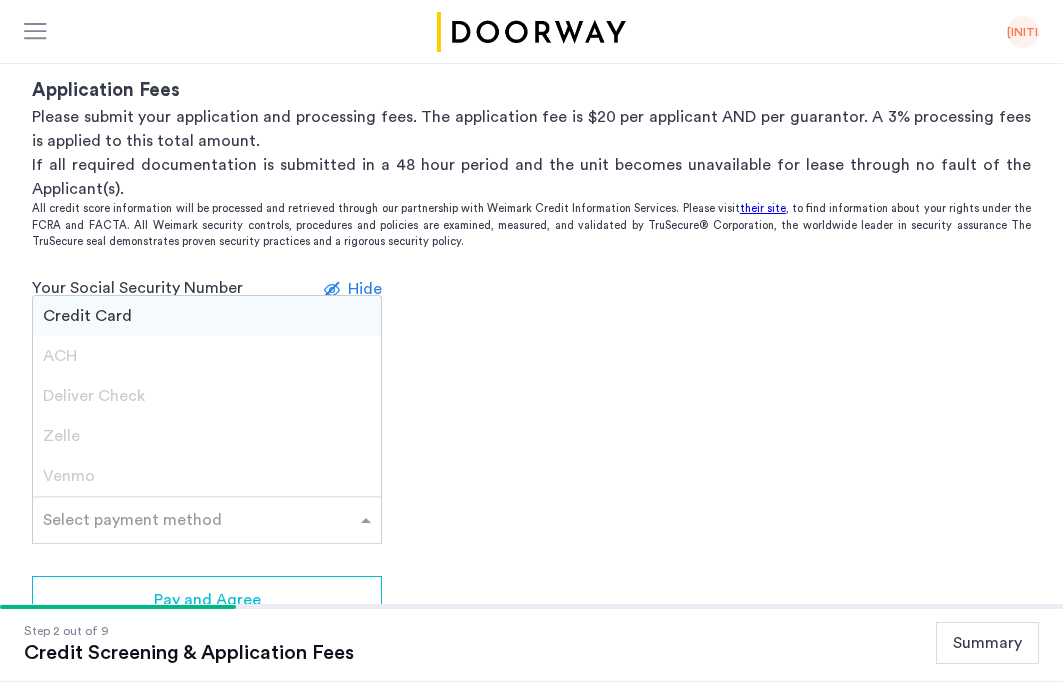 click 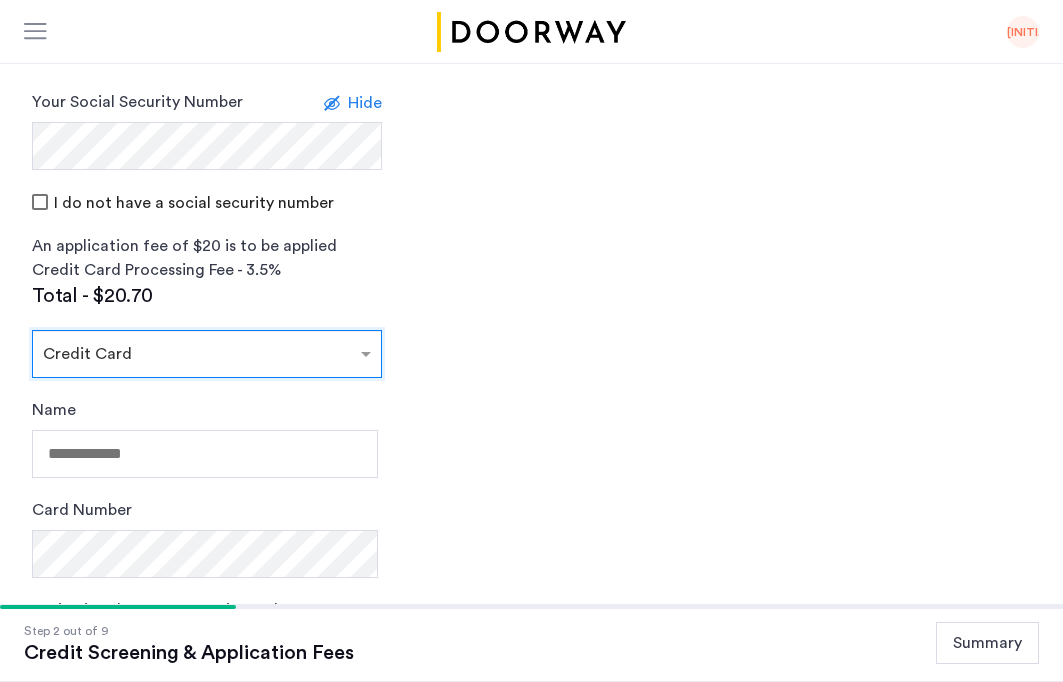 scroll, scrollTop: 559, scrollLeft: 0, axis: vertical 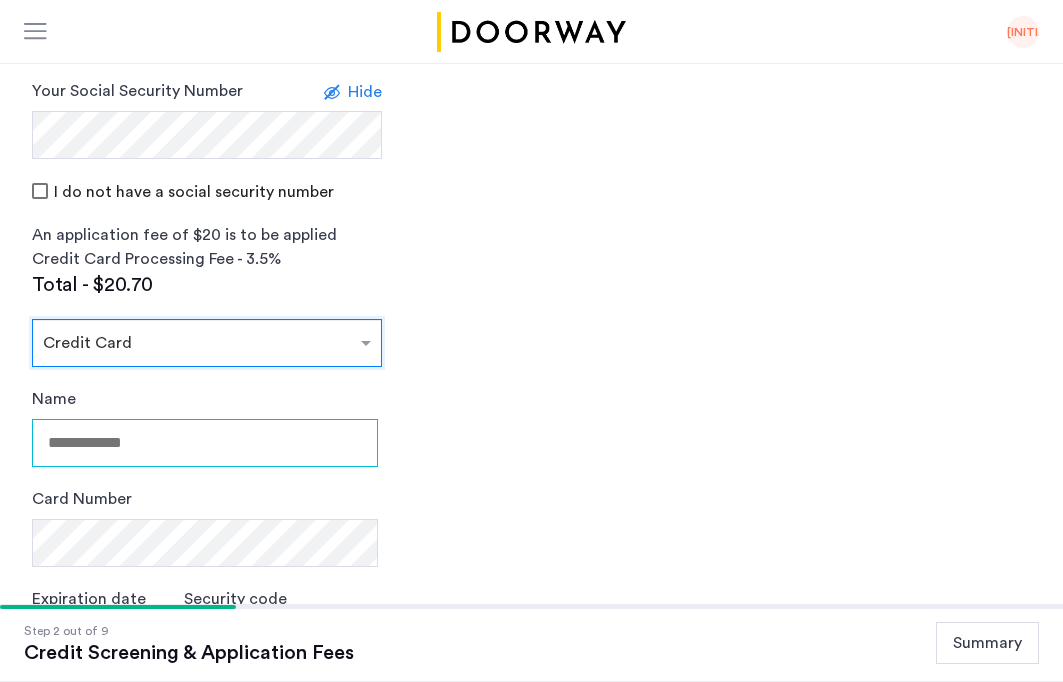 click on "Name" at bounding box center (205, 443) 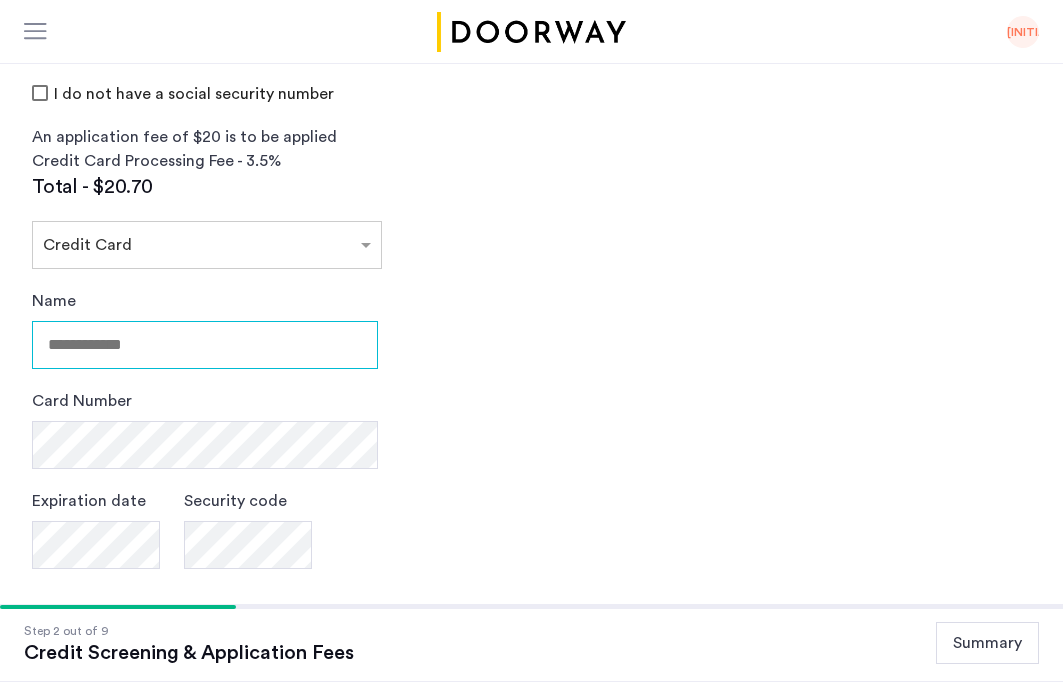 scroll, scrollTop: 708, scrollLeft: 0, axis: vertical 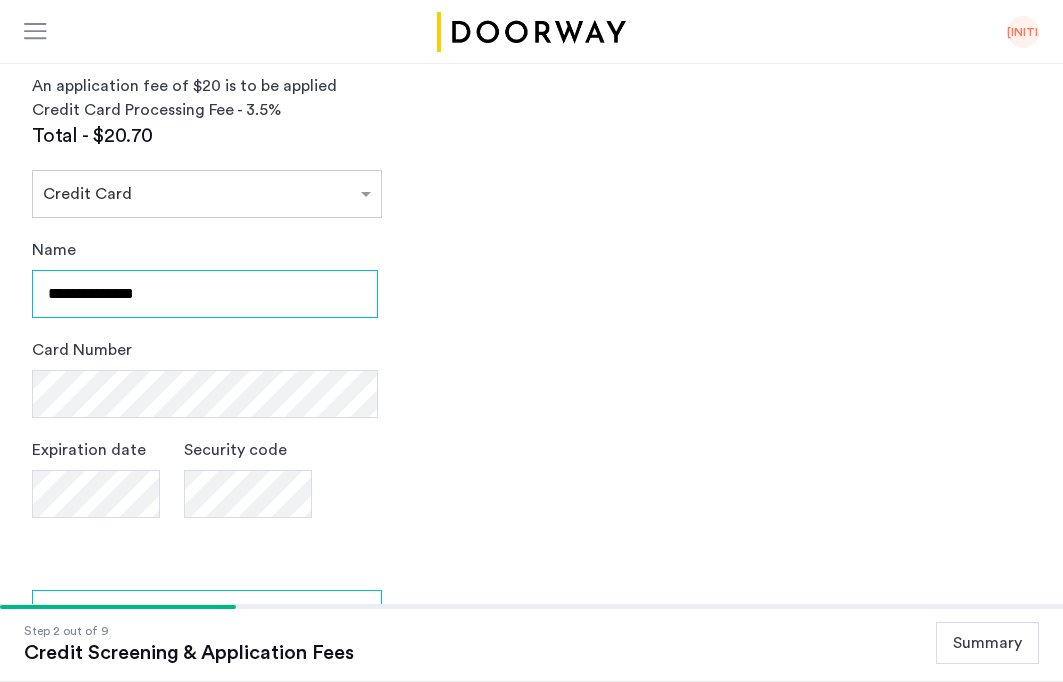 type on "**********" 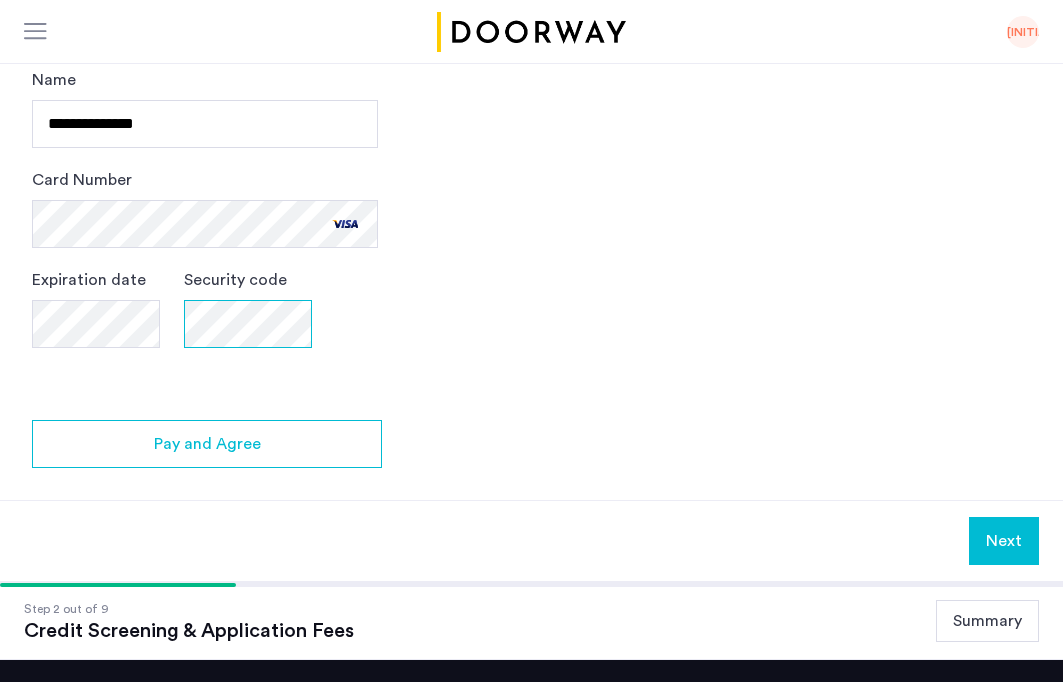 scroll, scrollTop: 902, scrollLeft: 0, axis: vertical 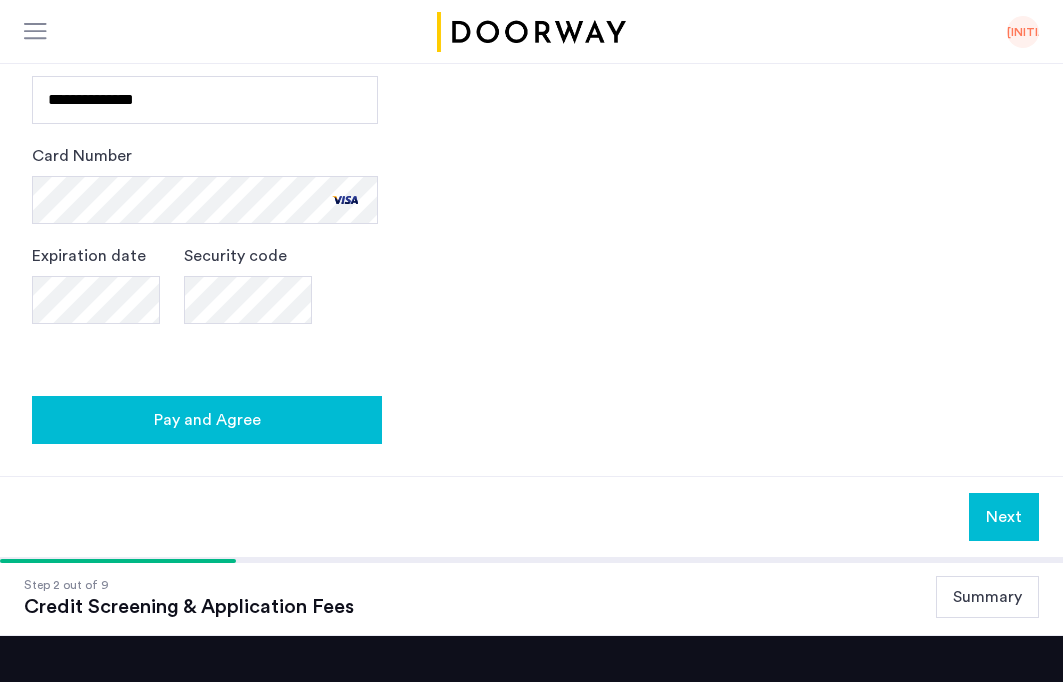 click on "Pay and Agree" 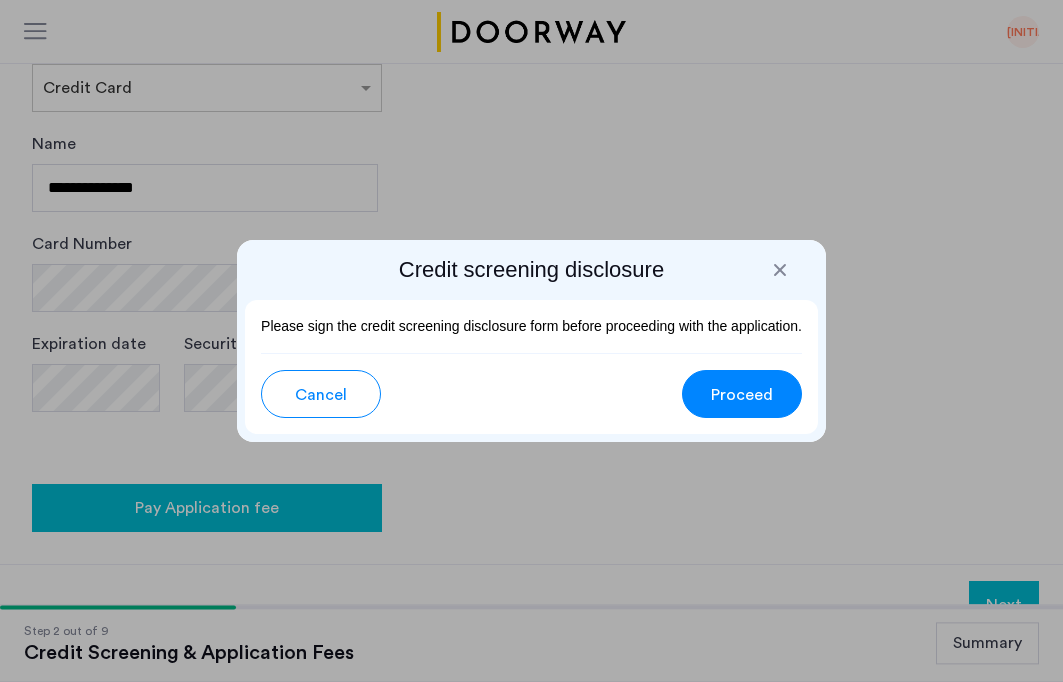 scroll, scrollTop: 0, scrollLeft: 0, axis: both 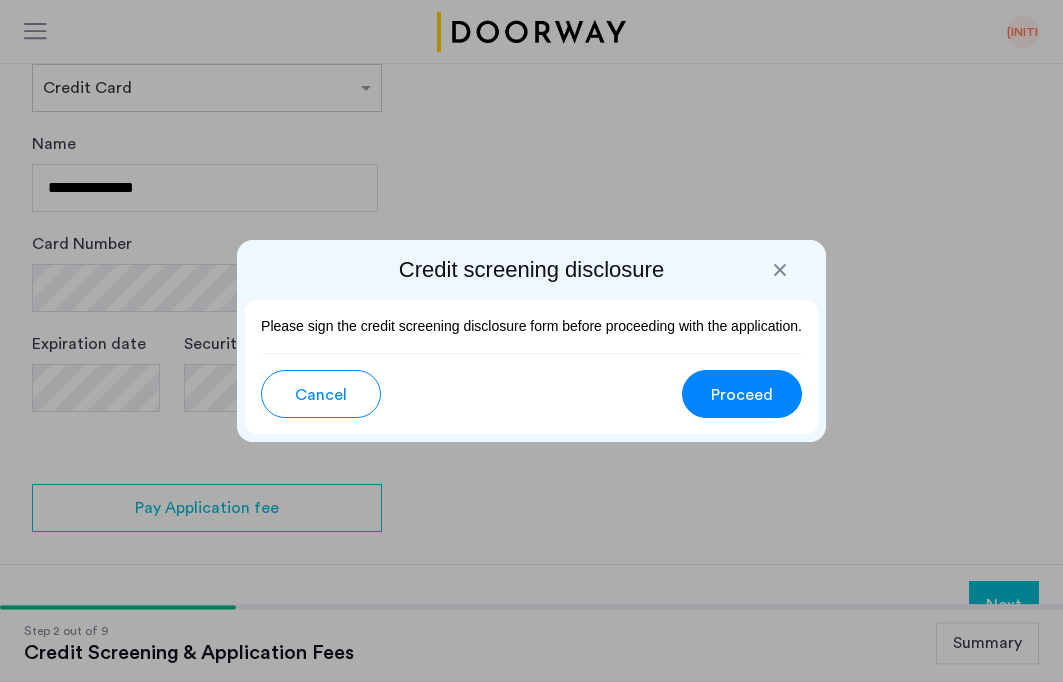click on "Proceed" at bounding box center (742, 395) 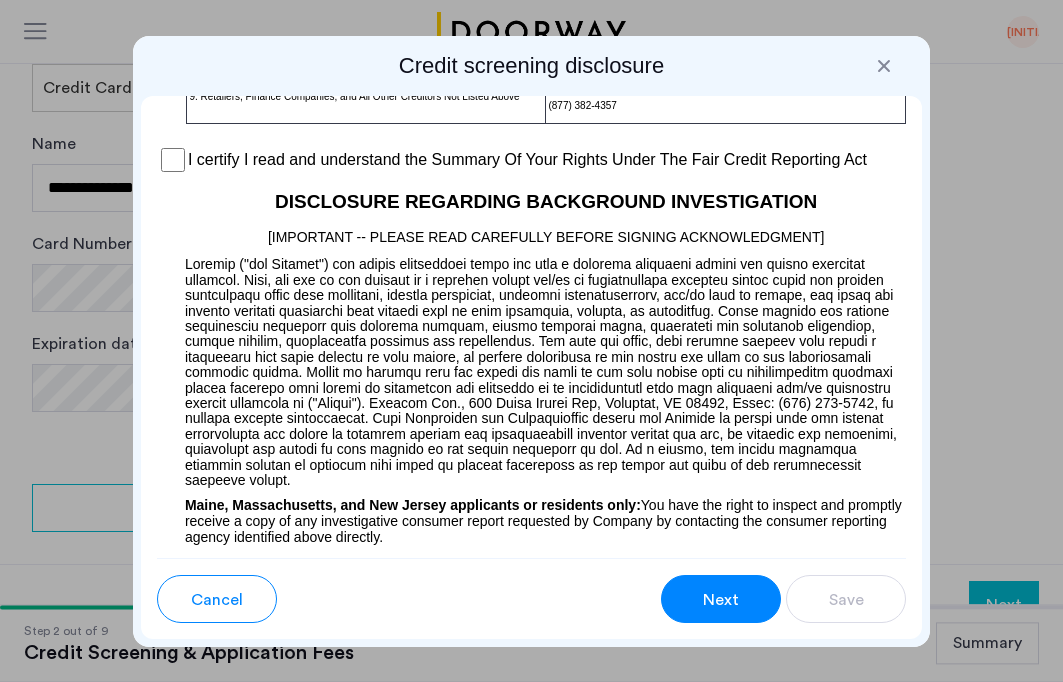 scroll, scrollTop: 2064, scrollLeft: 0, axis: vertical 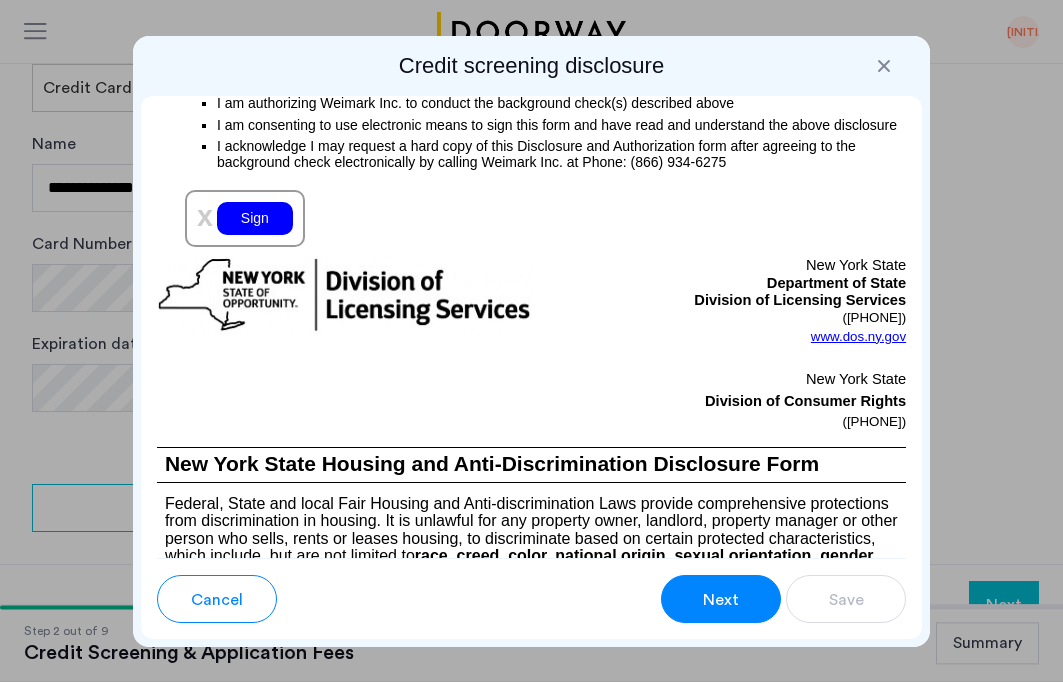 click on "Sign" at bounding box center (255, 218) 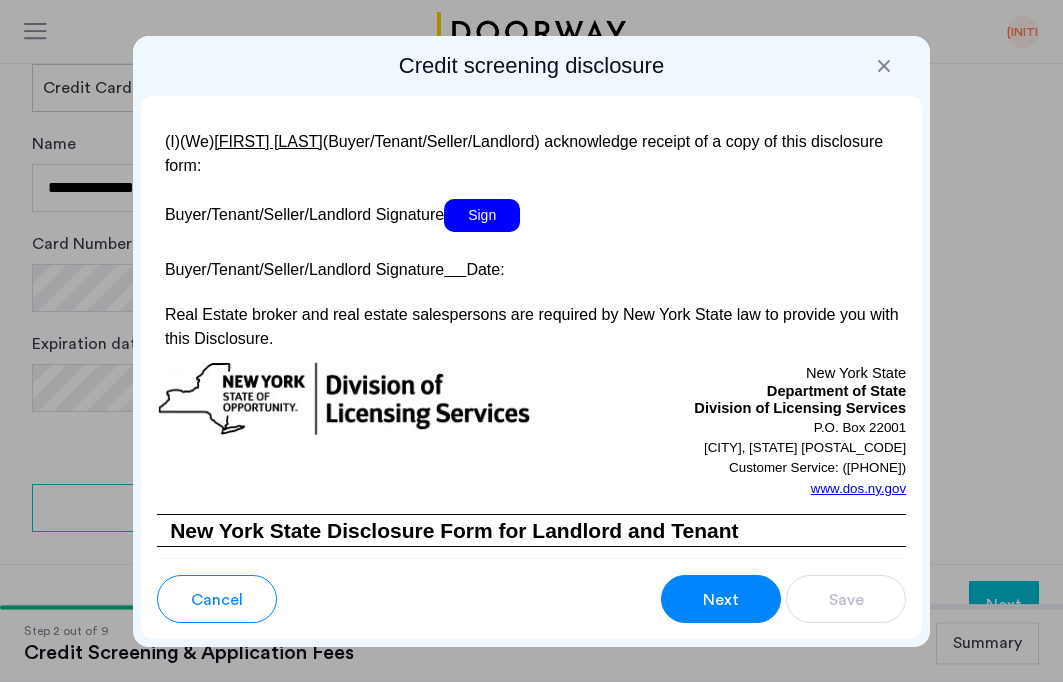 scroll, scrollTop: 4589, scrollLeft: 0, axis: vertical 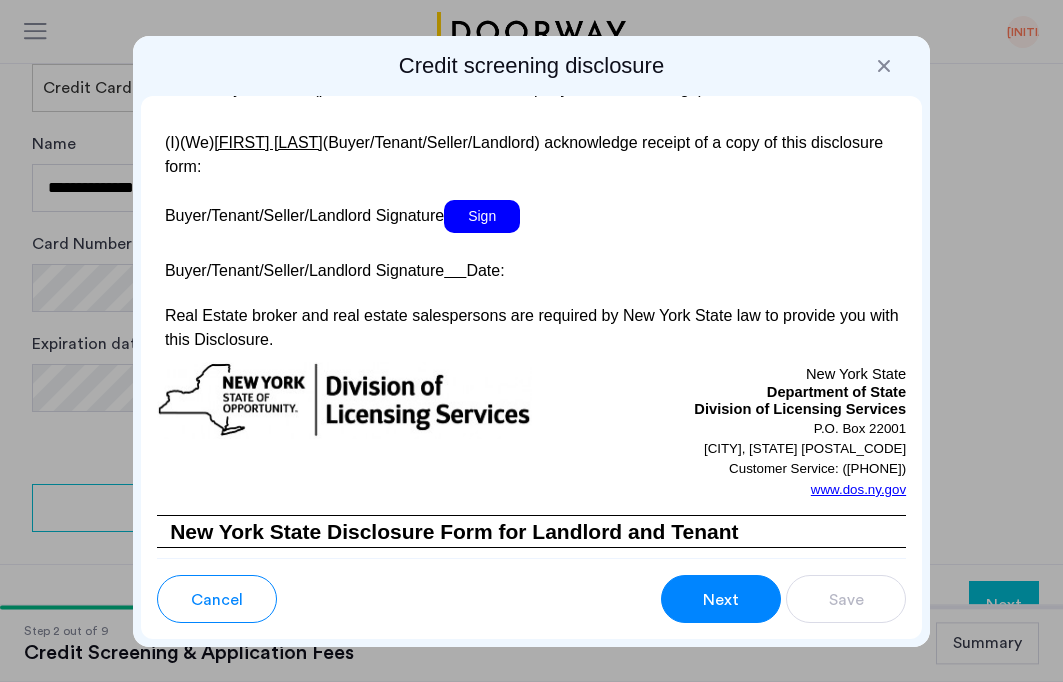 click on "Sign" at bounding box center (482, 216) 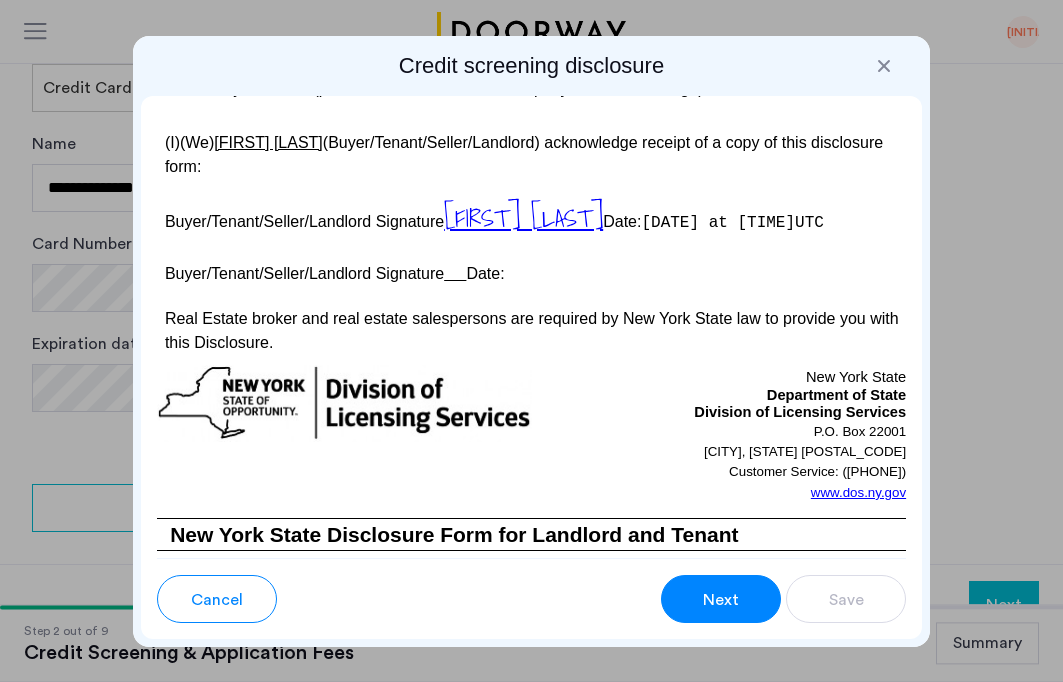 click at bounding box center [455, 273] 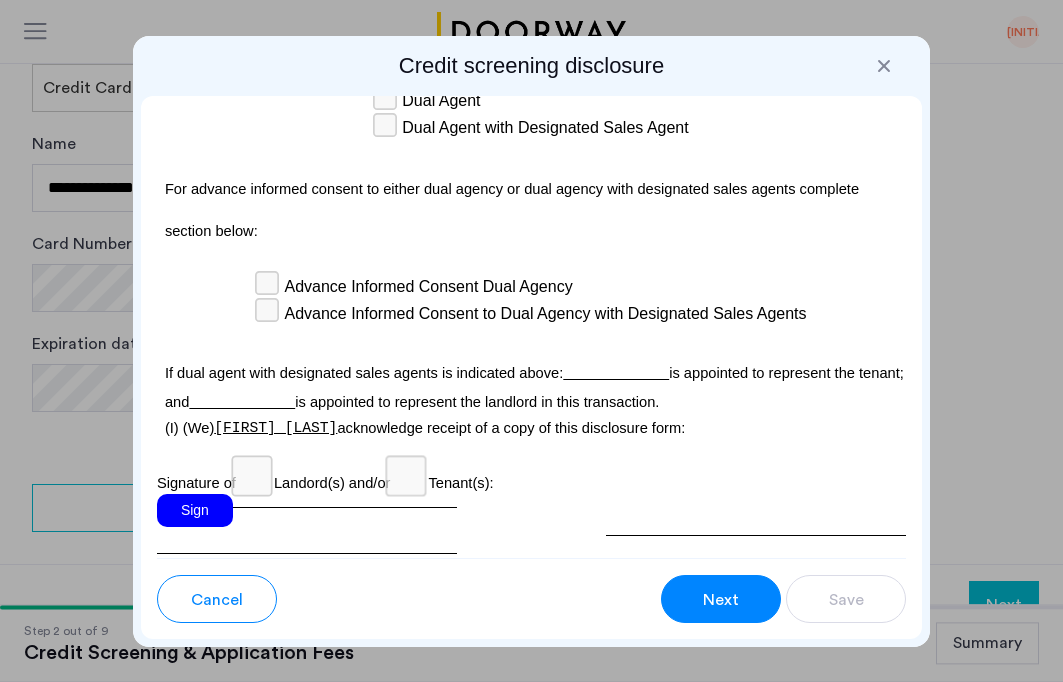 scroll, scrollTop: 7145, scrollLeft: 0, axis: vertical 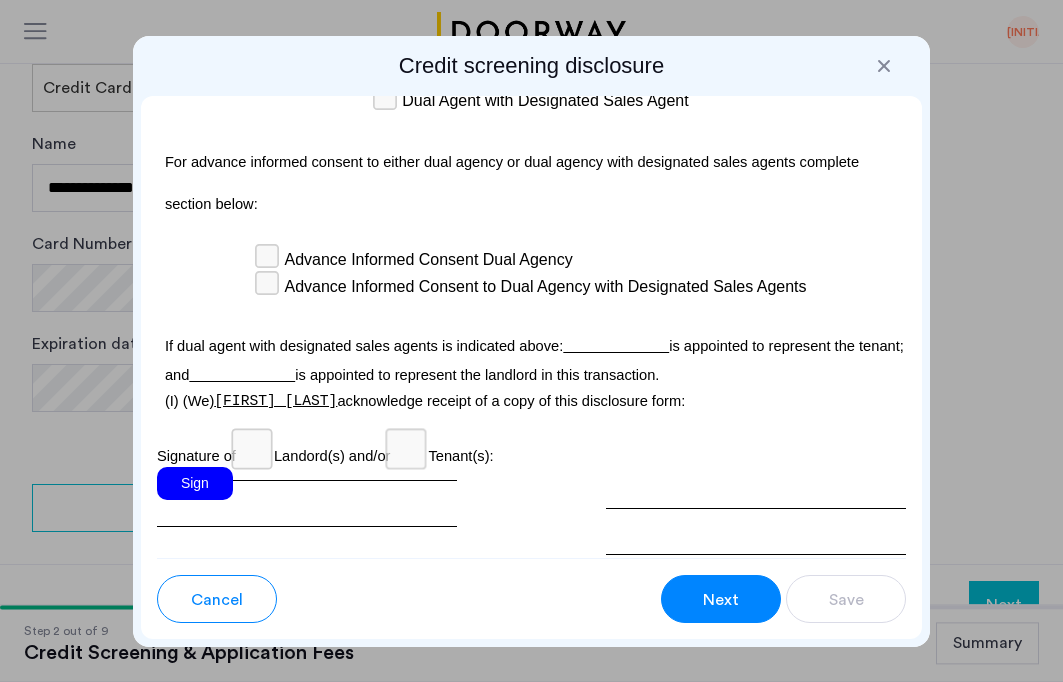 click on "Sign" at bounding box center [195, 483] 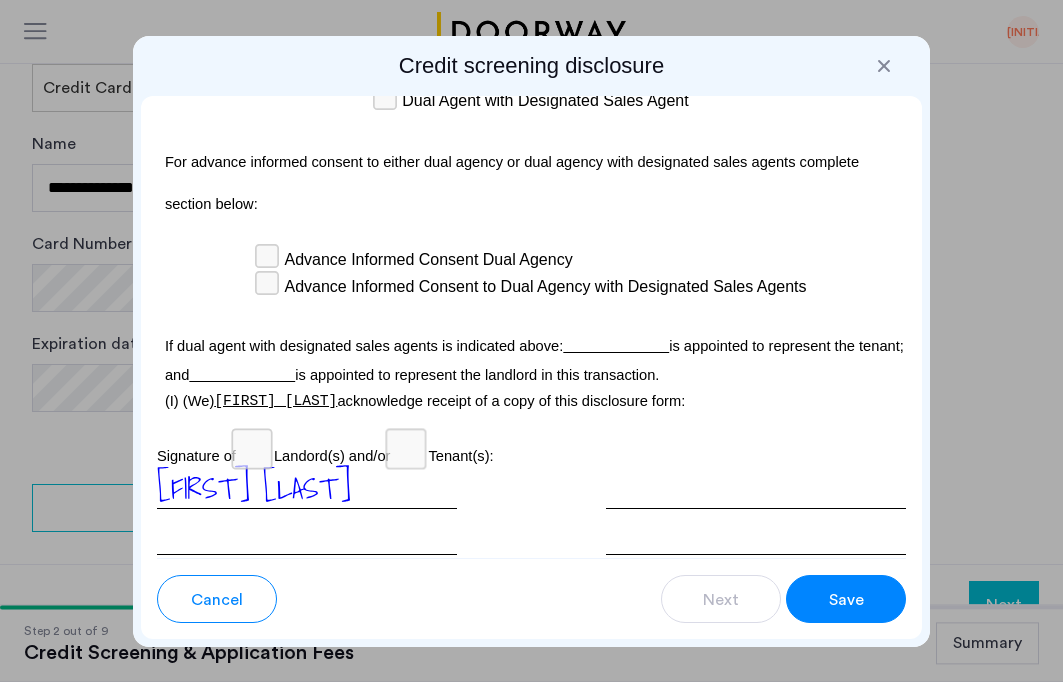 scroll, scrollTop: 7245, scrollLeft: 0, axis: vertical 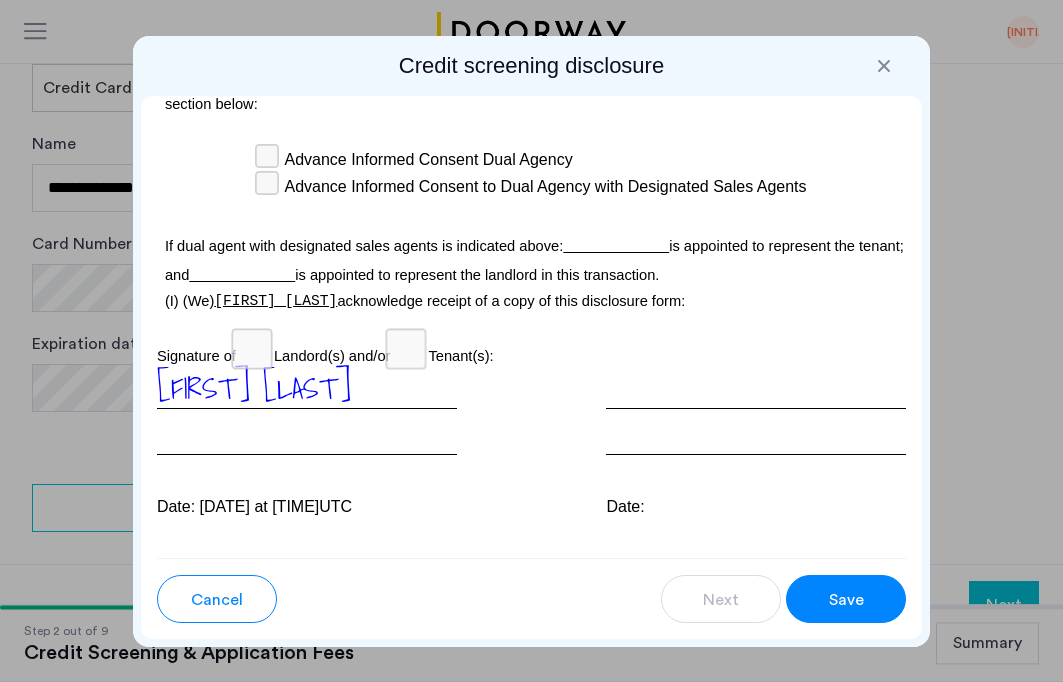 click on "Save" at bounding box center (846, 600) 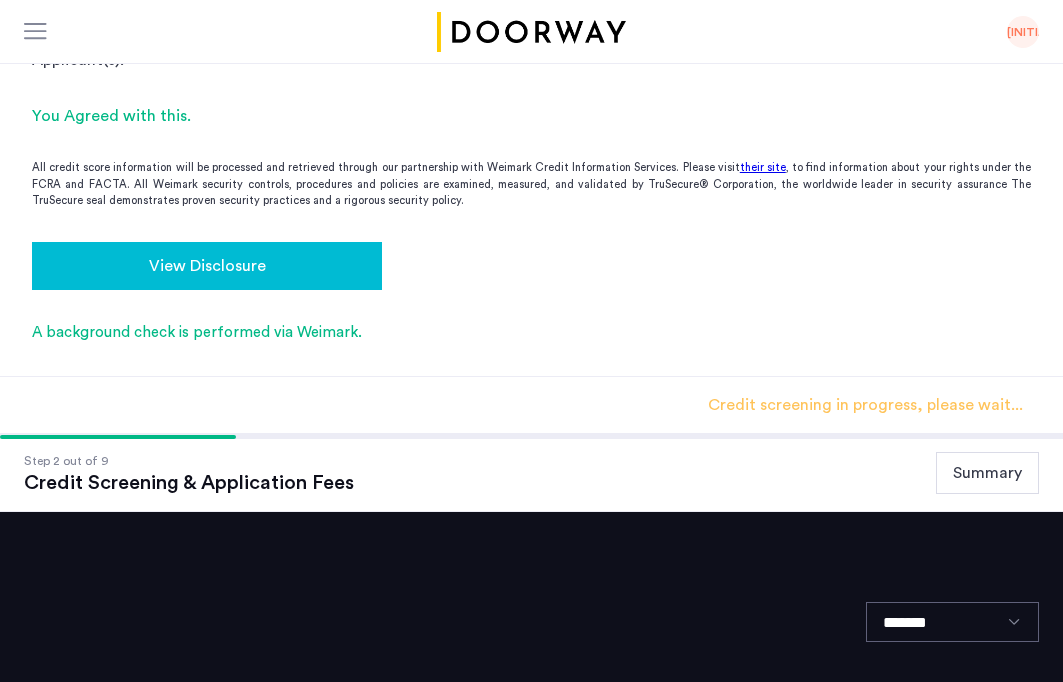 scroll, scrollTop: 498, scrollLeft: 0, axis: vertical 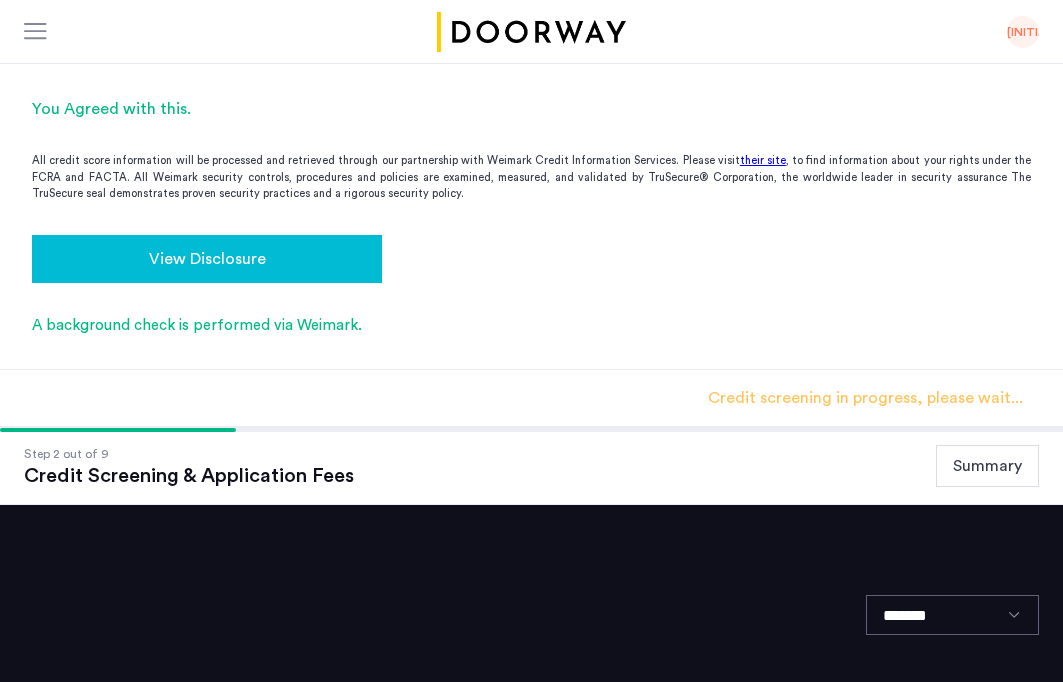 click on "View Disclosure" 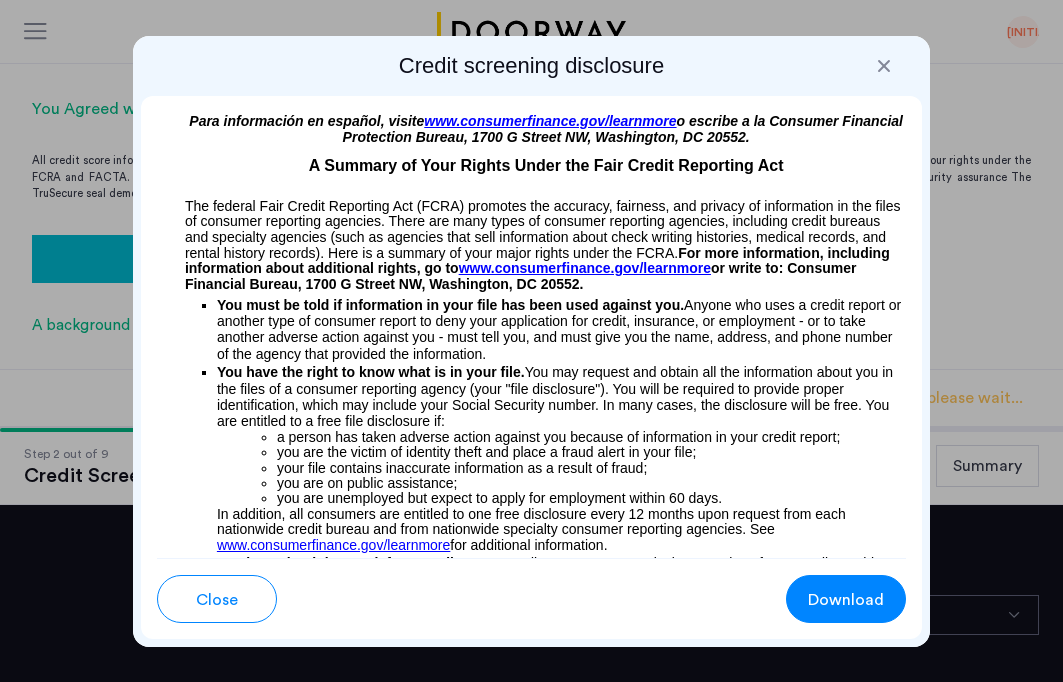 scroll, scrollTop: 0, scrollLeft: 0, axis: both 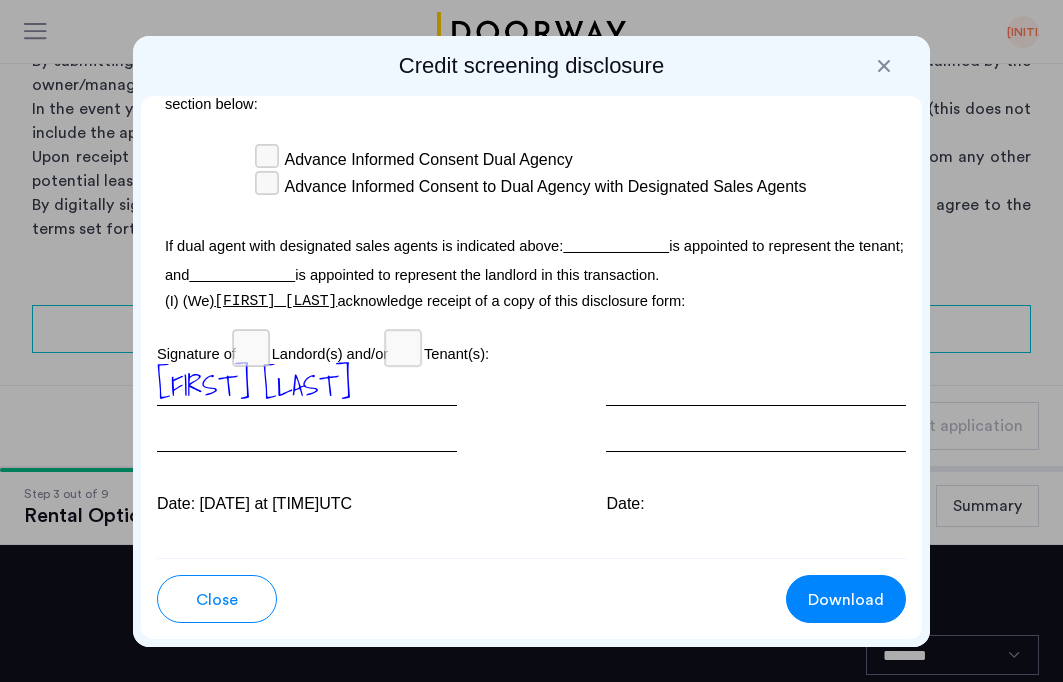 click on "Download" at bounding box center [846, 600] 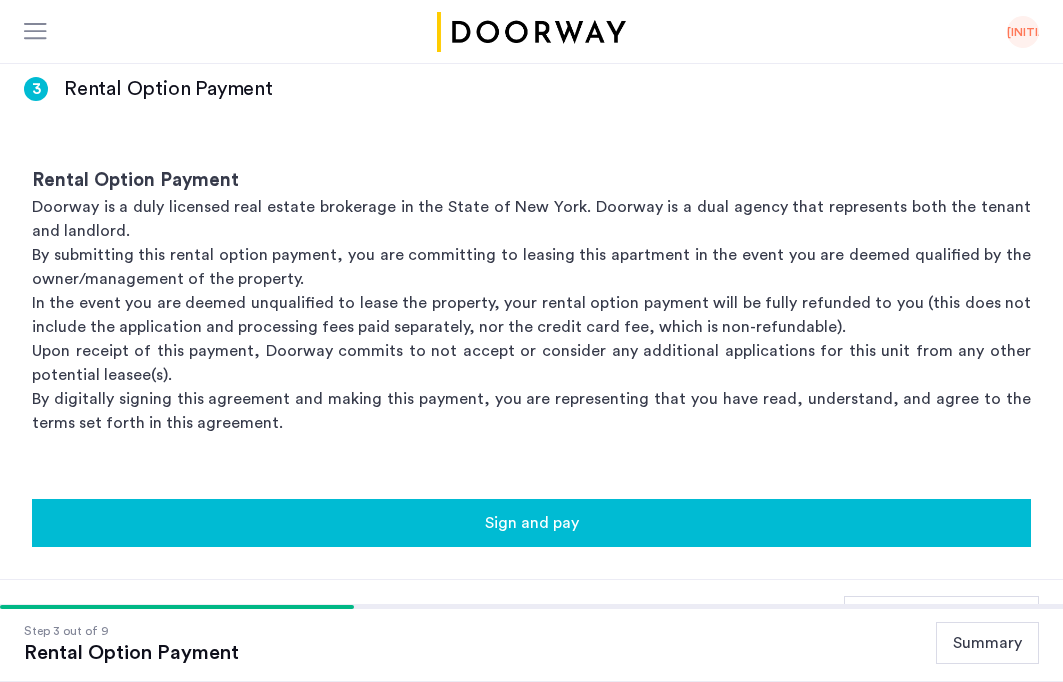 scroll, scrollTop: 305, scrollLeft: 0, axis: vertical 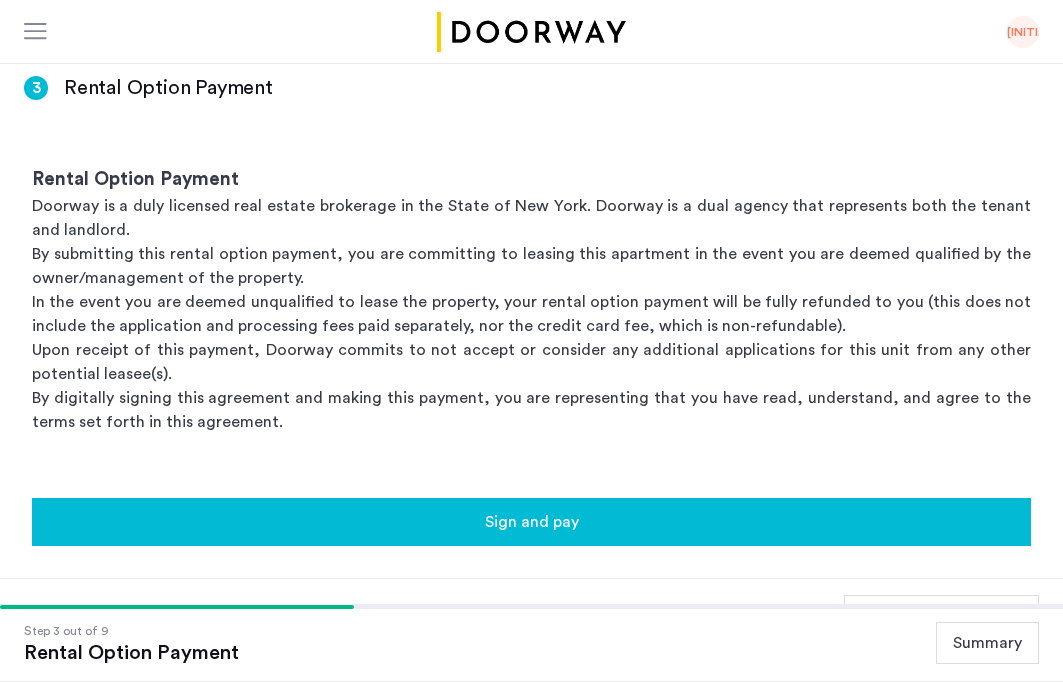 click on "Sign and pay" 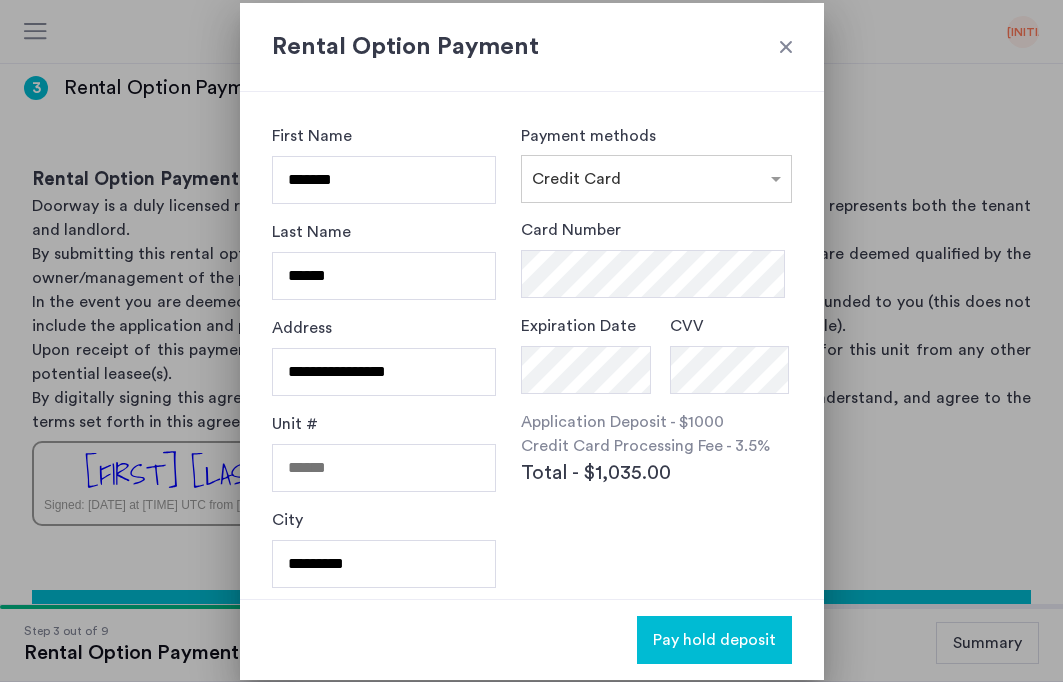 scroll, scrollTop: 0, scrollLeft: 0, axis: both 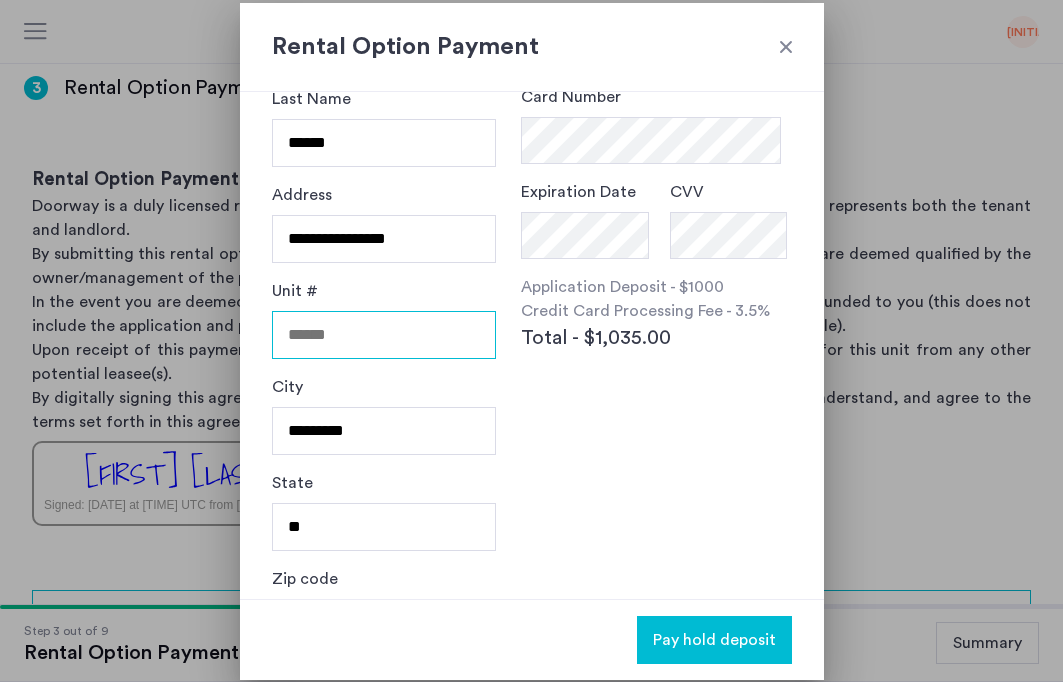 click on "Unit #" at bounding box center (384, 335) 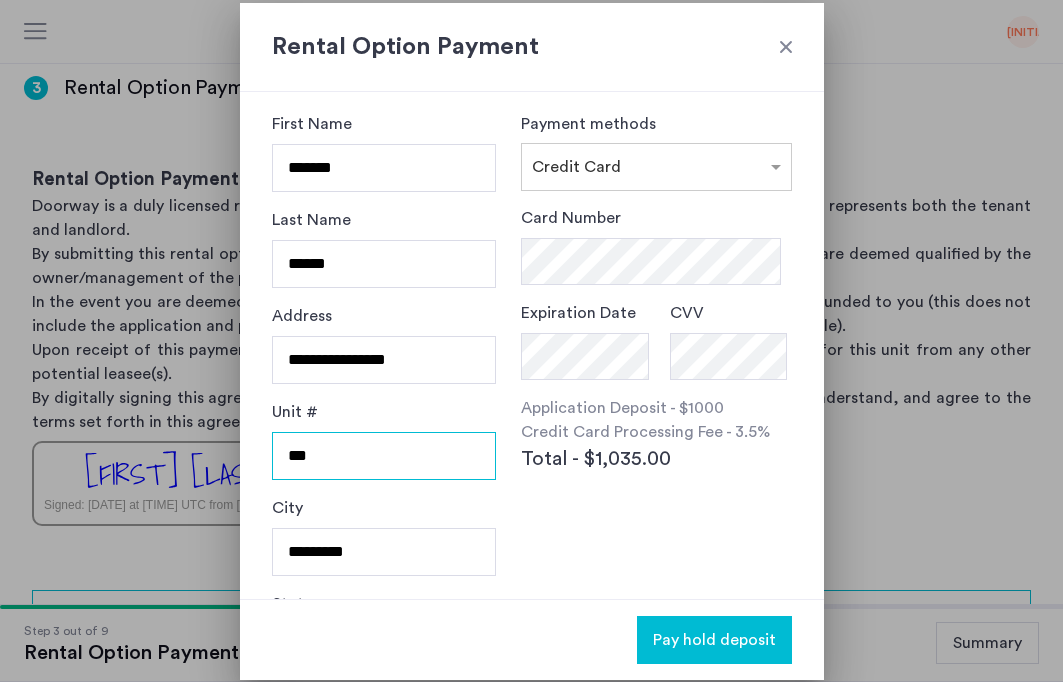 scroll, scrollTop: 0, scrollLeft: 0, axis: both 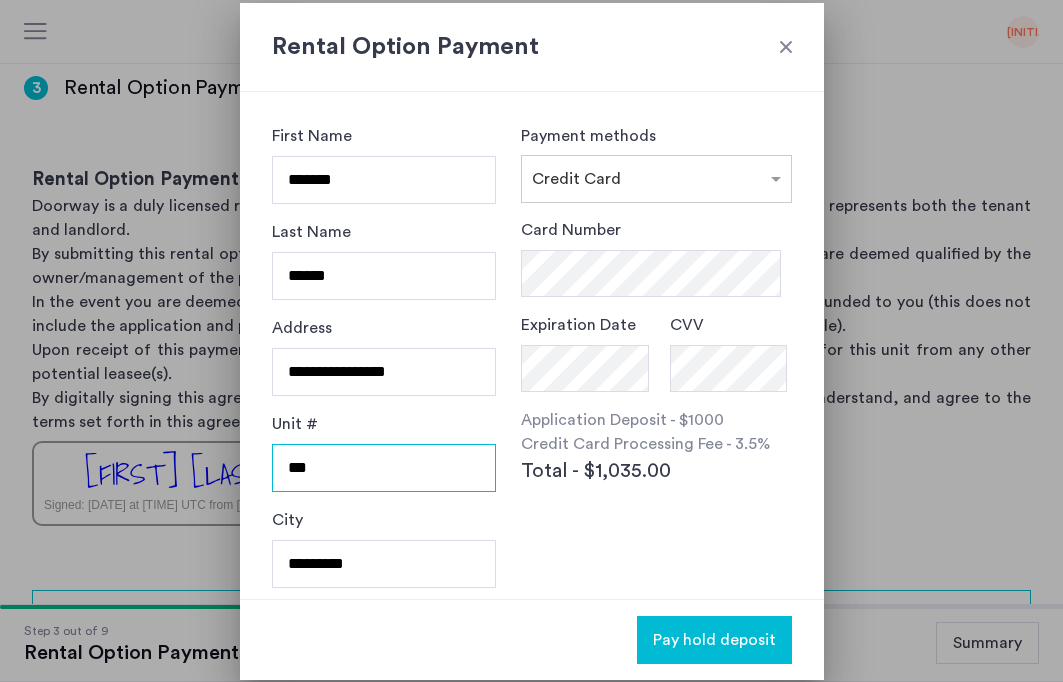type on "***" 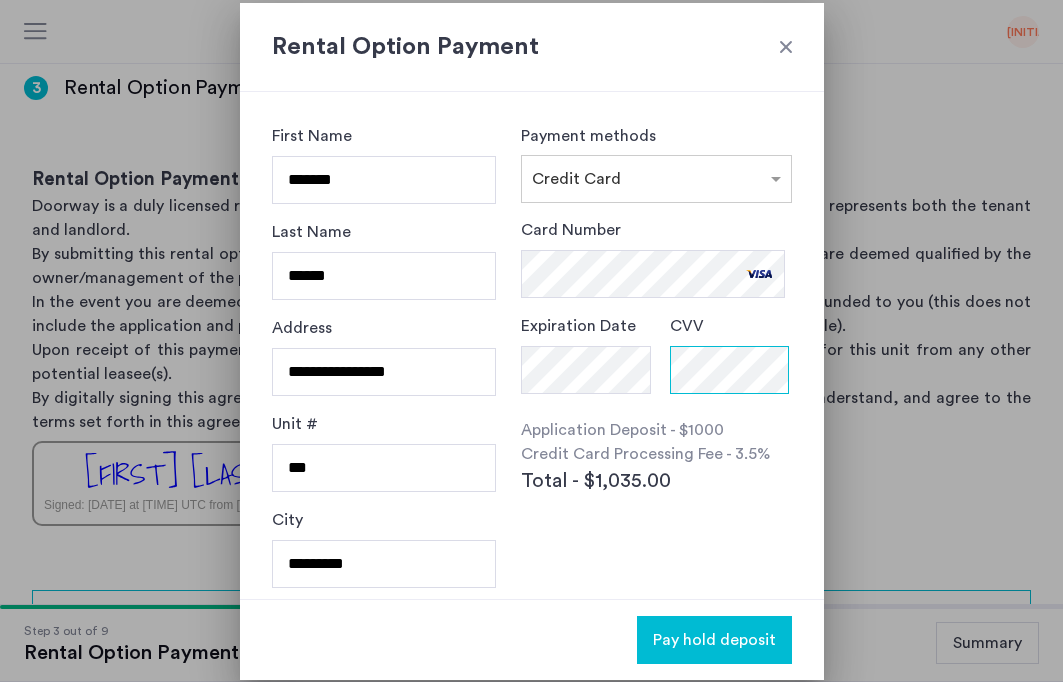 scroll, scrollTop: 197, scrollLeft: 0, axis: vertical 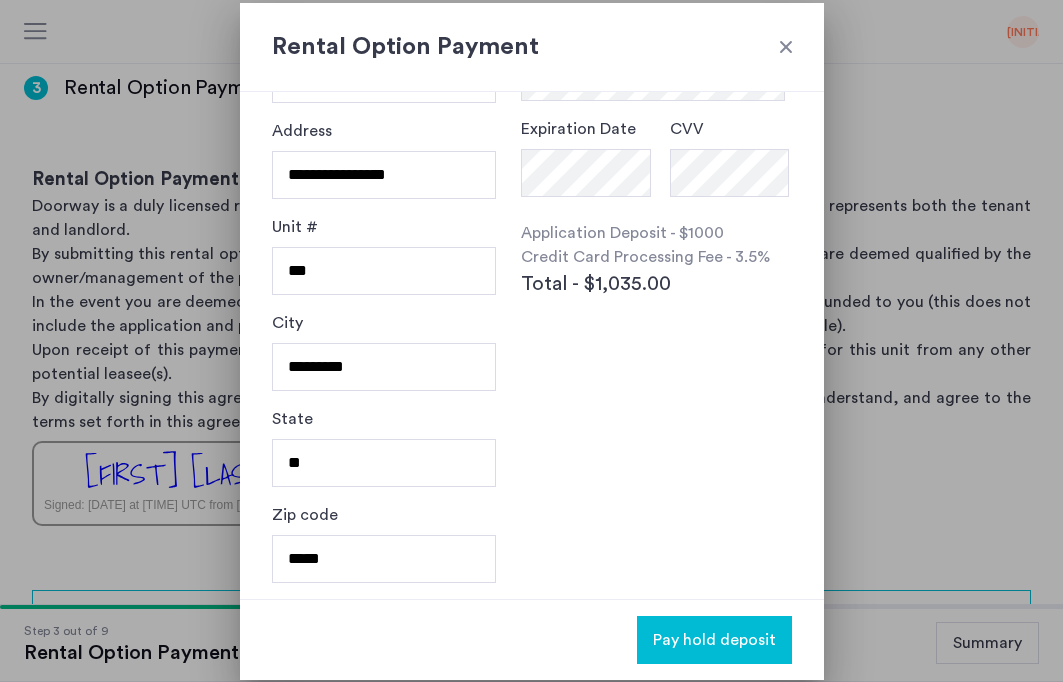 click on "Pay hold deposit" at bounding box center [714, 640] 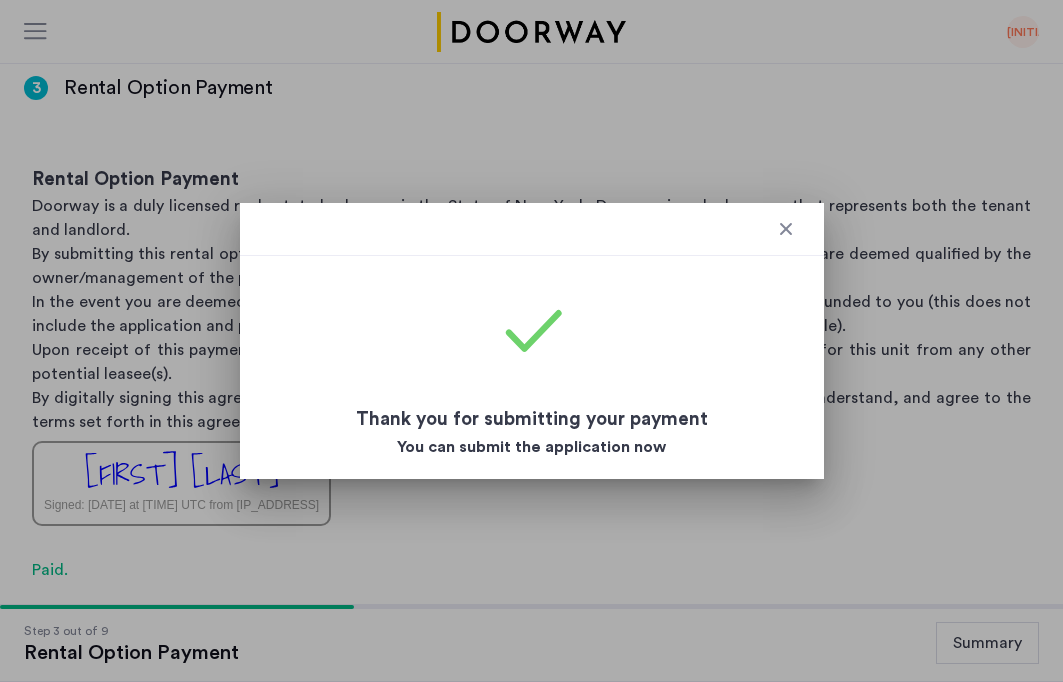 click at bounding box center (786, 229) 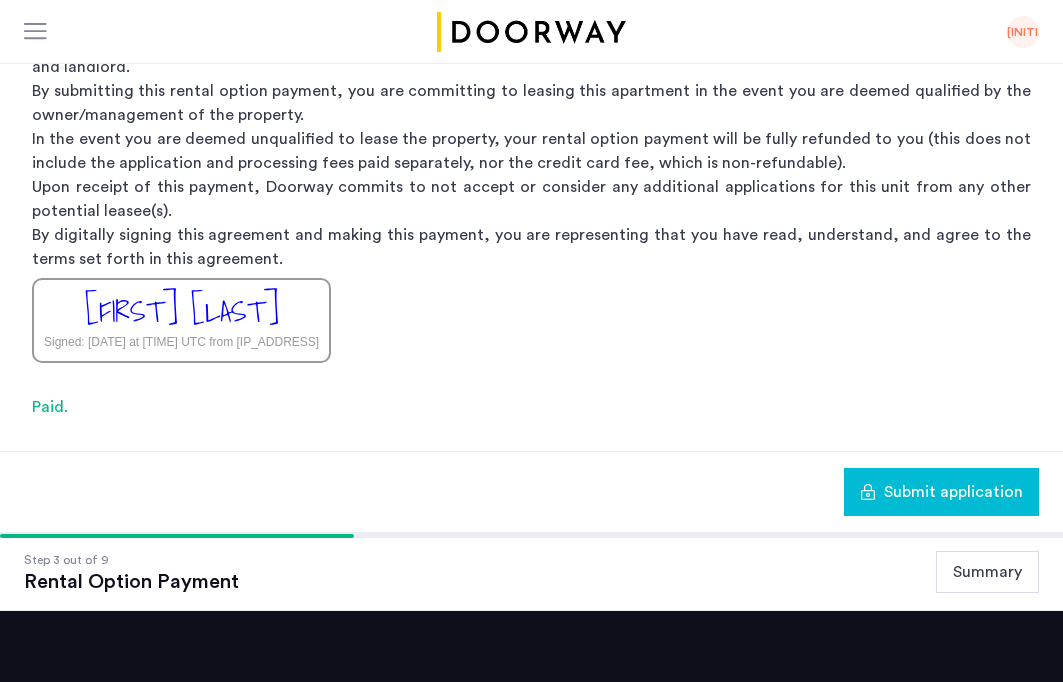 scroll, scrollTop: 471, scrollLeft: 0, axis: vertical 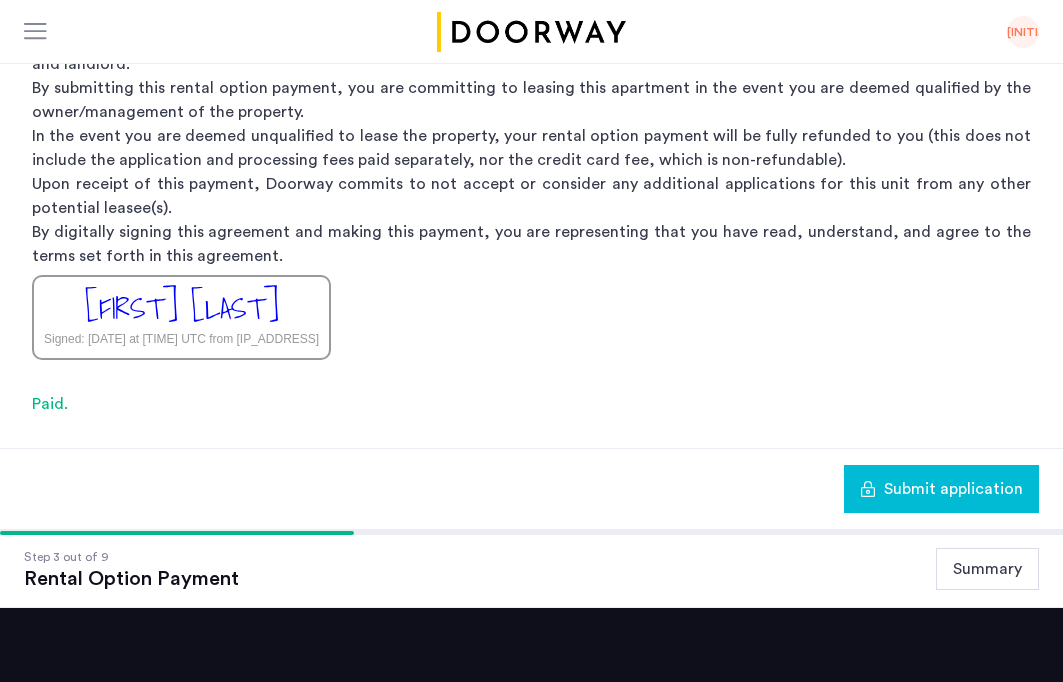 click on "Submit application" 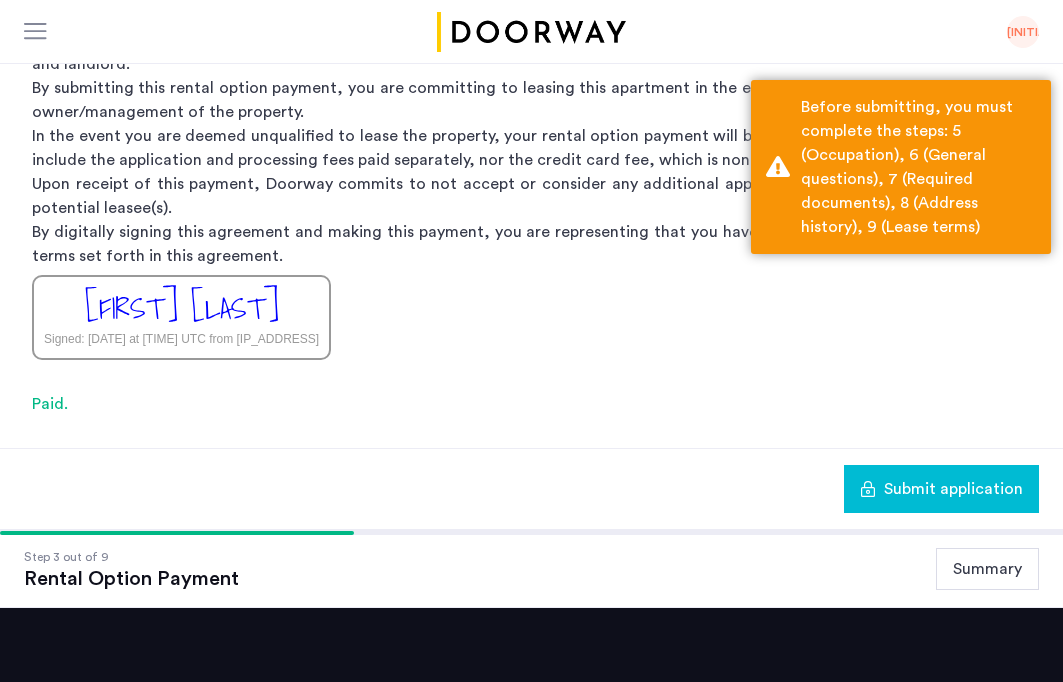 click on "Summary" 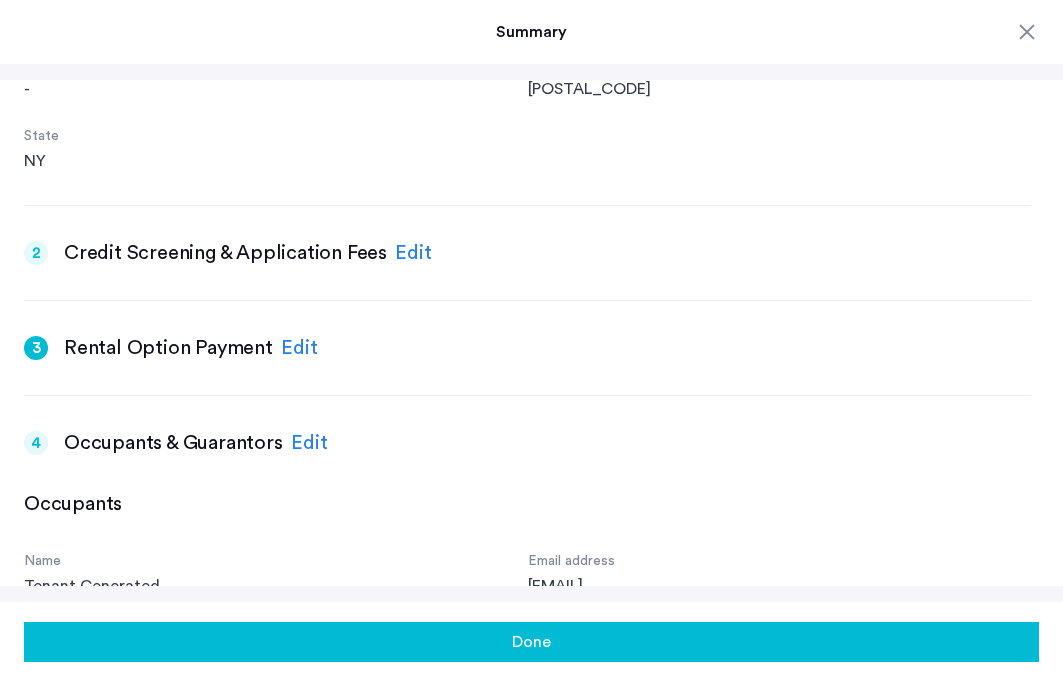 scroll, scrollTop: 504, scrollLeft: 0, axis: vertical 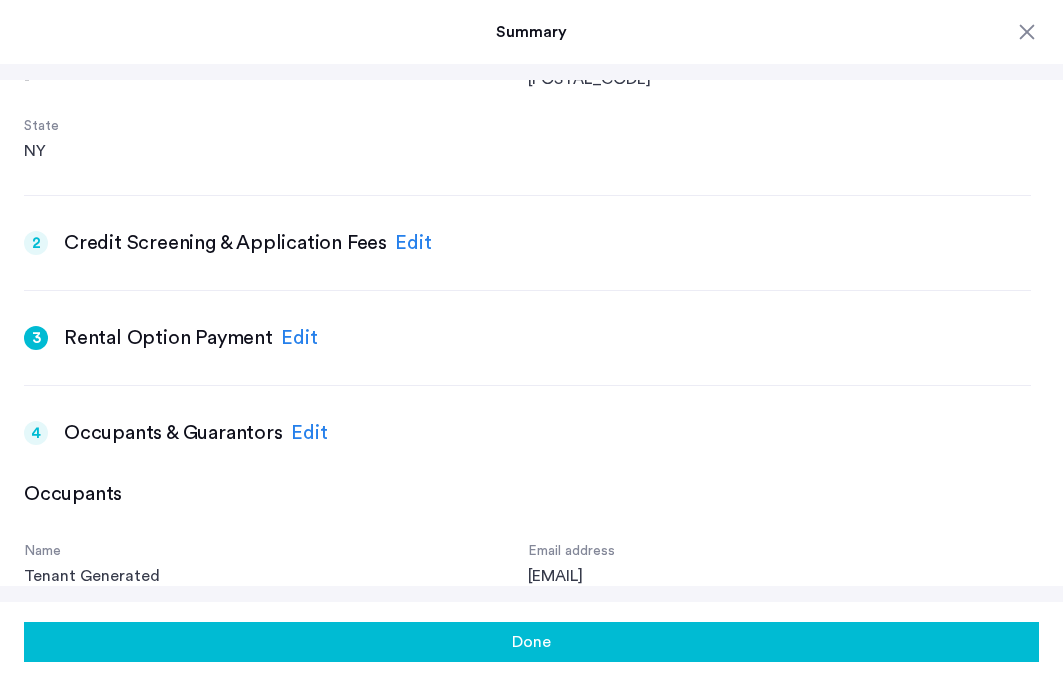 click on "Edit" at bounding box center (413, 243) 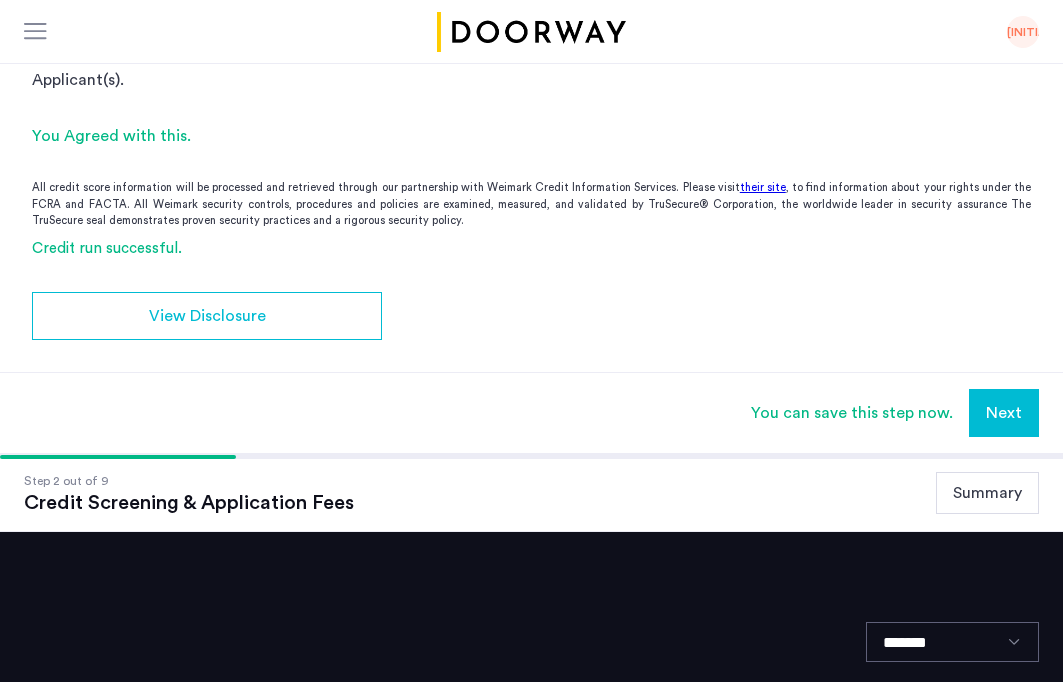 click on "Summary" 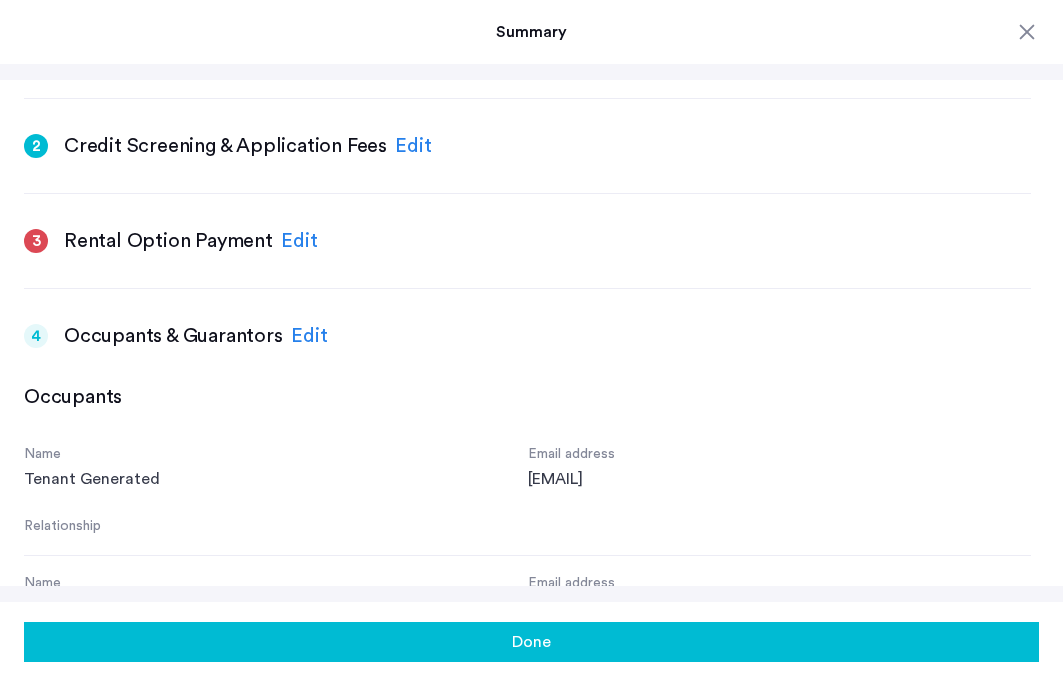 scroll, scrollTop: 584, scrollLeft: 0, axis: vertical 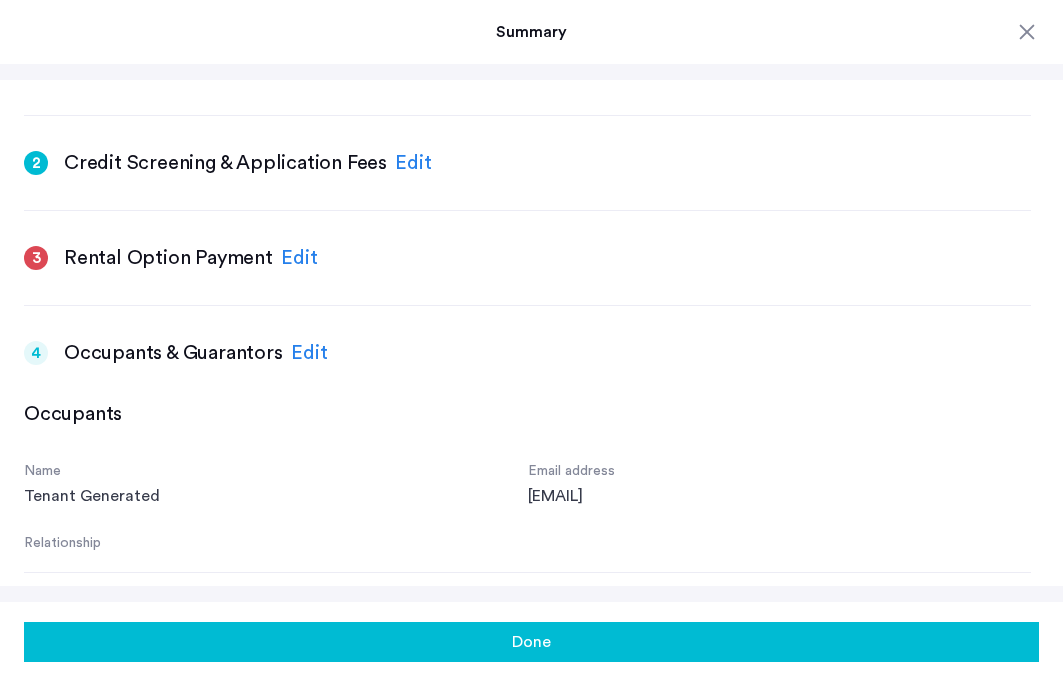 click on "Edit" at bounding box center [299, 258] 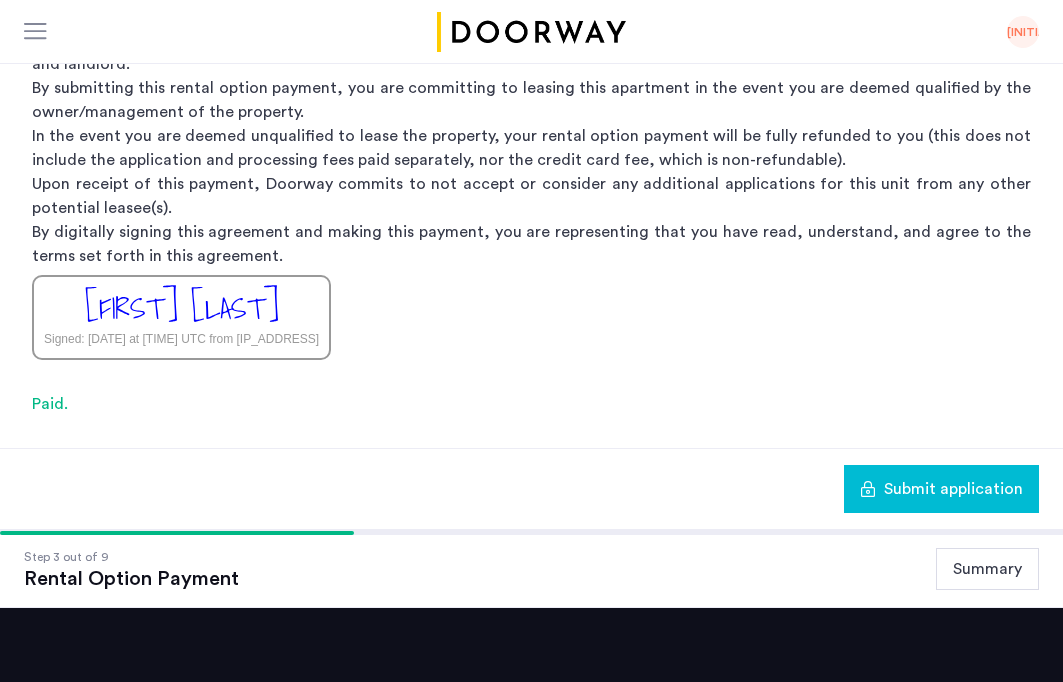 click on "Submit application" 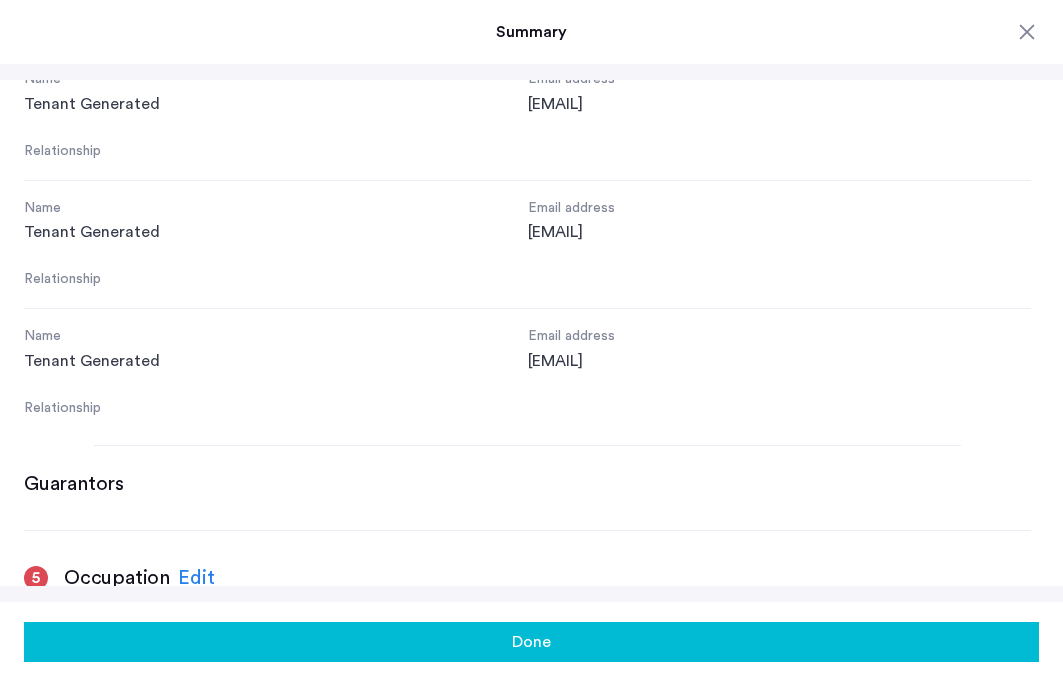 scroll, scrollTop: 1160, scrollLeft: 0, axis: vertical 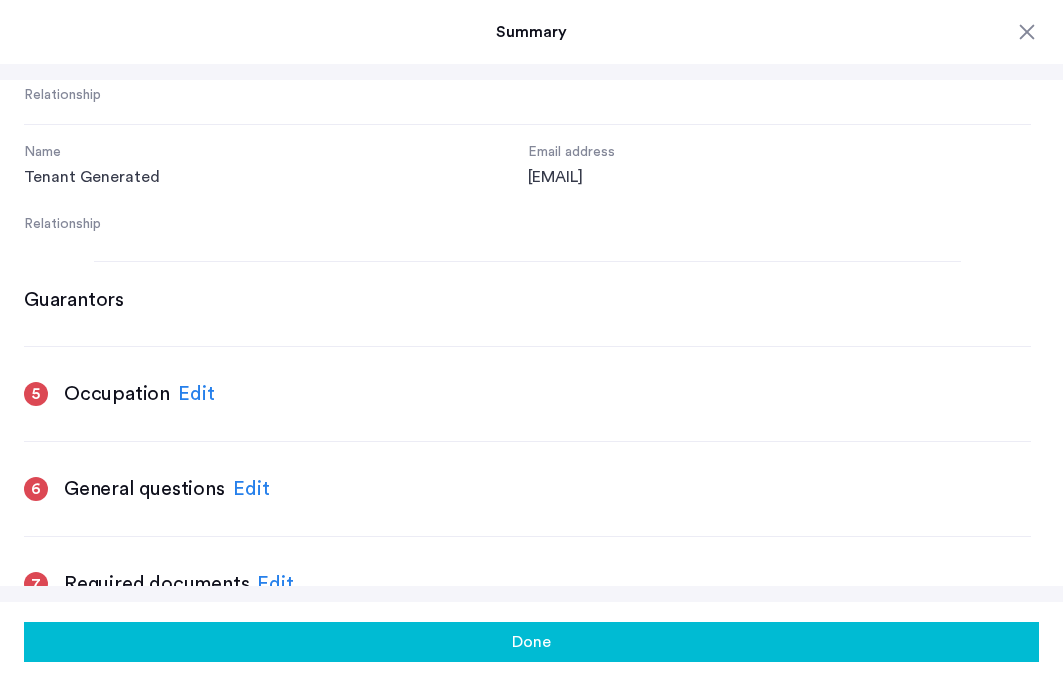 click on "Edit" at bounding box center (196, 394) 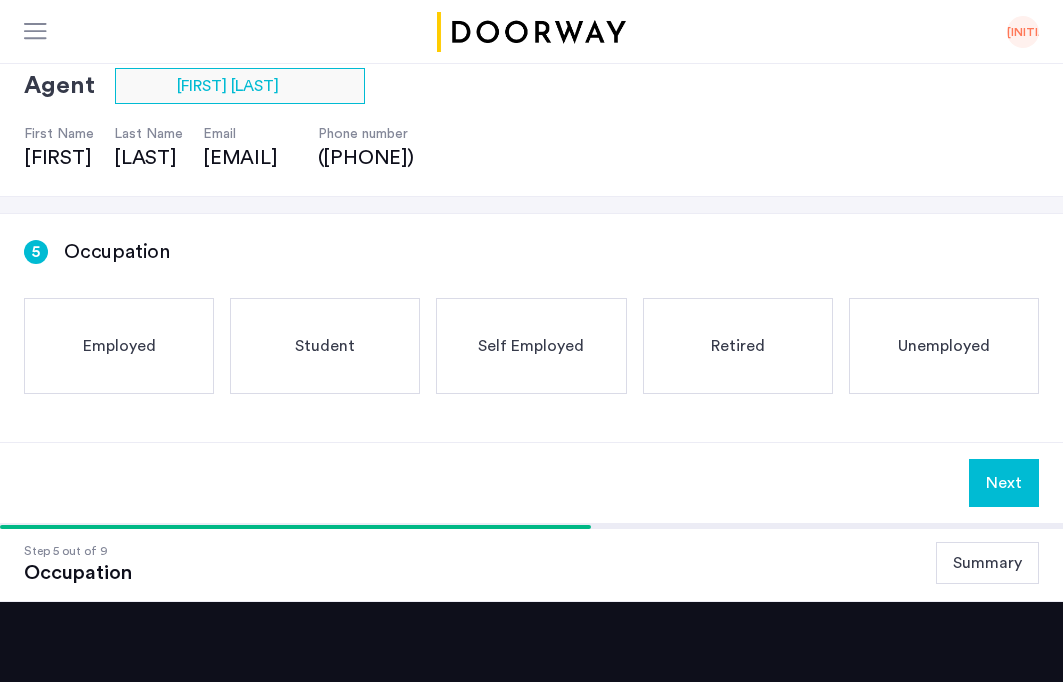 scroll, scrollTop: 140, scrollLeft: 0, axis: vertical 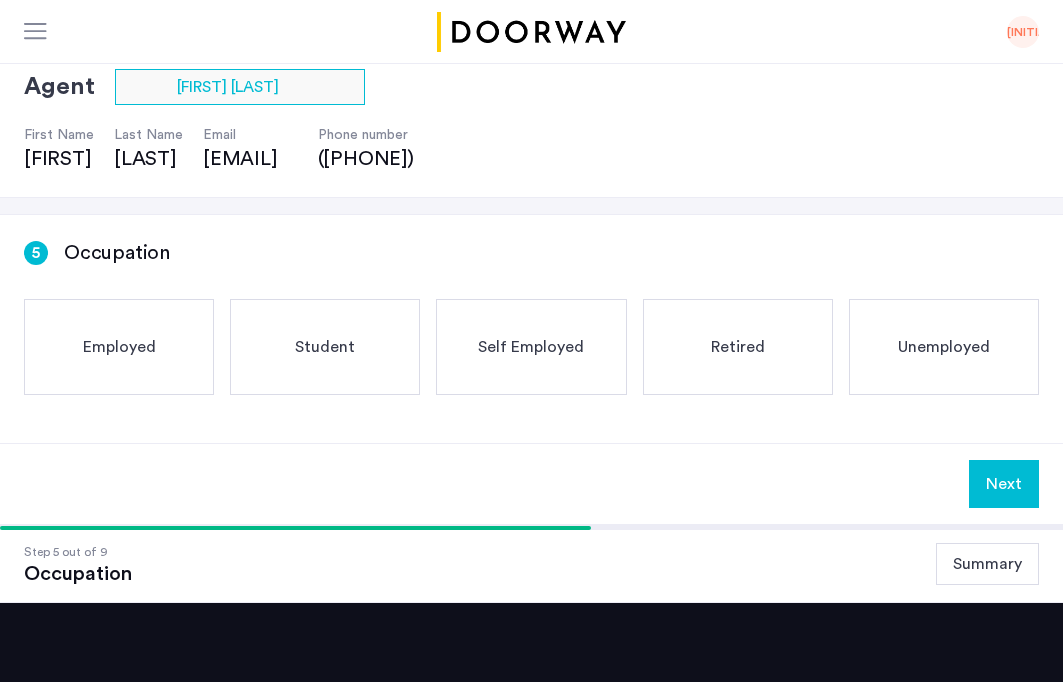 click on "Employed" 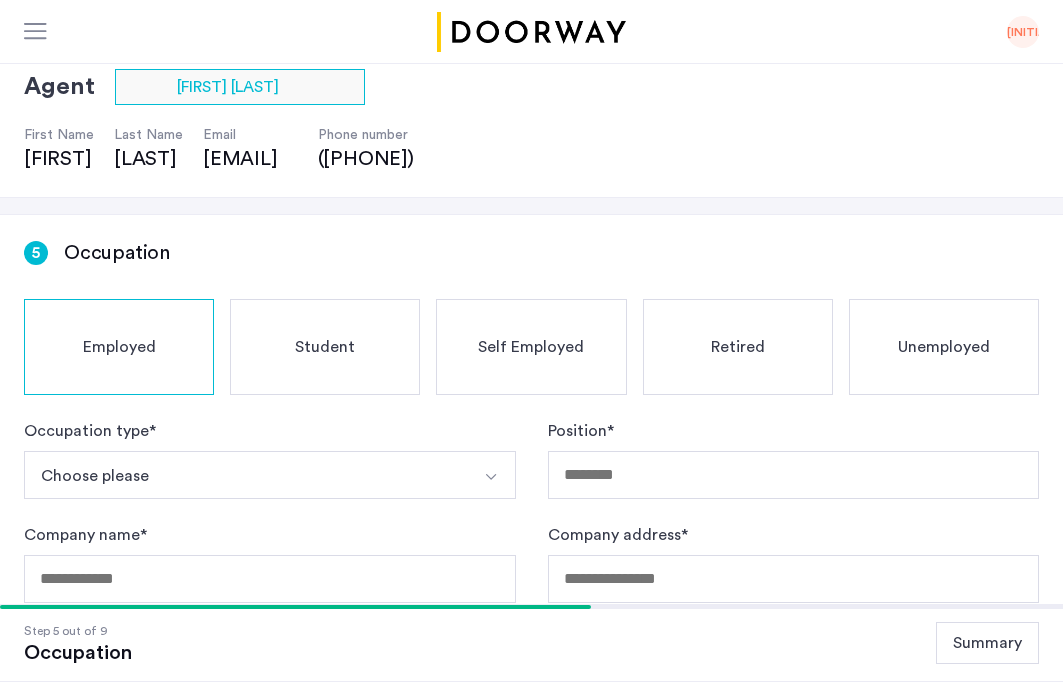 click on "Choose please" at bounding box center [246, 475] 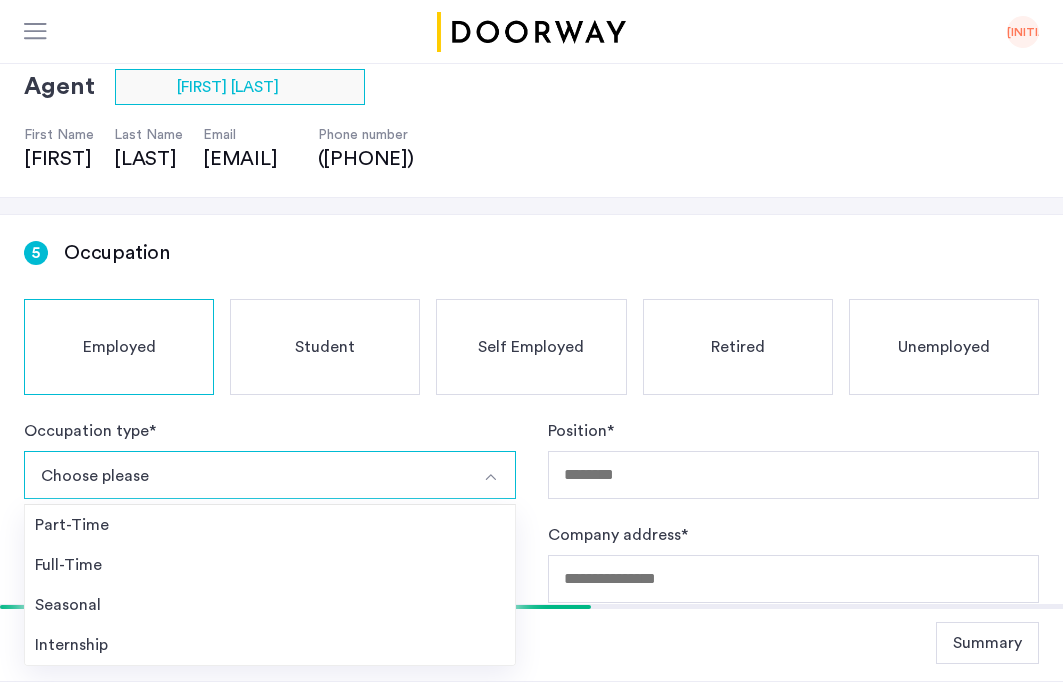 scroll, scrollTop: 463, scrollLeft: 0, axis: vertical 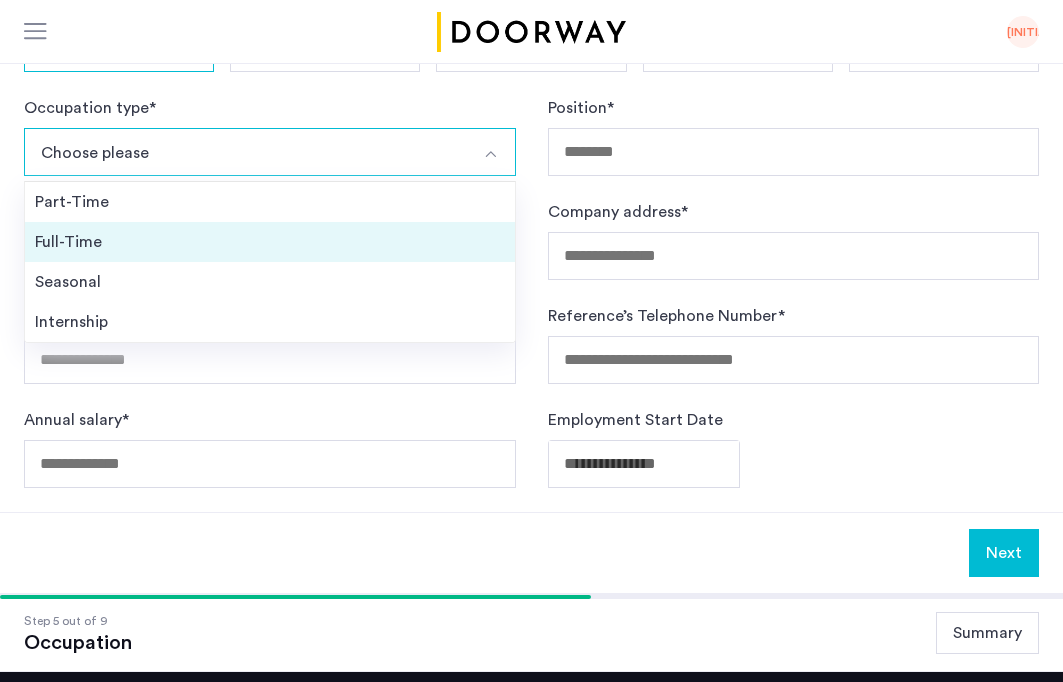 click on "Full-Time" at bounding box center [270, 242] 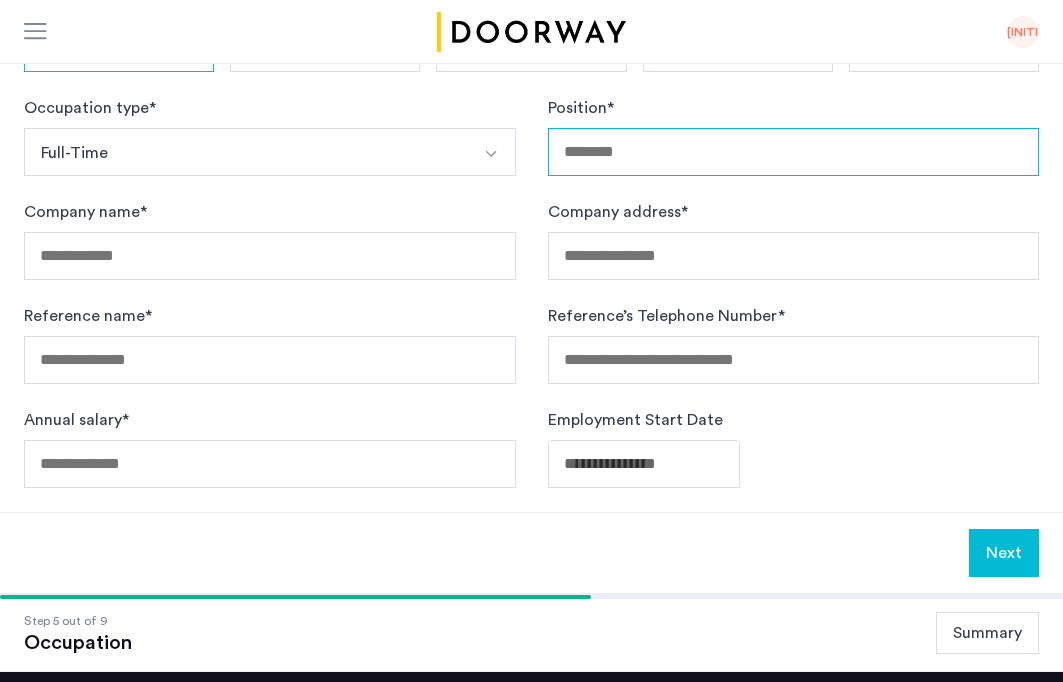 click on "Position  *" at bounding box center [794, 152] 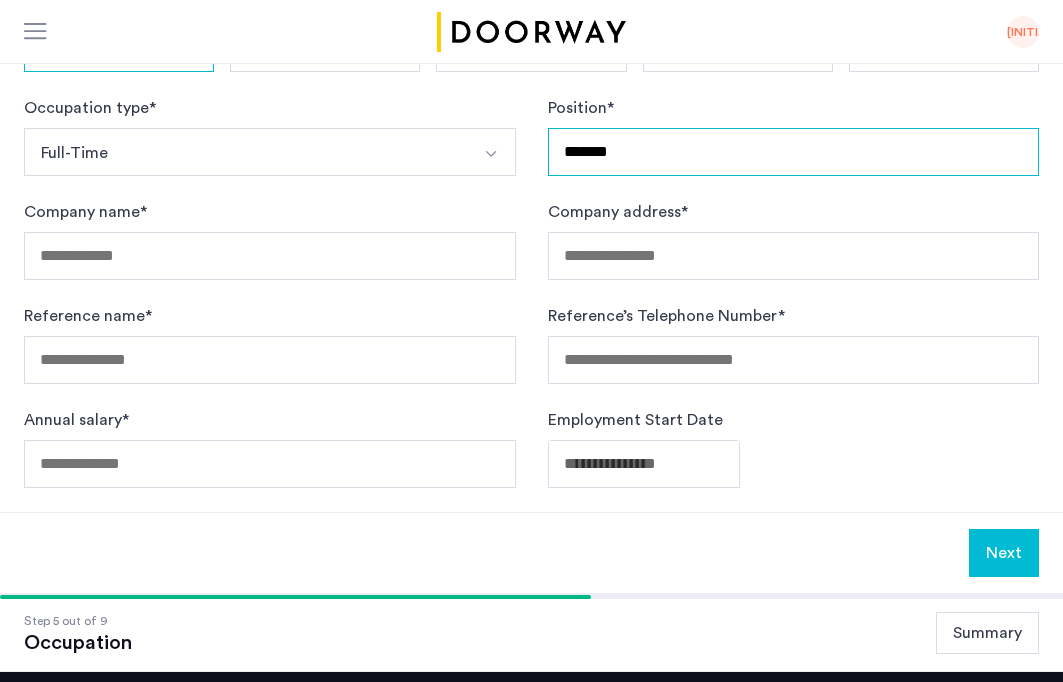 type on "*******" 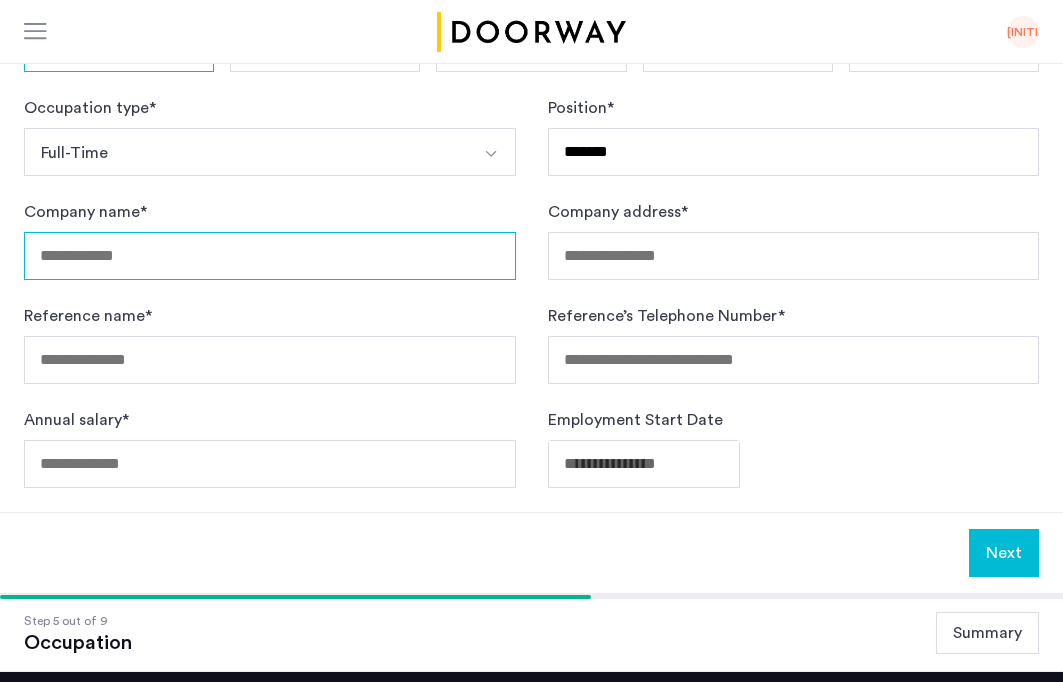 click on "Company name  *" at bounding box center [270, 256] 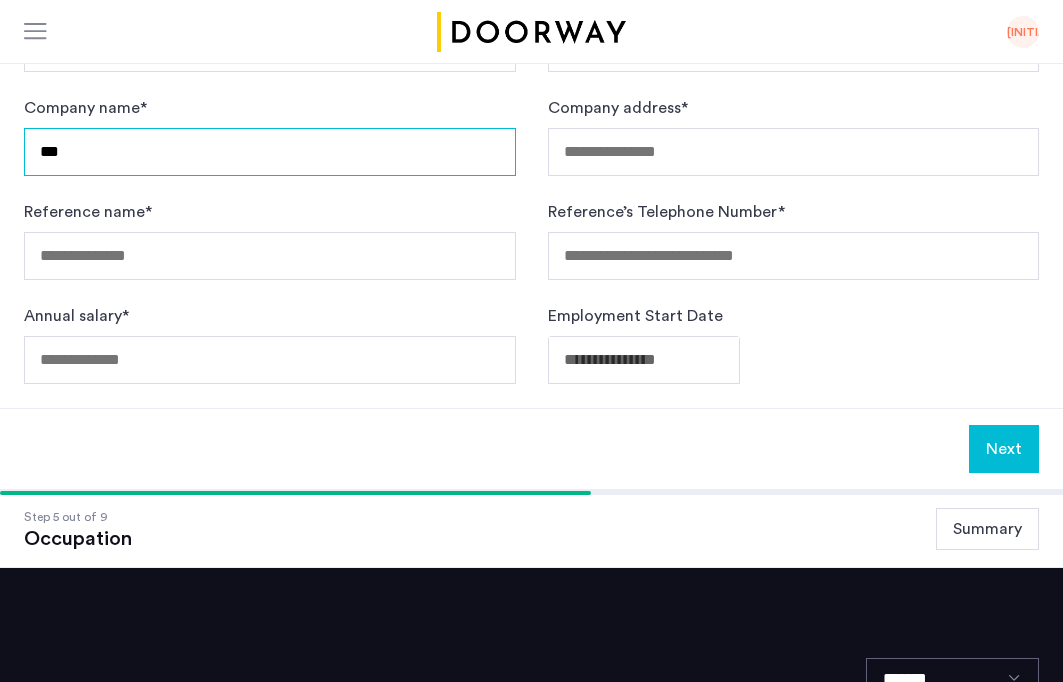type on "***" 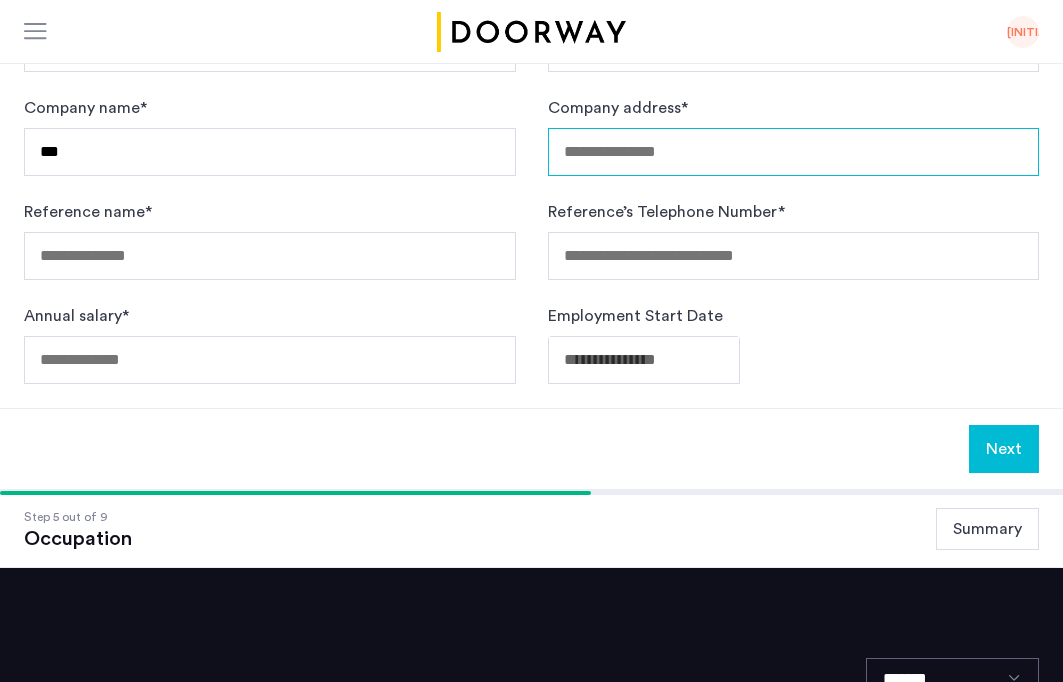 click on "Company address  *" at bounding box center [794, 152] 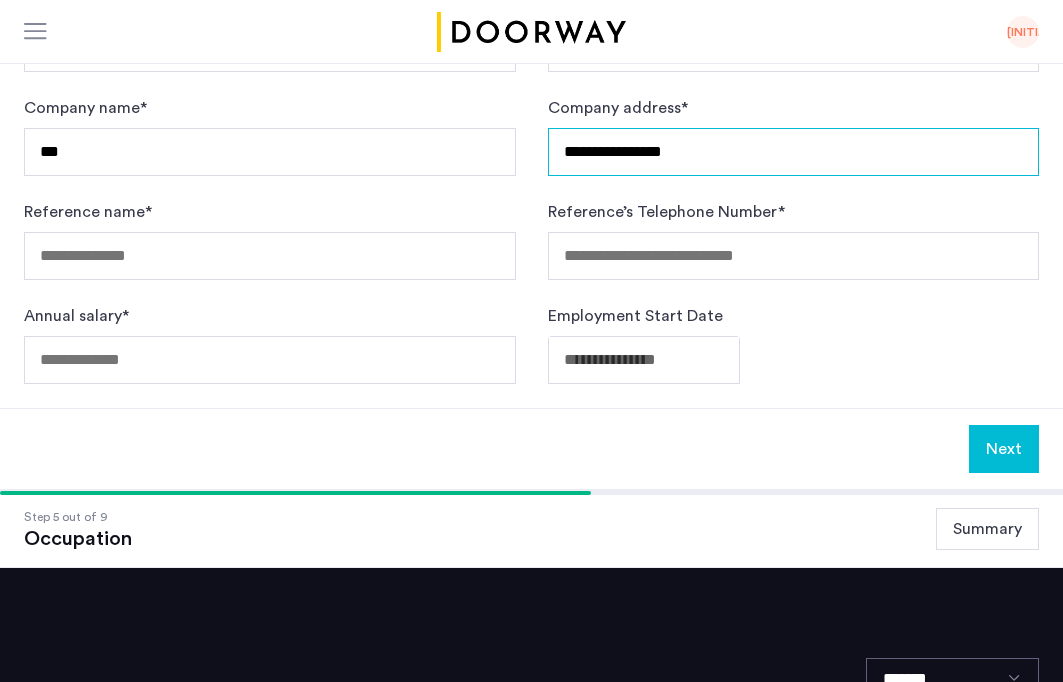 type on "**********" 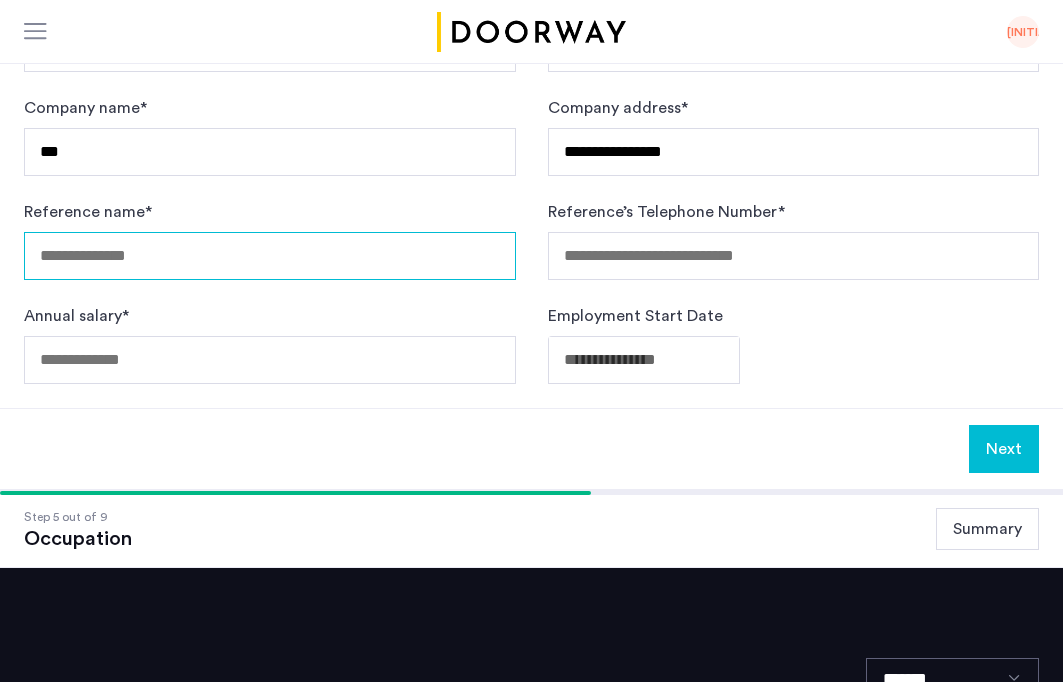 click on "Reference name  *" at bounding box center (270, 256) 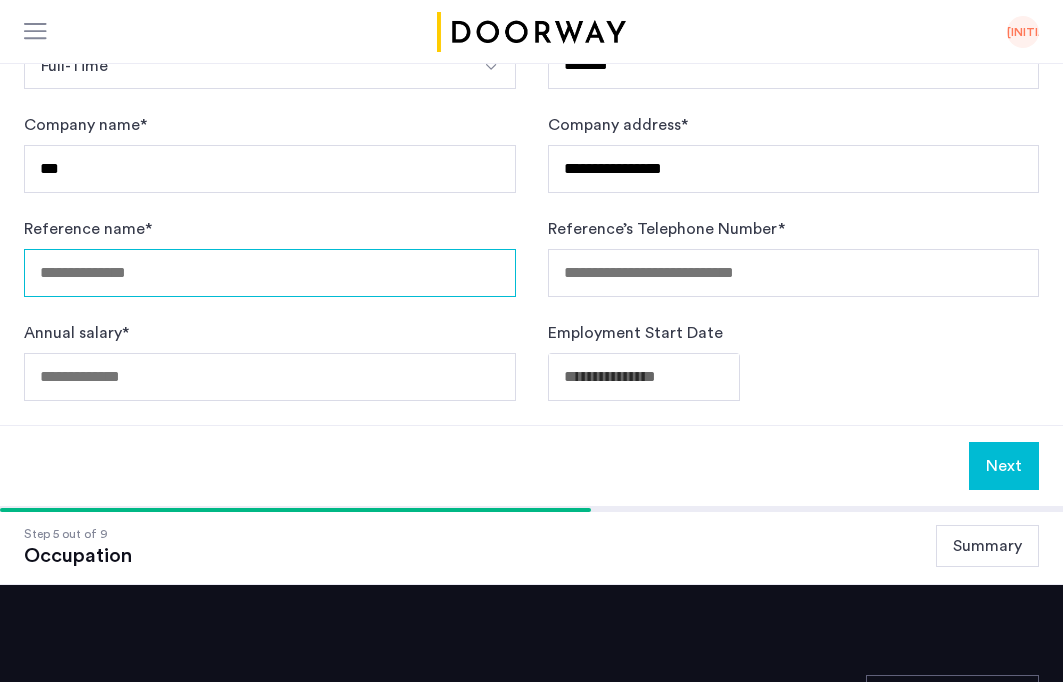 scroll, scrollTop: 552, scrollLeft: 0, axis: vertical 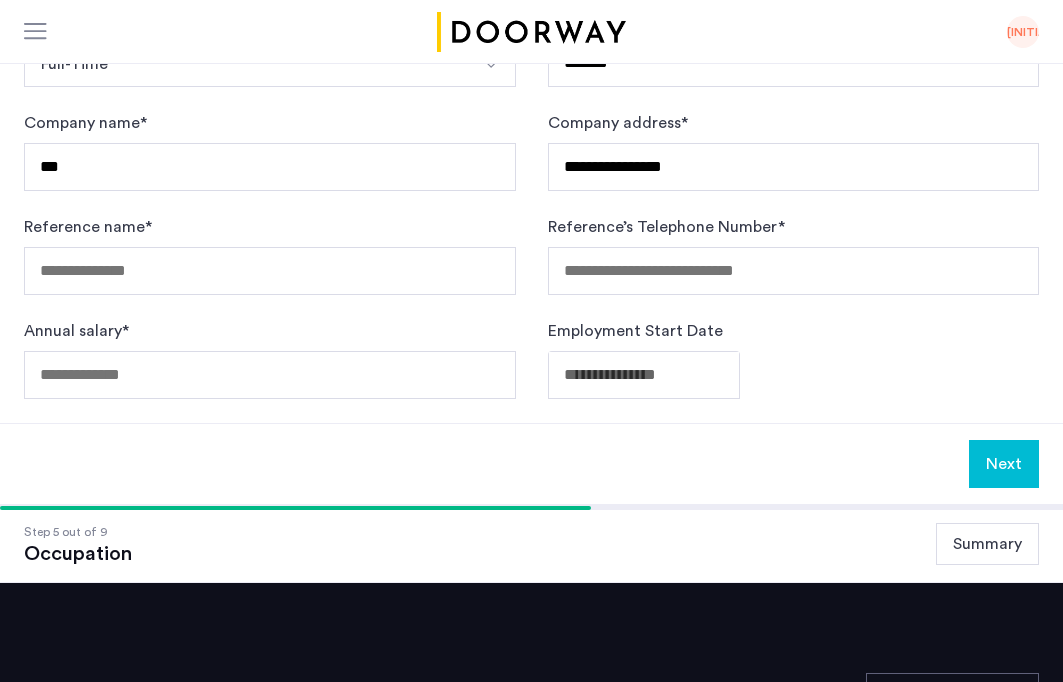 click on "**********" at bounding box center [531, -211] 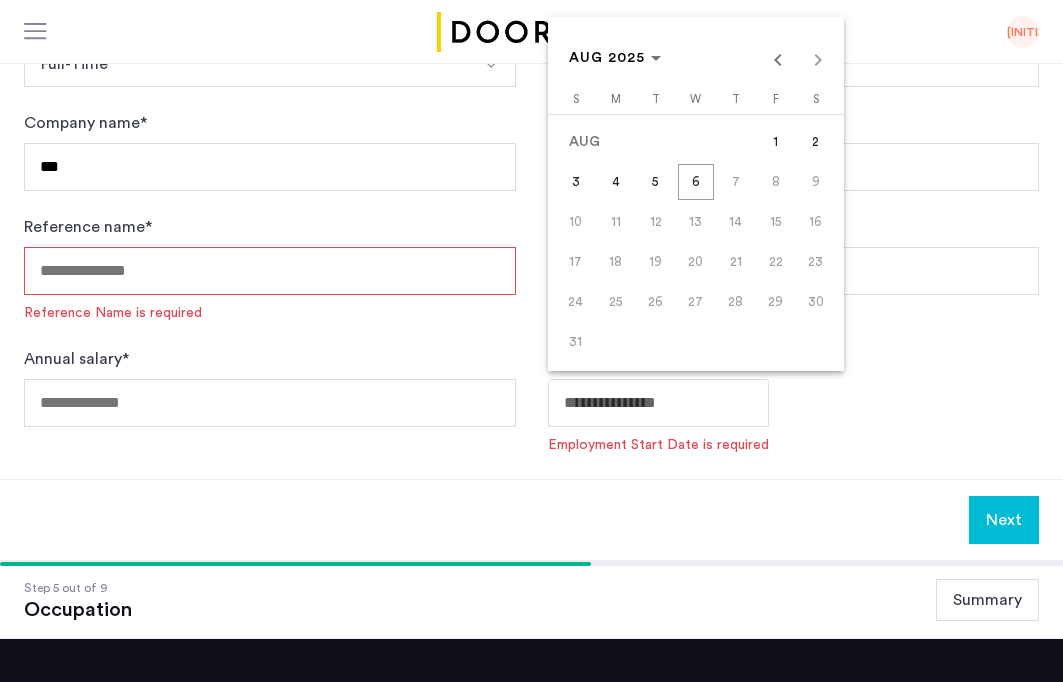 click at bounding box center [531, 341] 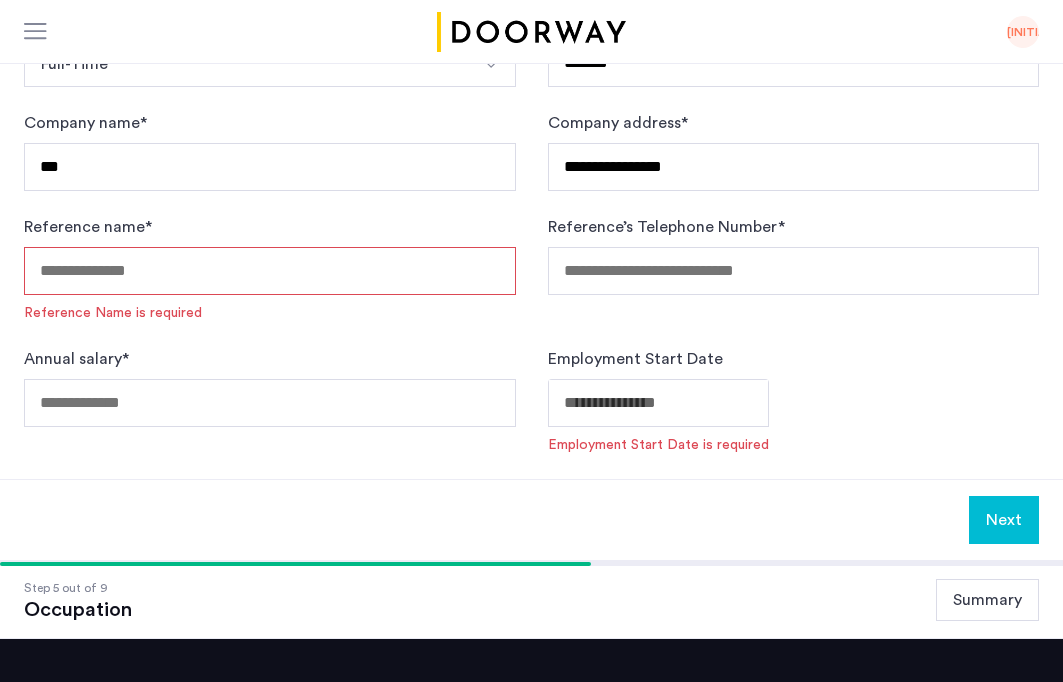 click on "Reference name  *" at bounding box center (270, 271) 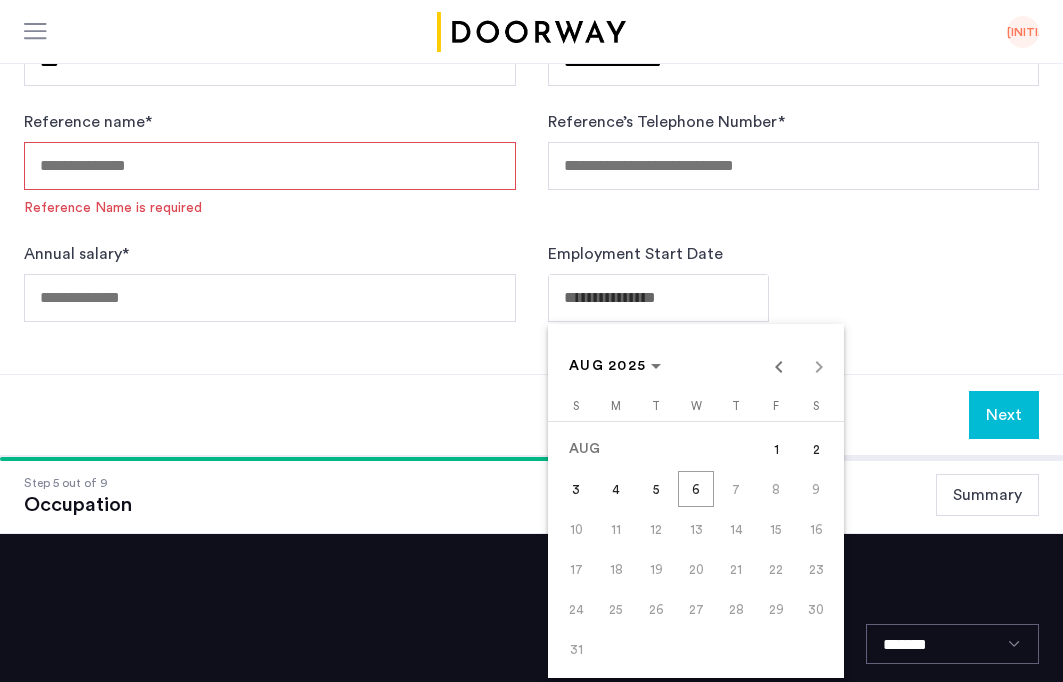 click on "**********" at bounding box center (531, -316) 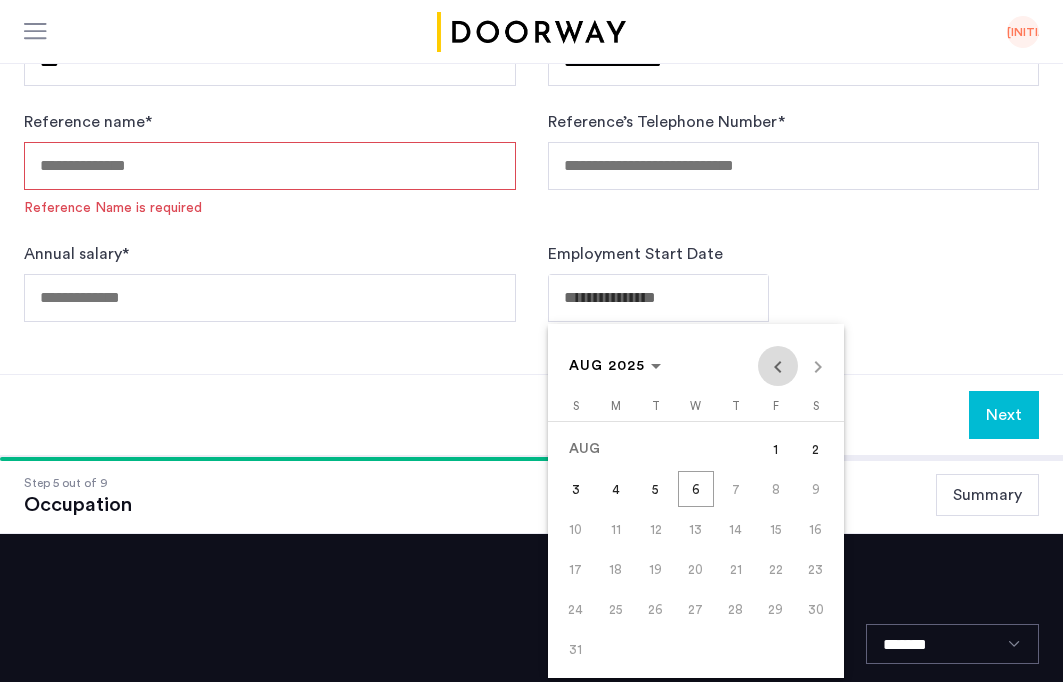 click at bounding box center [778, 366] 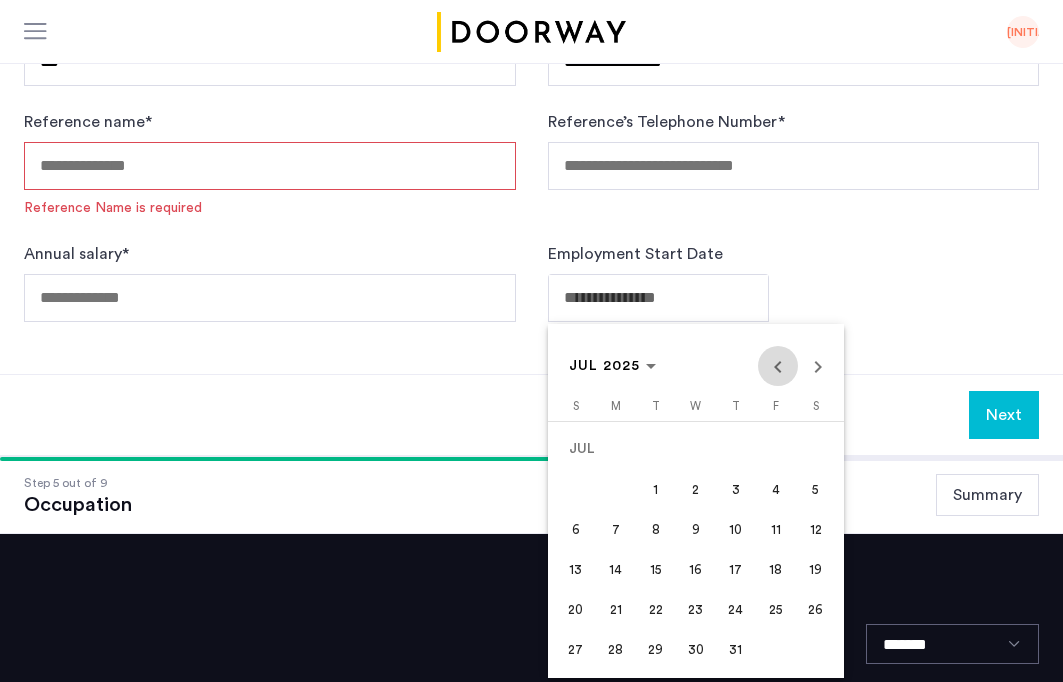 click at bounding box center (778, 366) 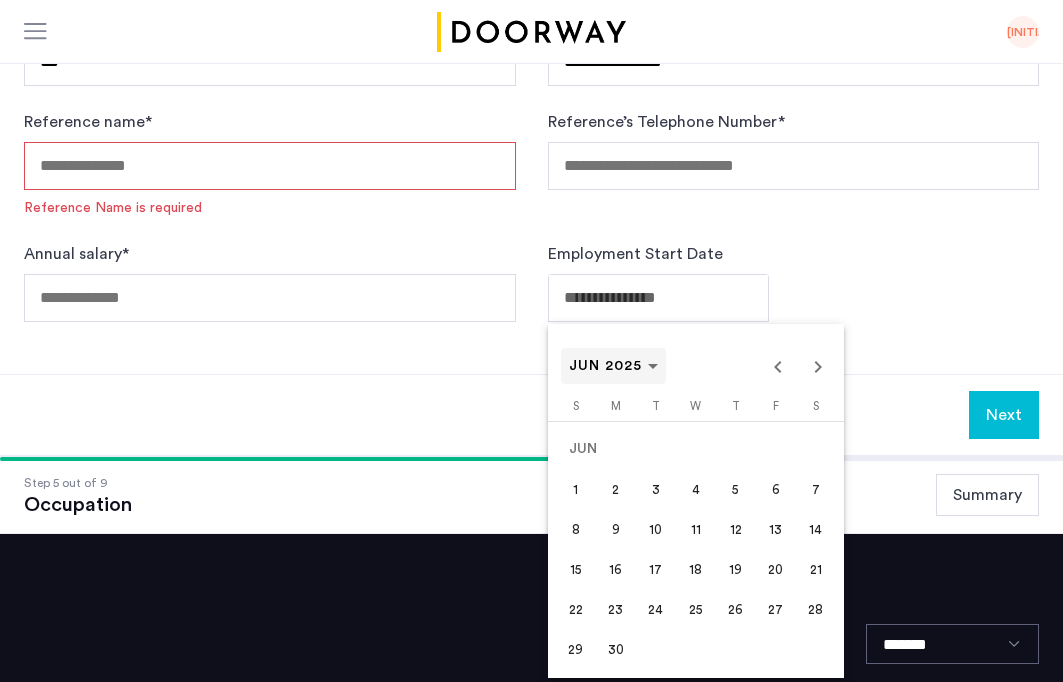 click on "JUN 2025" at bounding box center (606, 366) 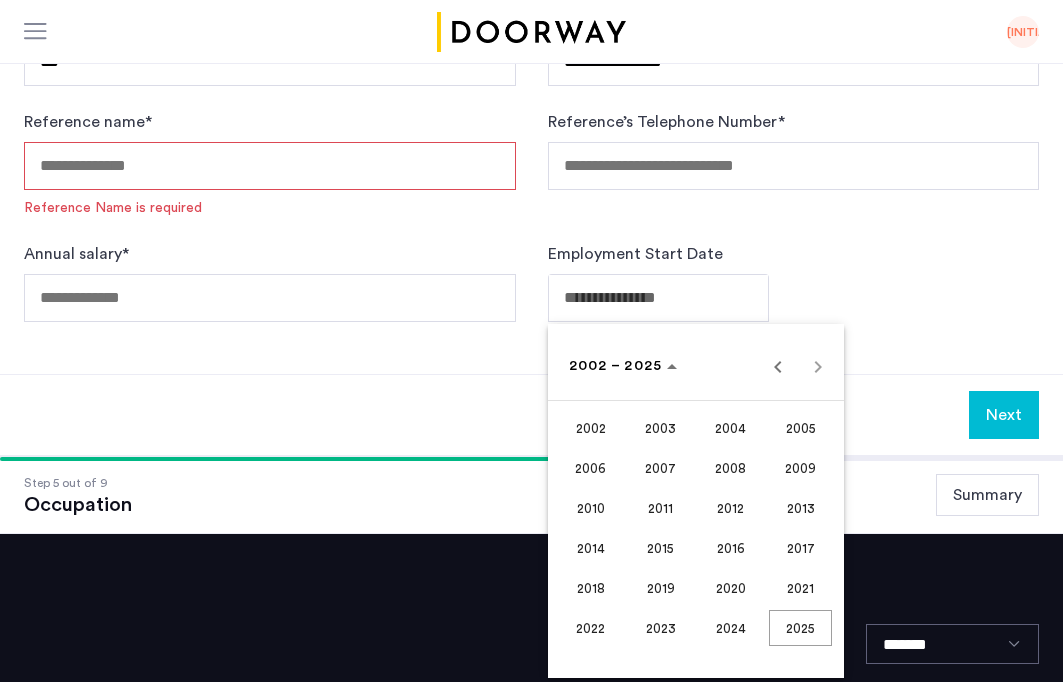 click on "2024" at bounding box center (730, 628) 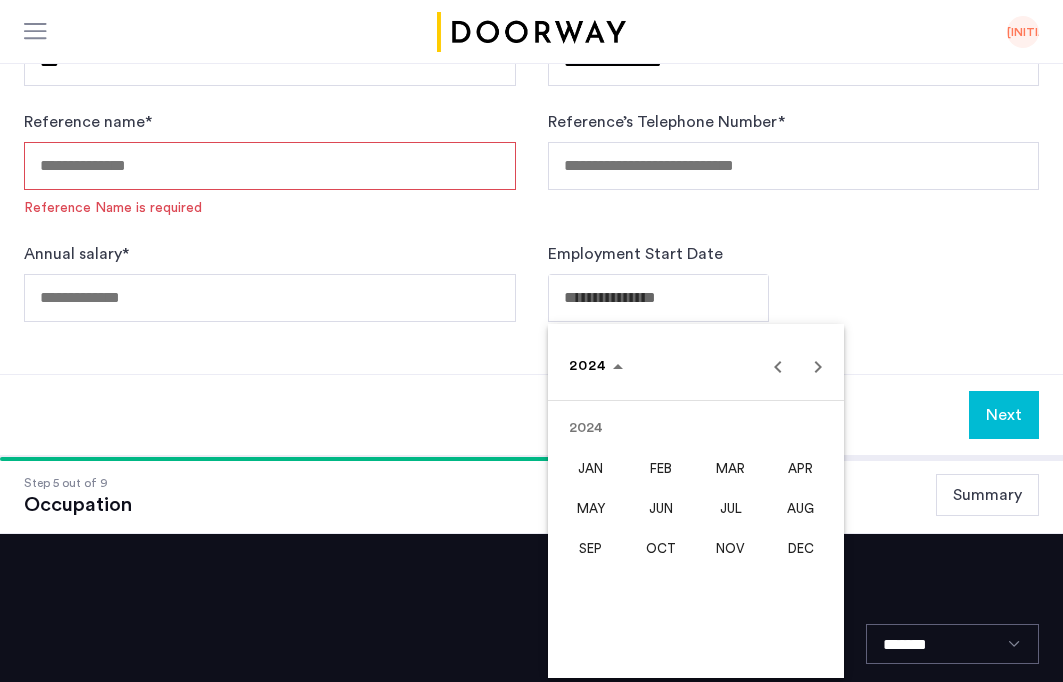 click on "AUG" at bounding box center [800, 508] 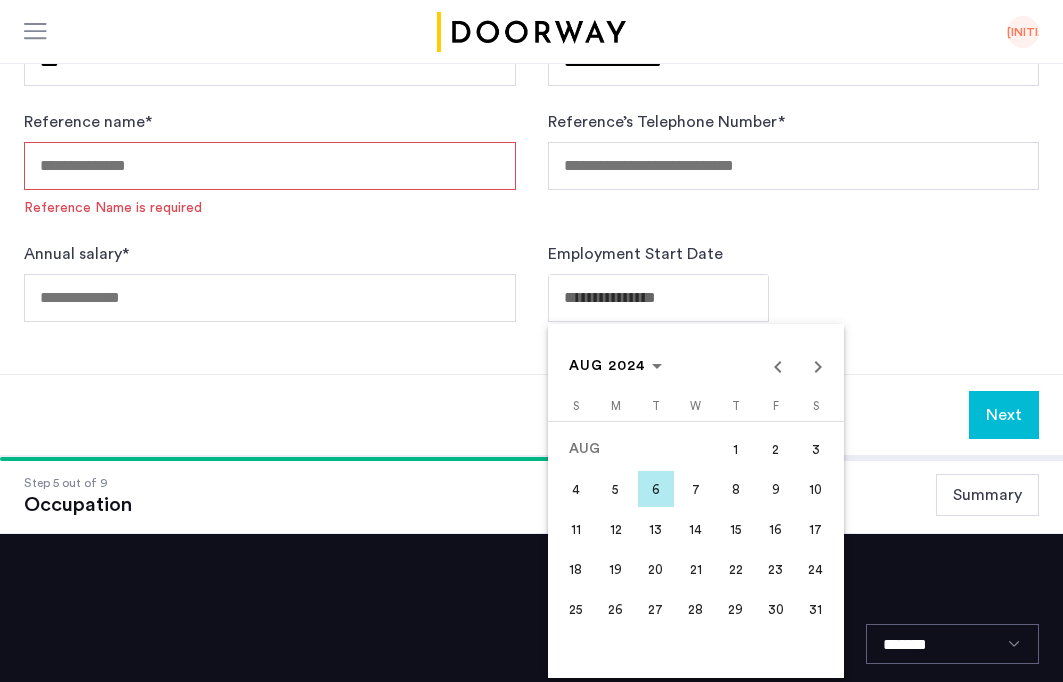 click on "12" at bounding box center [616, 529] 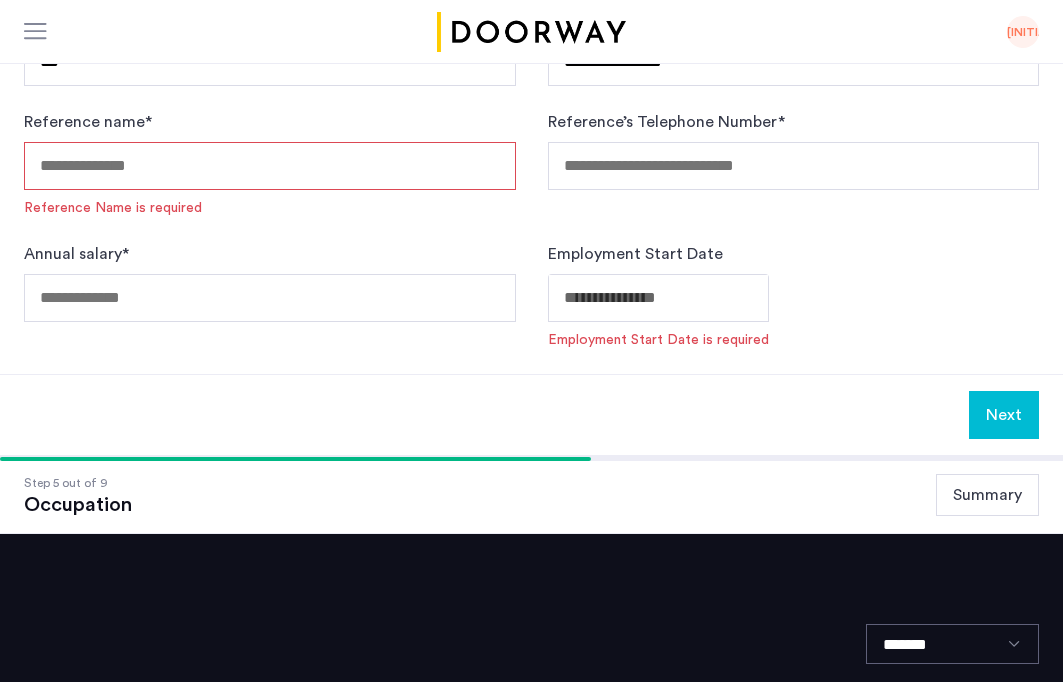 type on "**********" 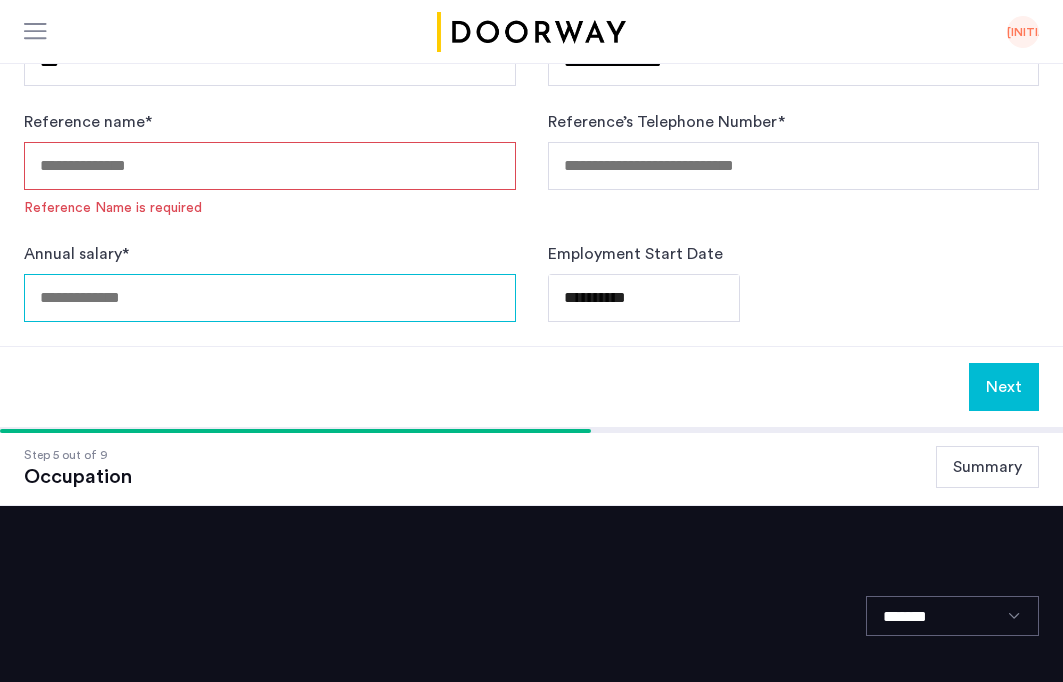 click on "Annual salary  *" at bounding box center [270, 298] 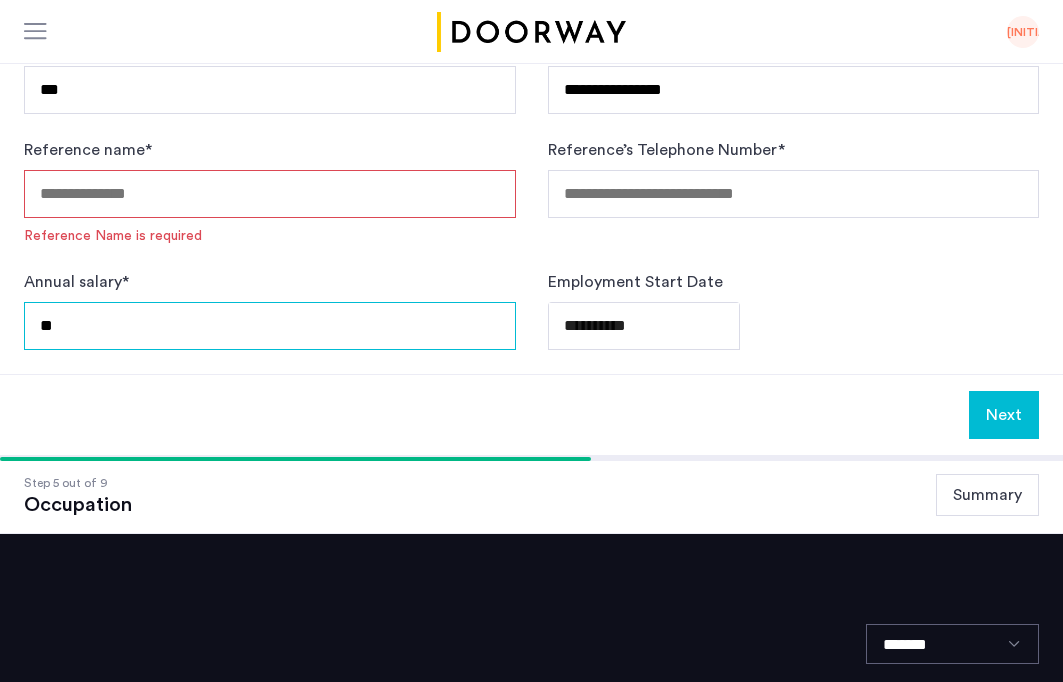 type on "*" 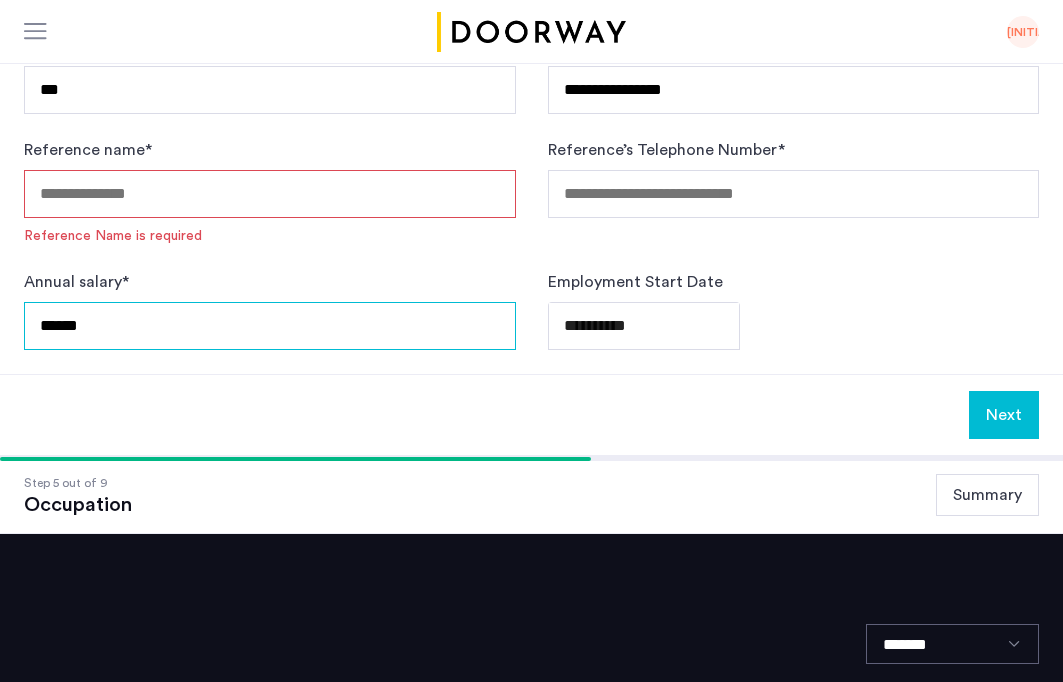click on "******" at bounding box center [270, 326] 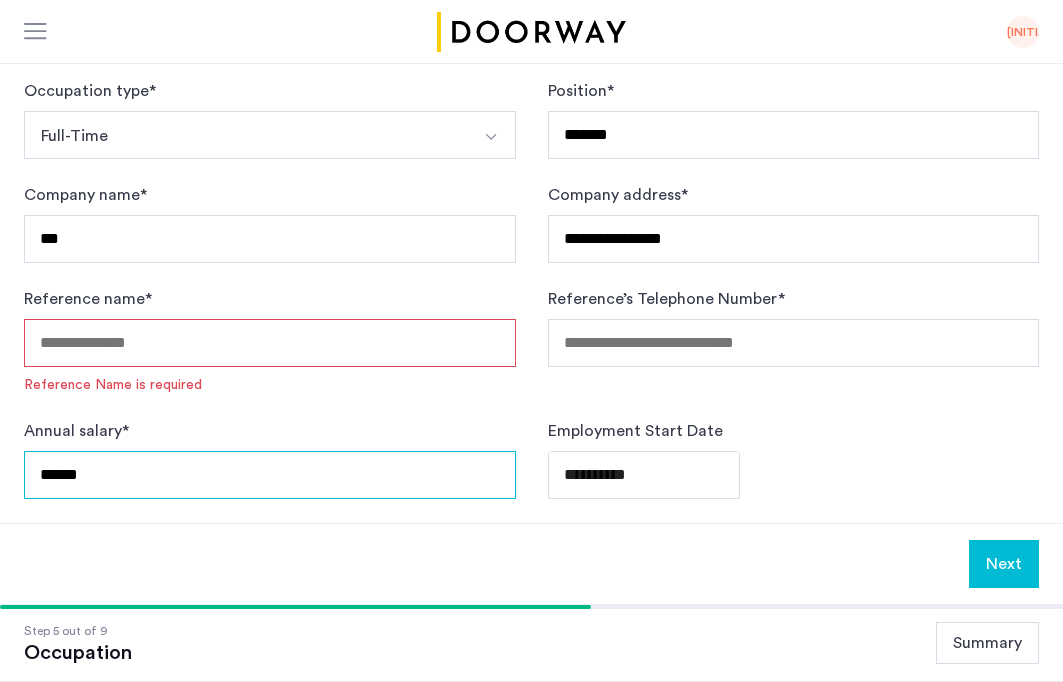 type on "******" 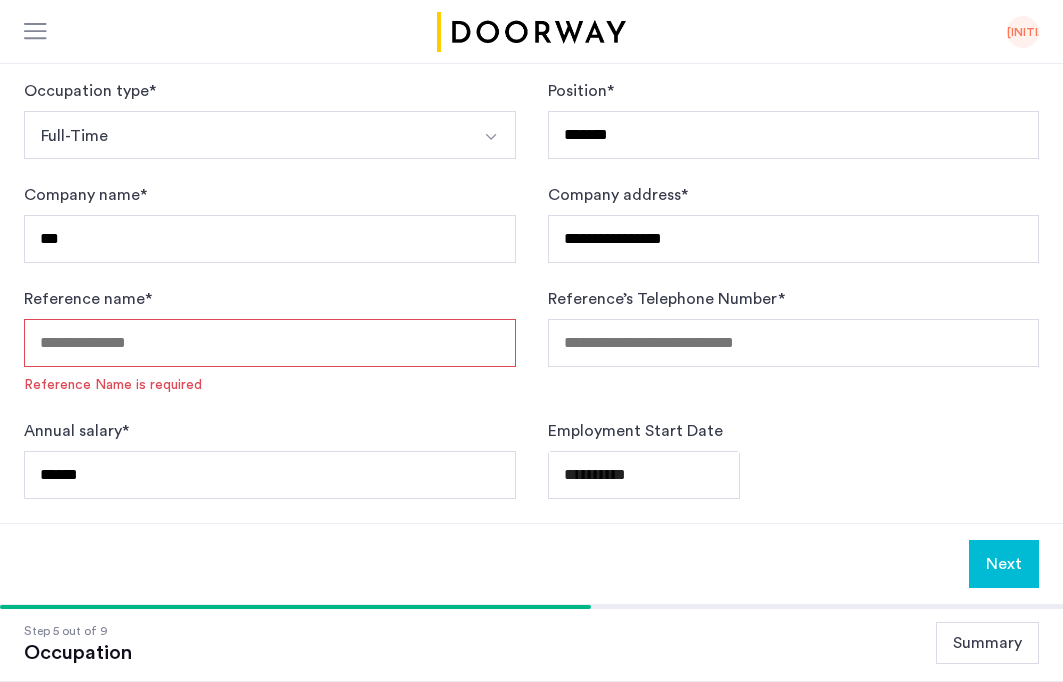 click on "Reference name  *" at bounding box center [270, 343] 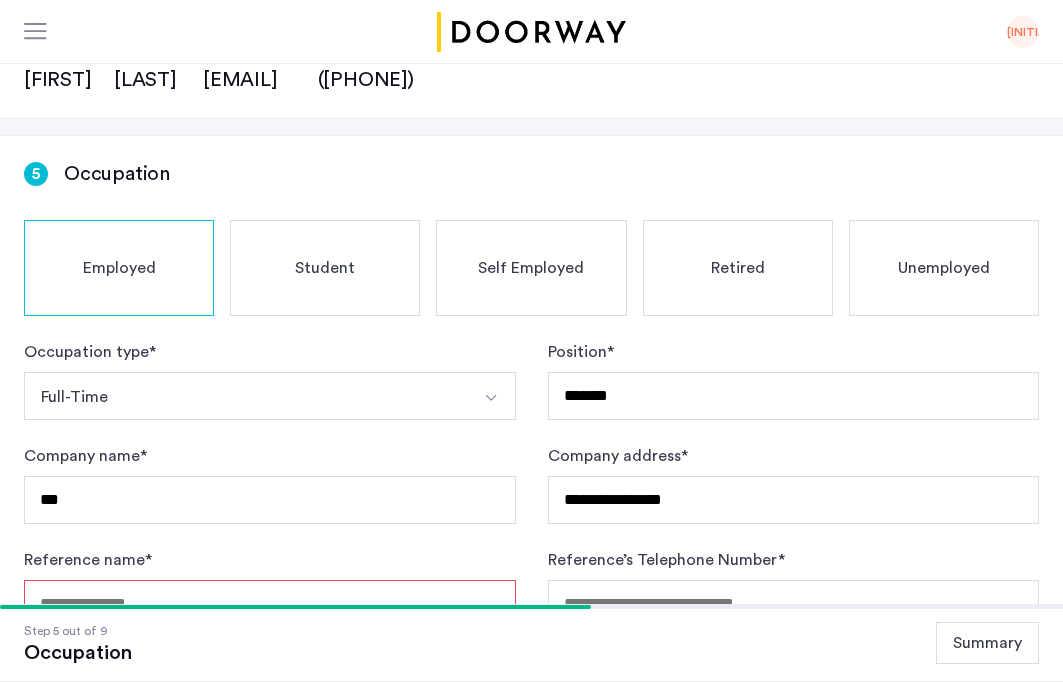 scroll, scrollTop: 488, scrollLeft: 0, axis: vertical 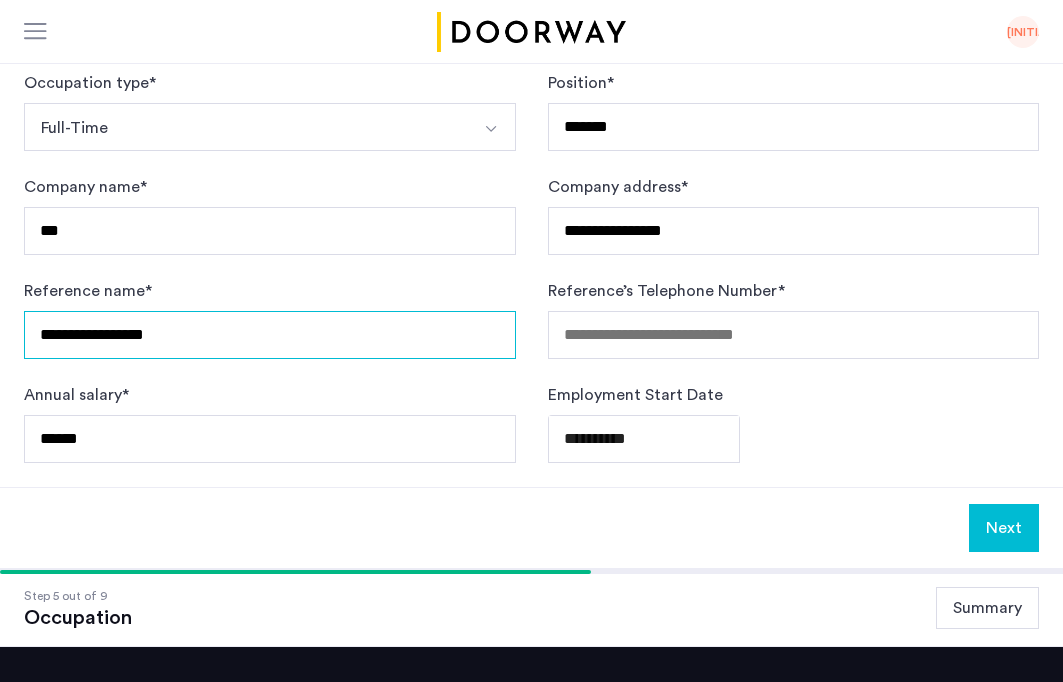 click on "**********" at bounding box center [270, 335] 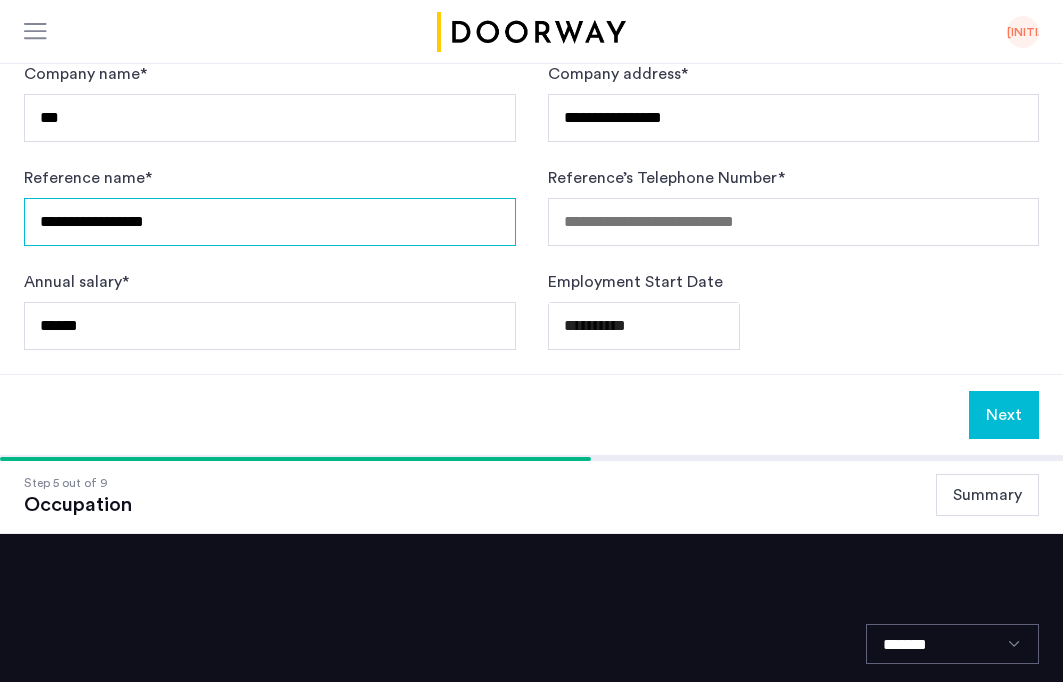 type on "**********" 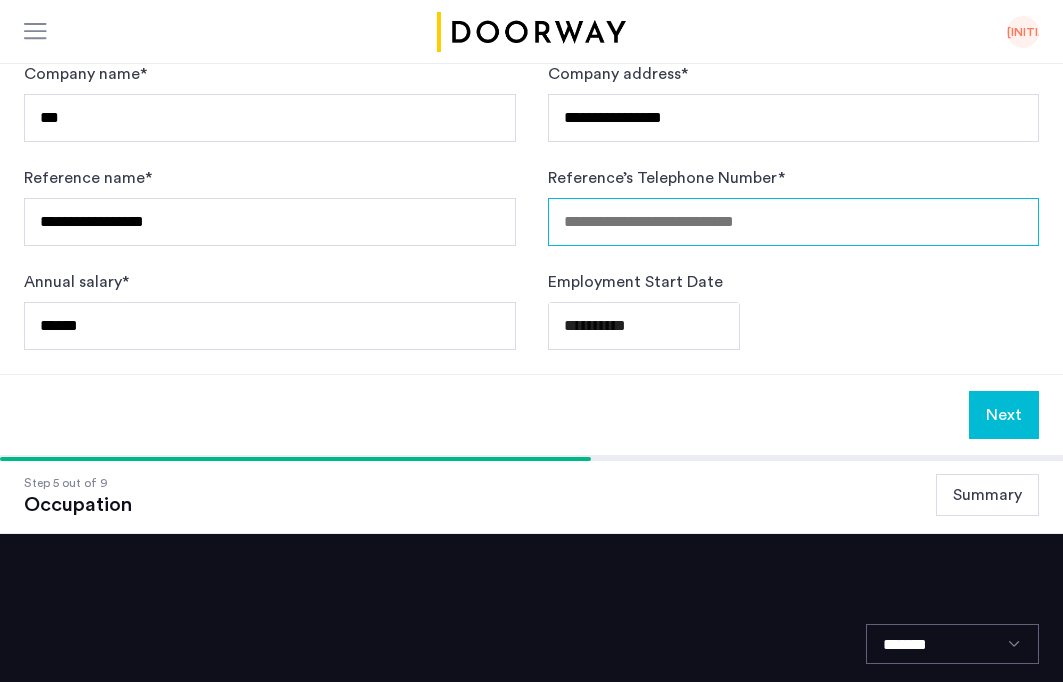 click on "Reference’s Telephone Number  *" at bounding box center (794, 222) 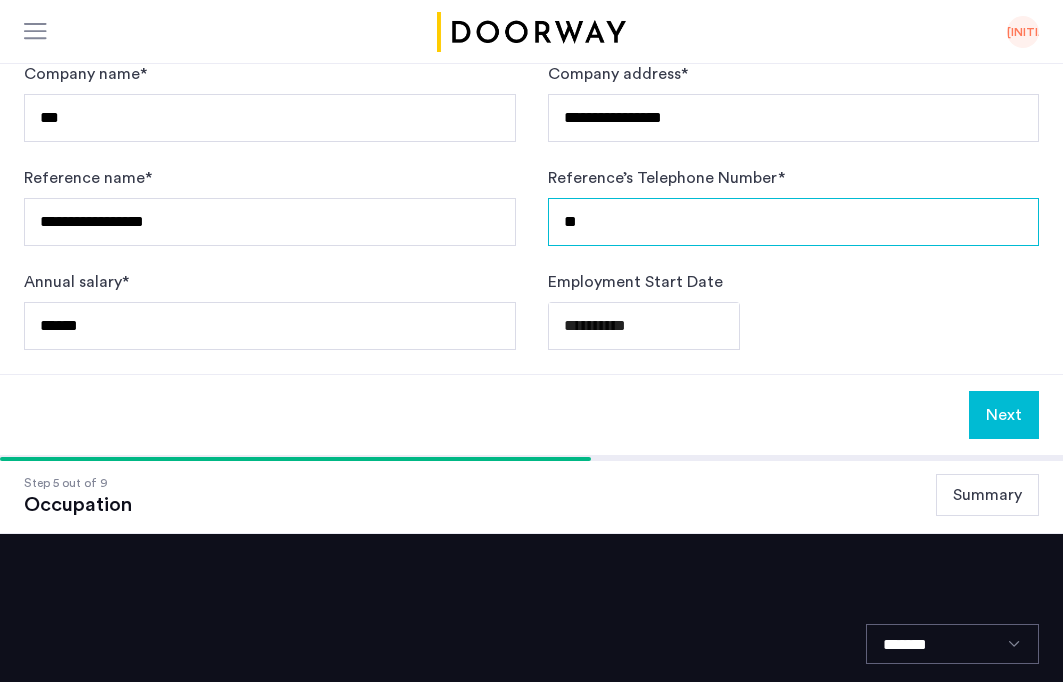 type on "*" 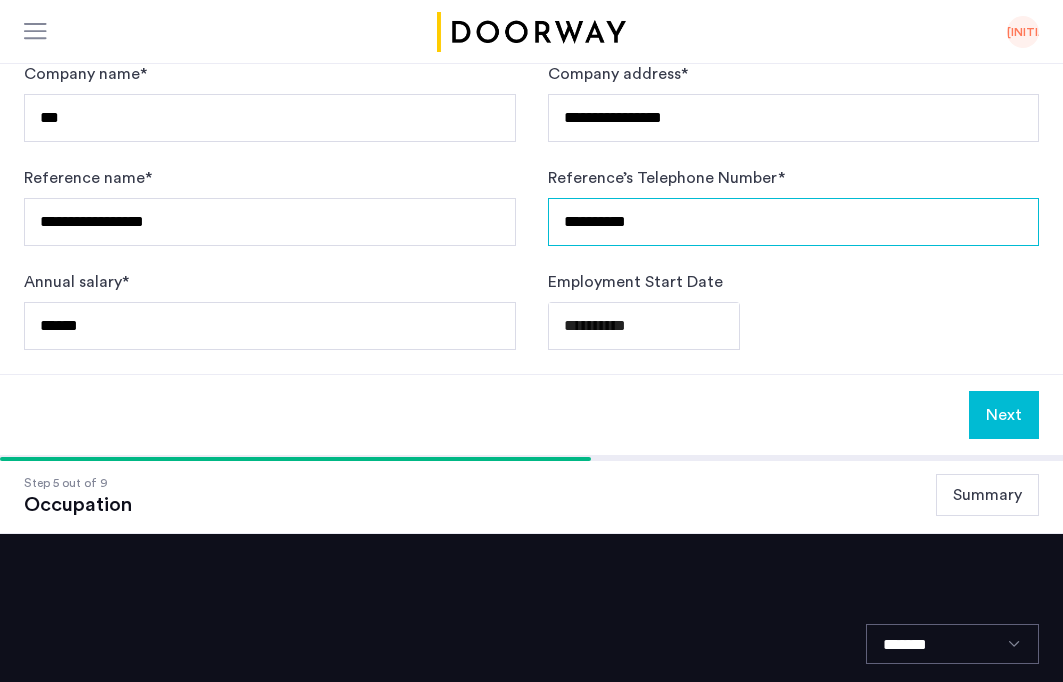 type on "**********" 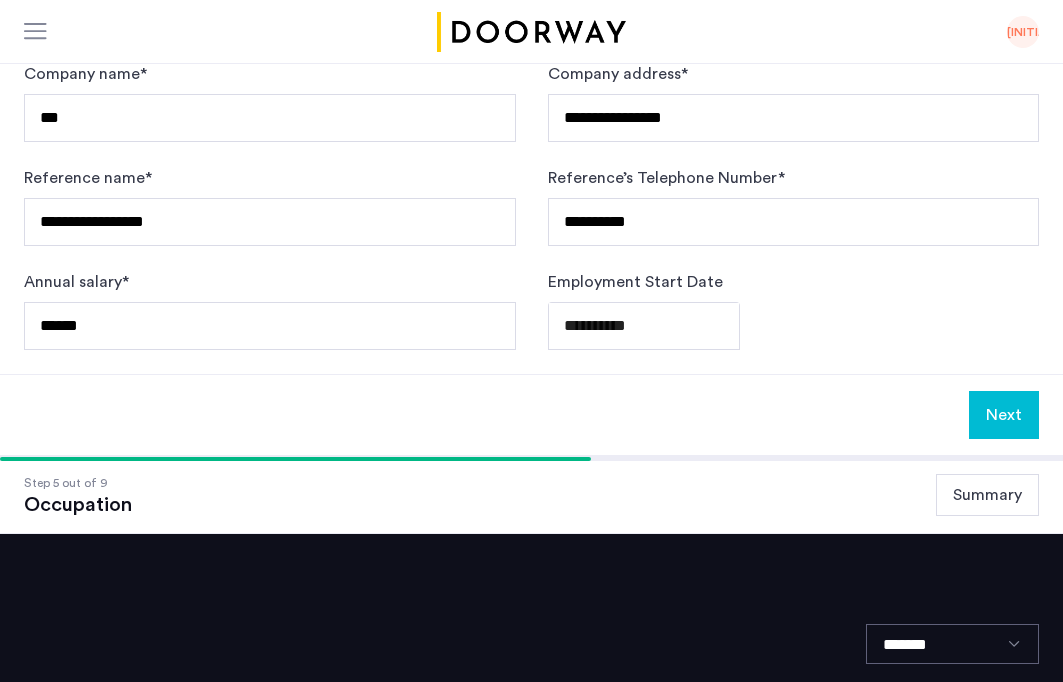 click on "Next" 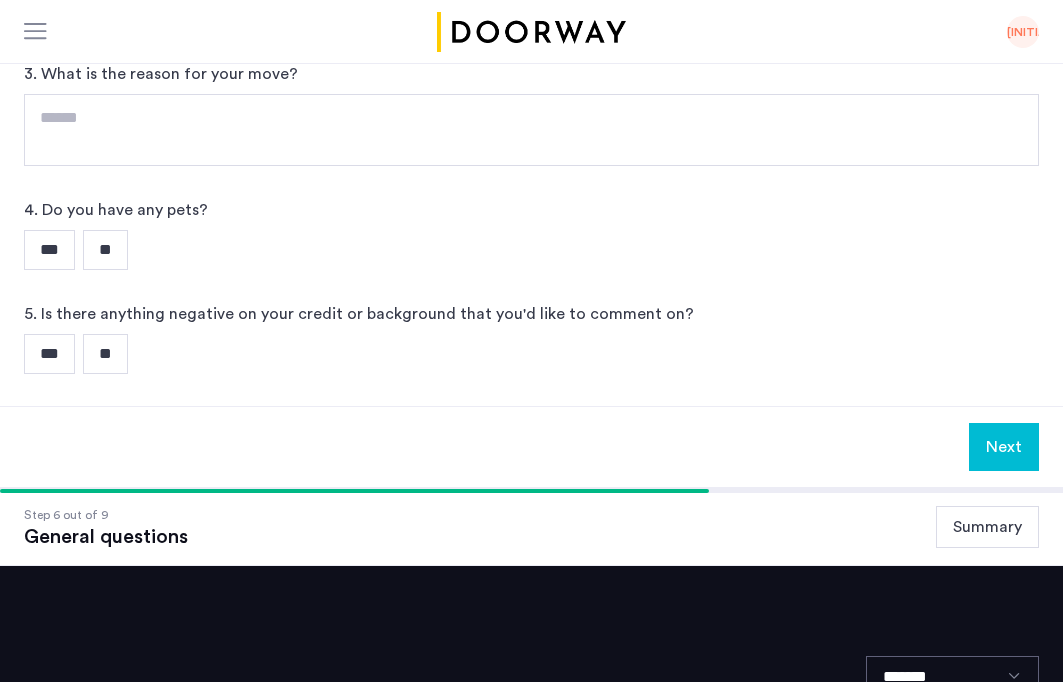 scroll, scrollTop: 0, scrollLeft: 0, axis: both 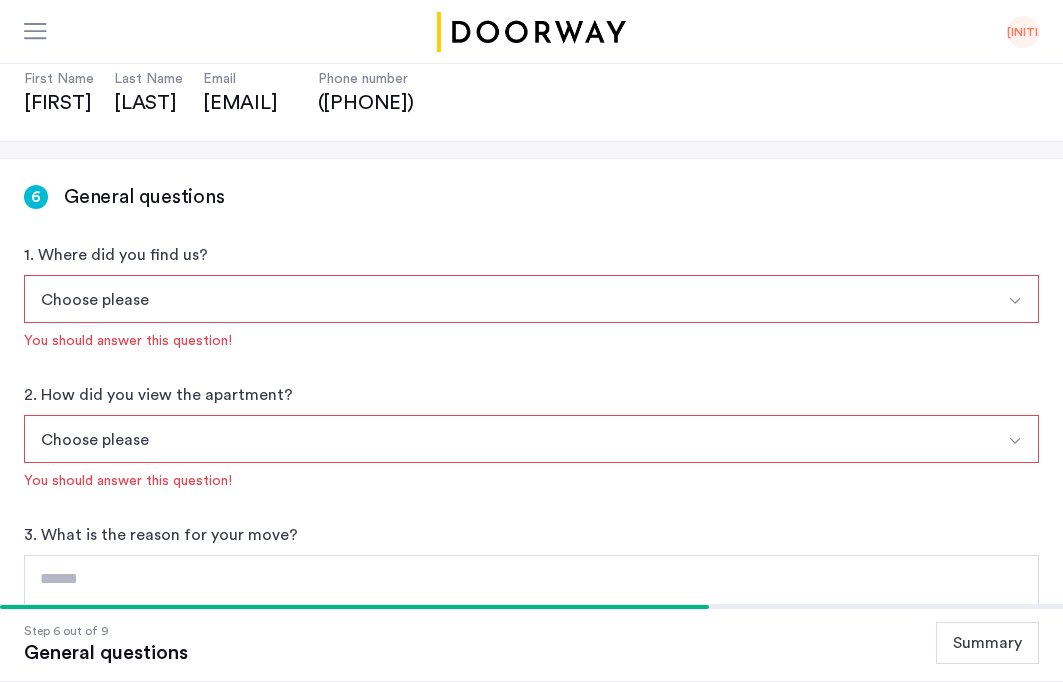 click on "Choose please" at bounding box center [508, 299] 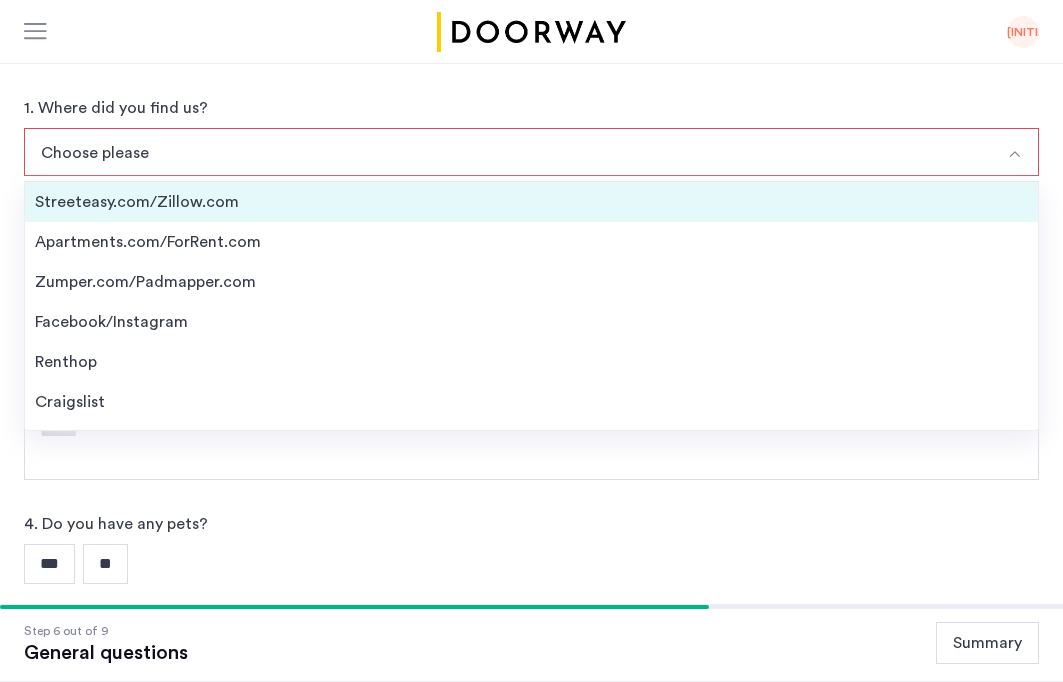 click on "Streeteasy.com/Zillow.com" at bounding box center (531, 202) 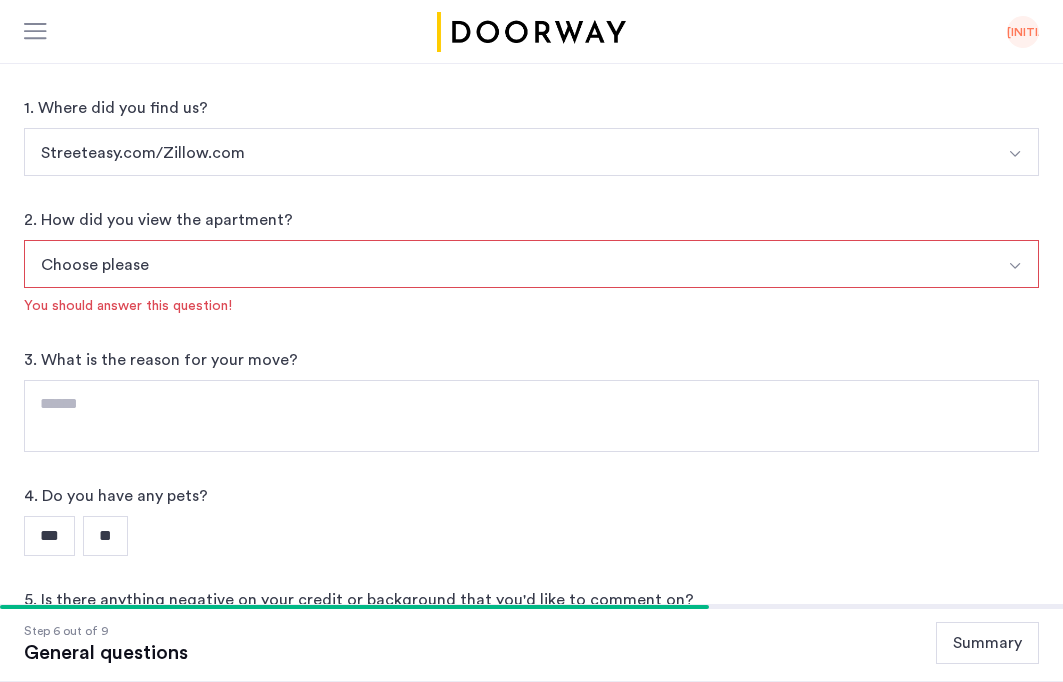 click on "Choose please" at bounding box center [508, 264] 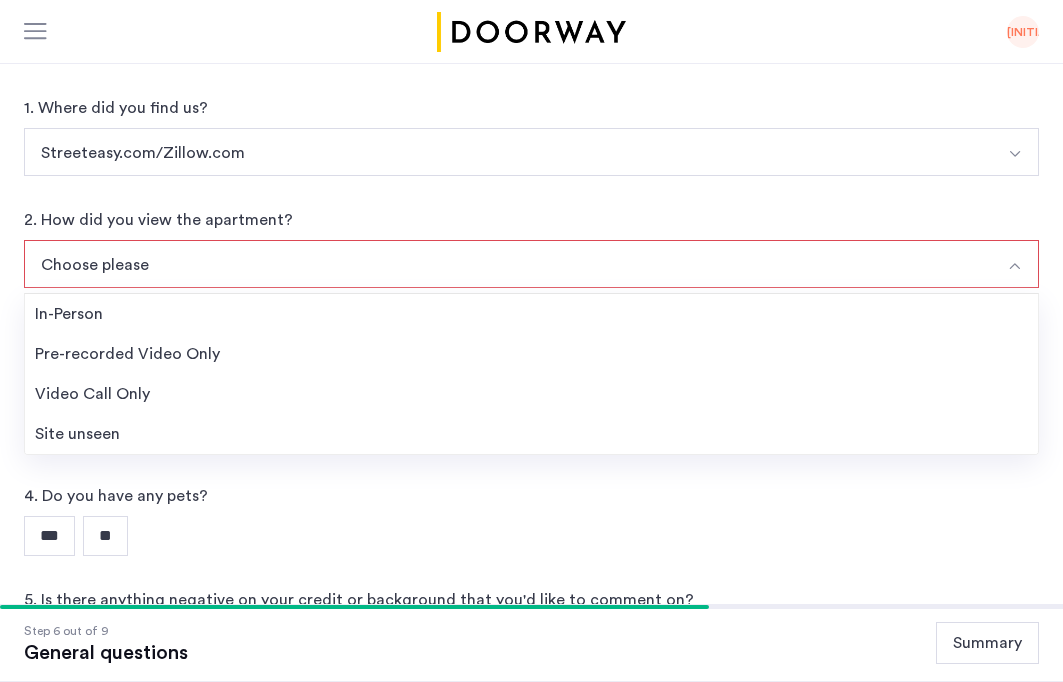 scroll, scrollTop: 455, scrollLeft: 0, axis: vertical 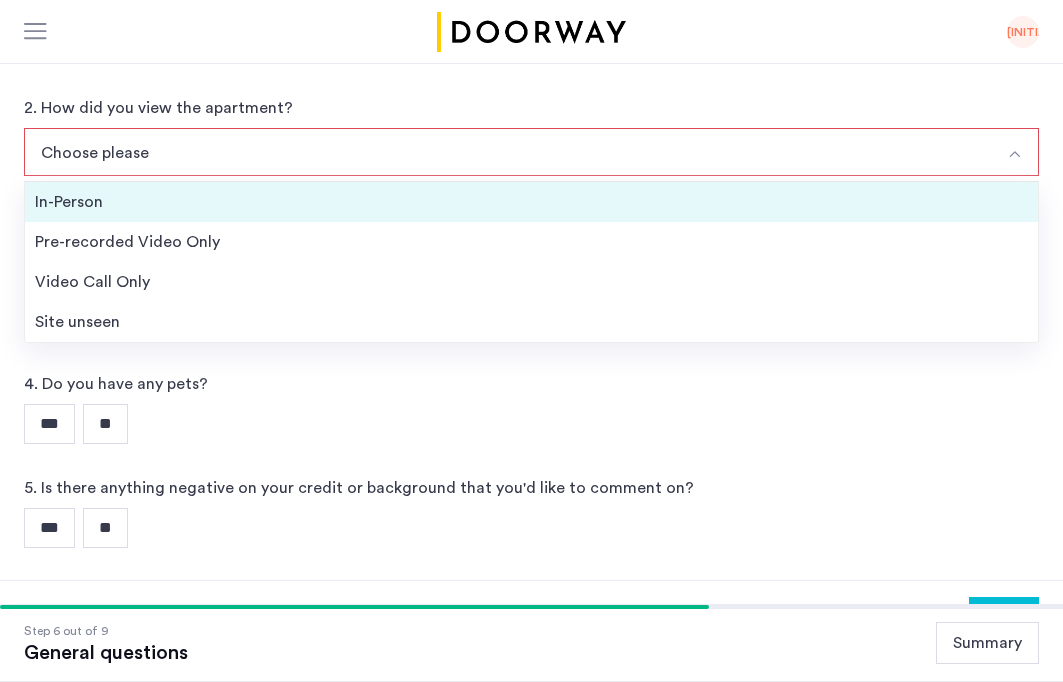 click on "In-Person" at bounding box center [531, 202] 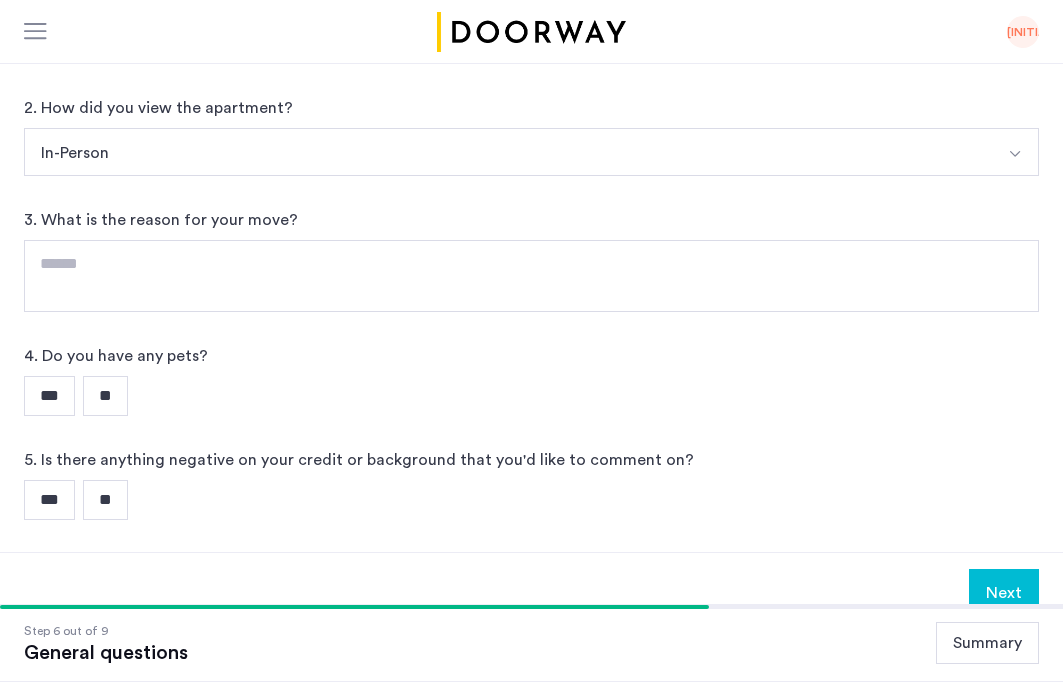 click on "**" at bounding box center (105, 396) 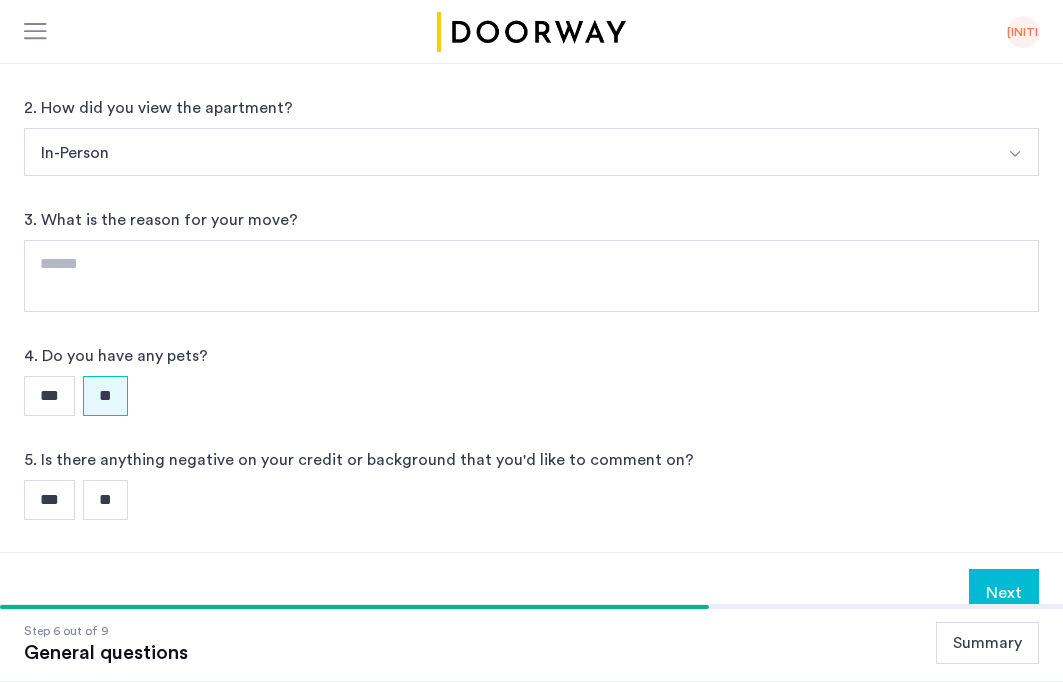 click on "**" at bounding box center [105, 500] 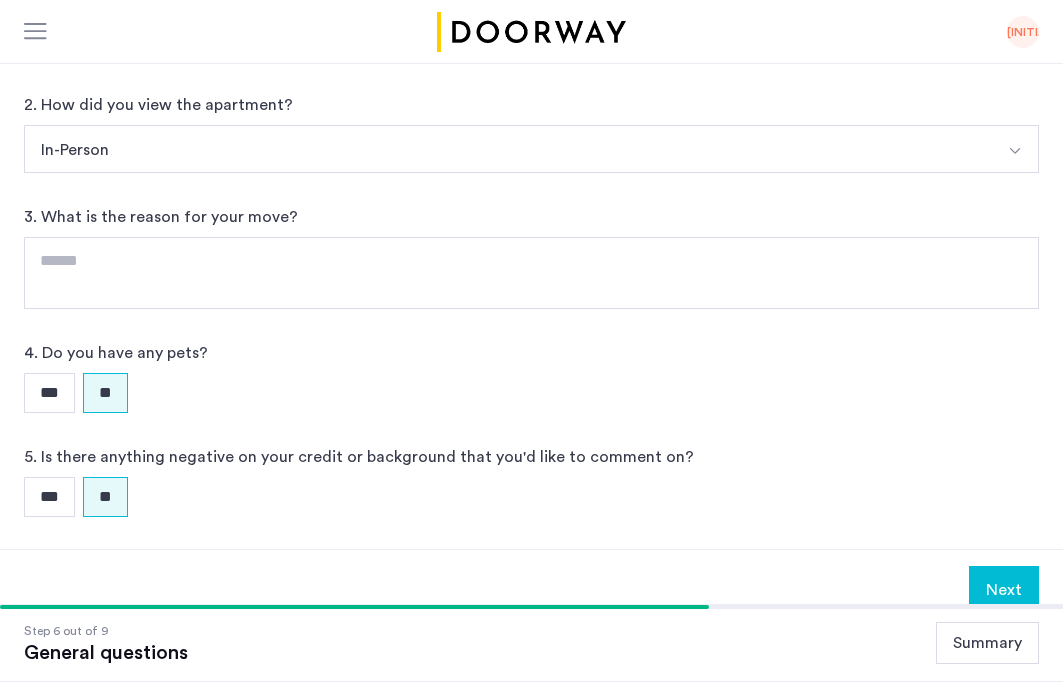 scroll, scrollTop: 549, scrollLeft: 0, axis: vertical 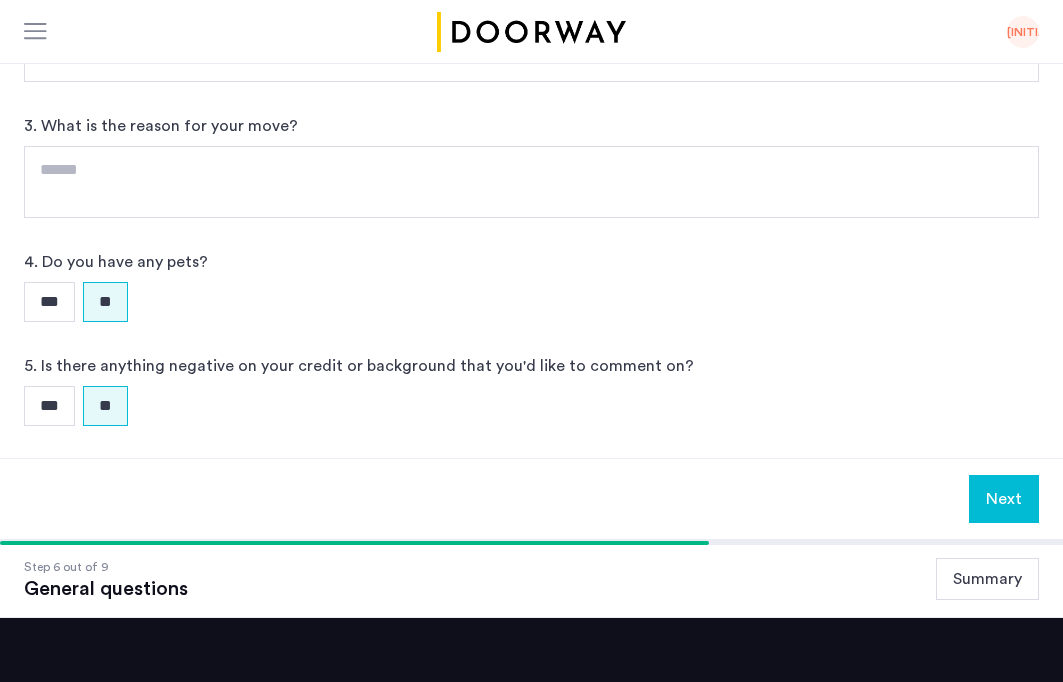 click on "Next" at bounding box center (1004, 499) 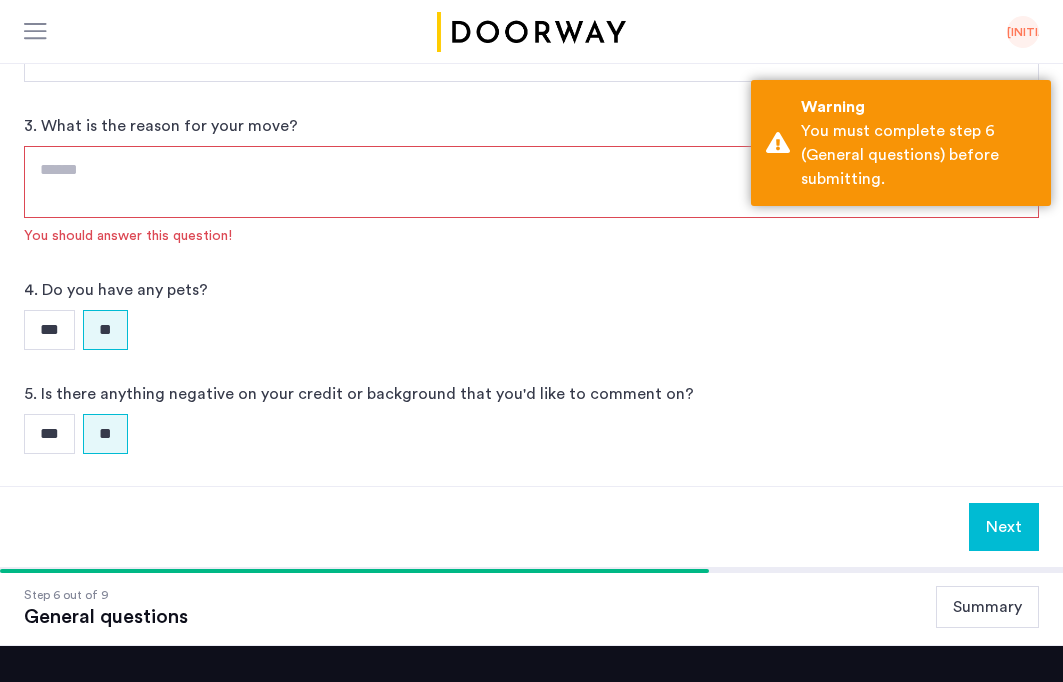 click 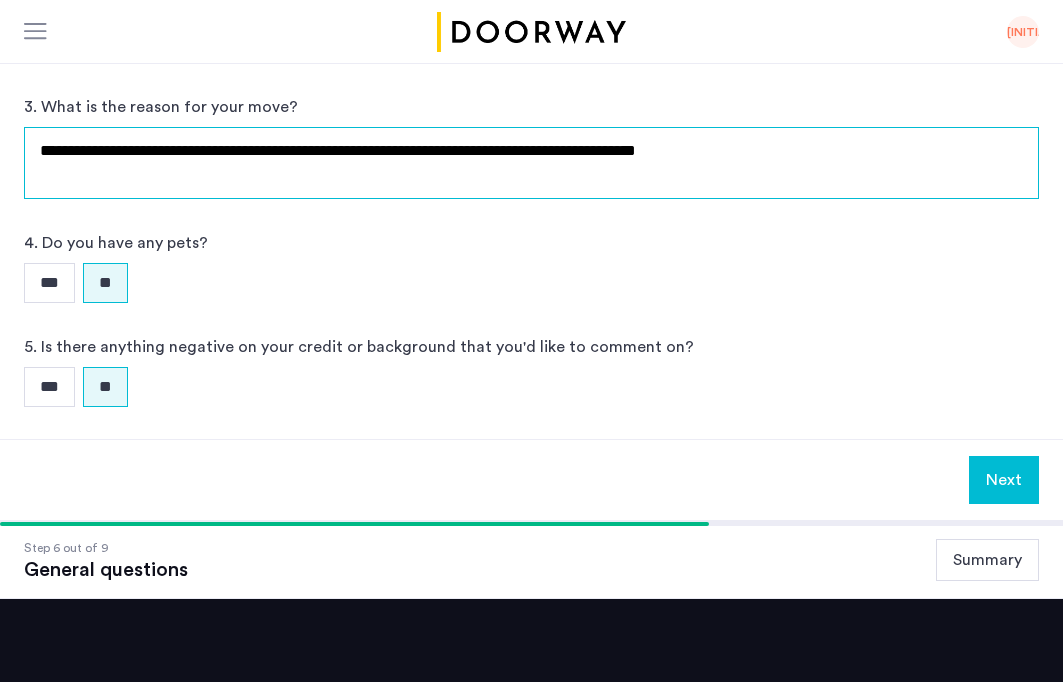 type on "**********" 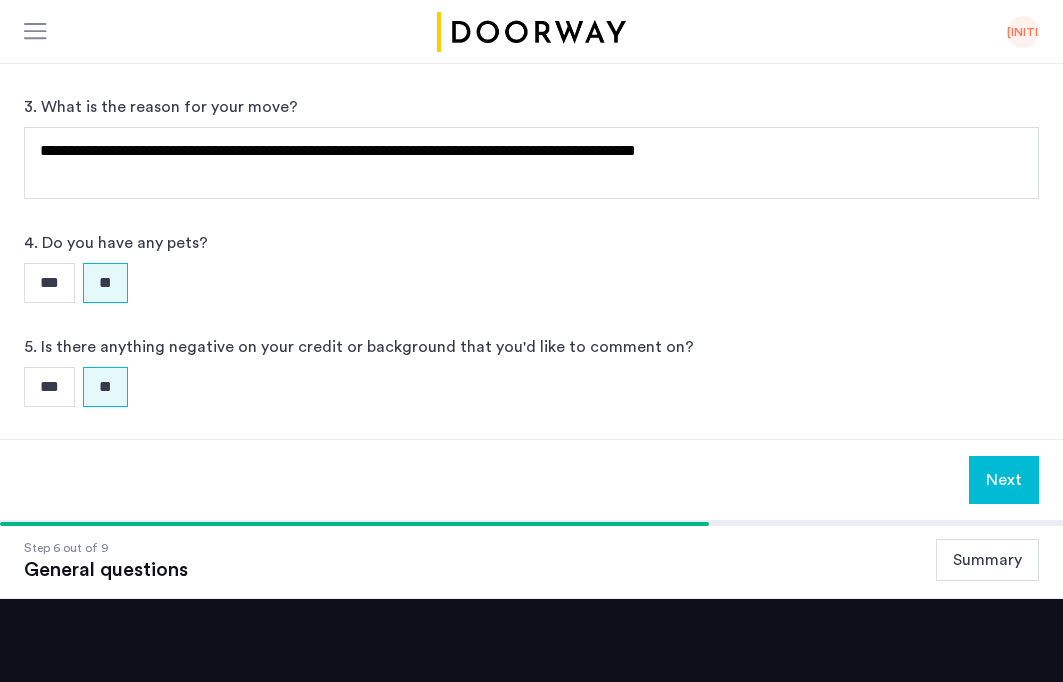 click on "Next" at bounding box center (1004, 480) 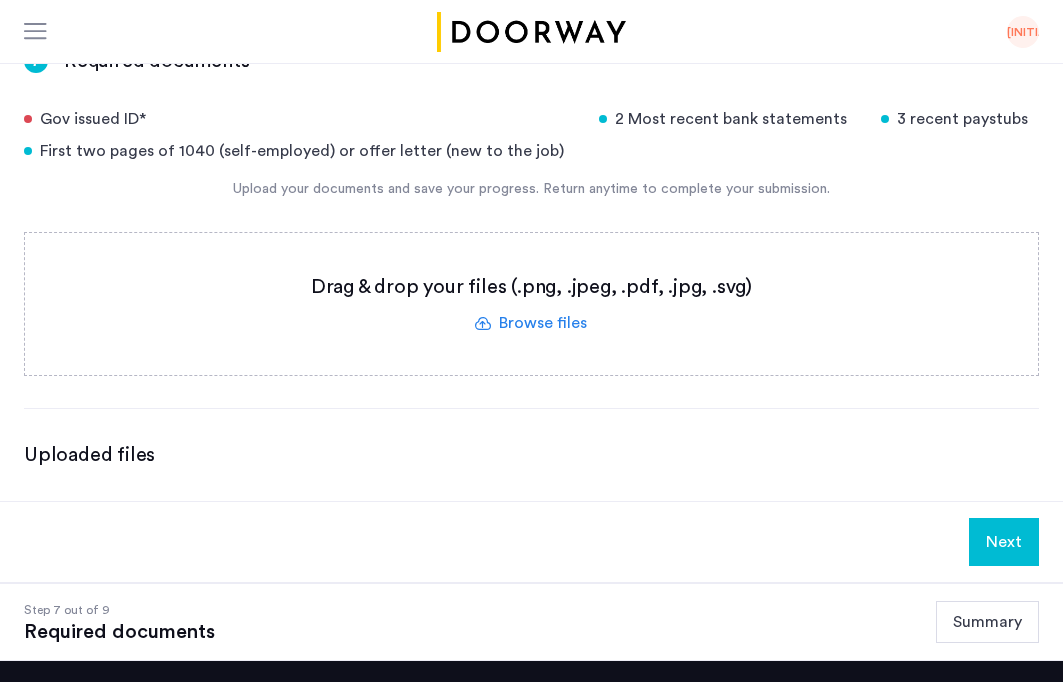 scroll, scrollTop: 335, scrollLeft: 0, axis: vertical 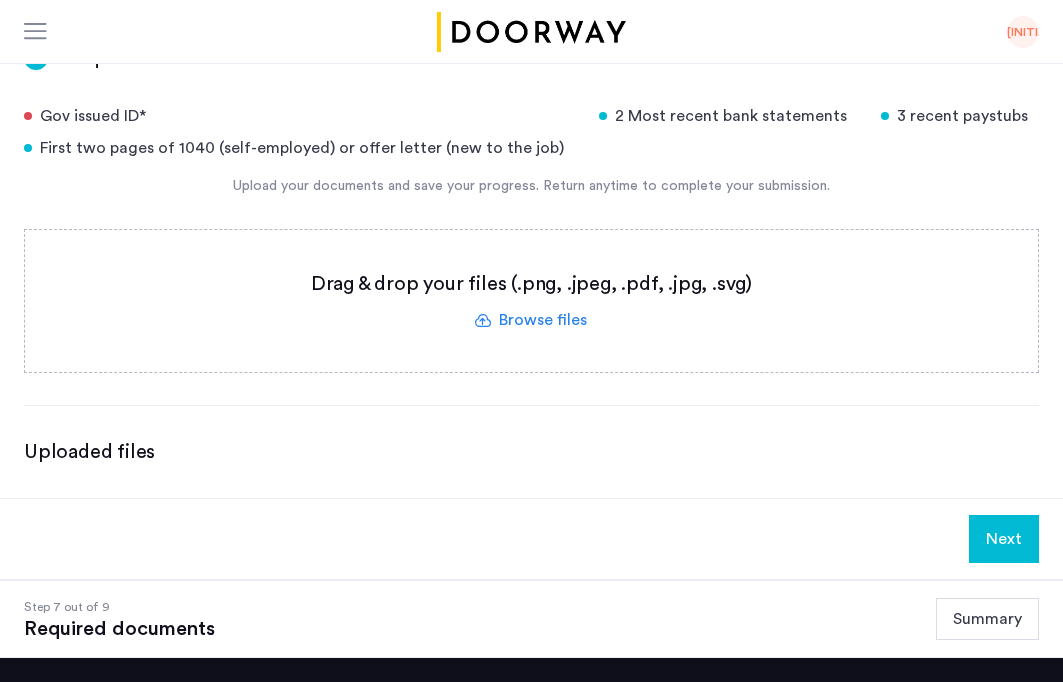 click on "Summary" 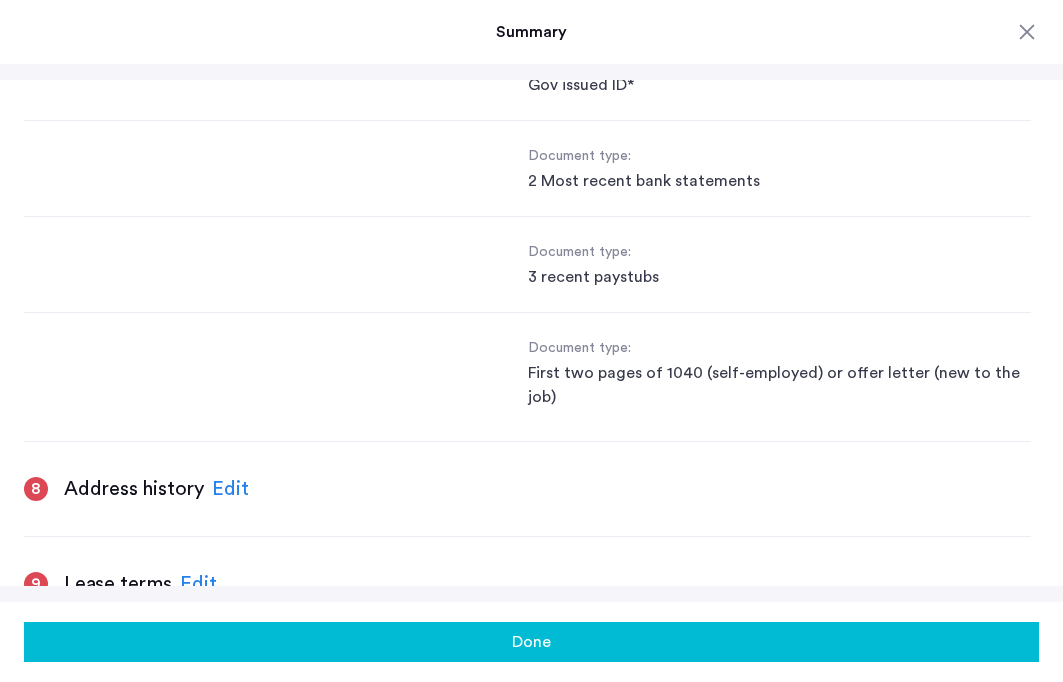 scroll, scrollTop: 2135, scrollLeft: 0, axis: vertical 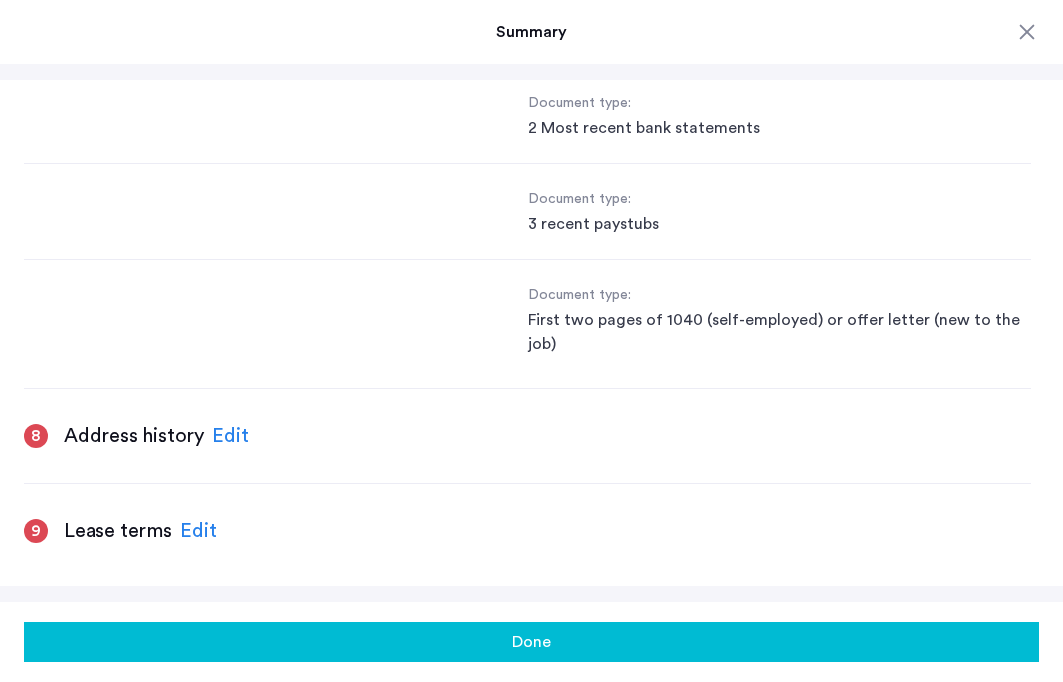 click on "Edit" at bounding box center [230, 436] 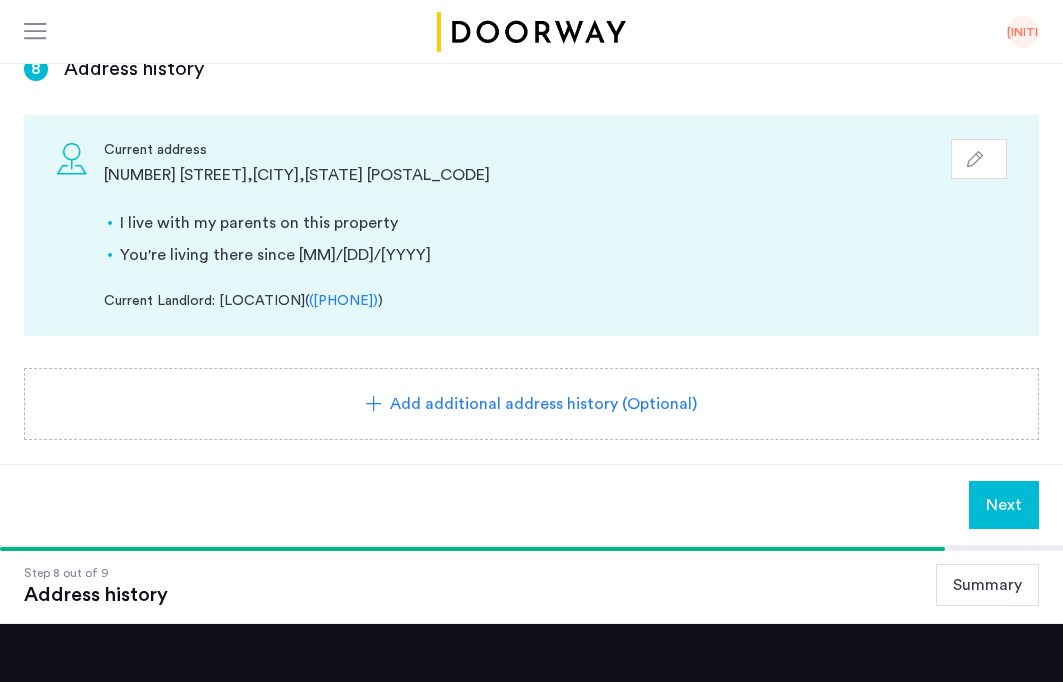 scroll, scrollTop: 278, scrollLeft: 0, axis: vertical 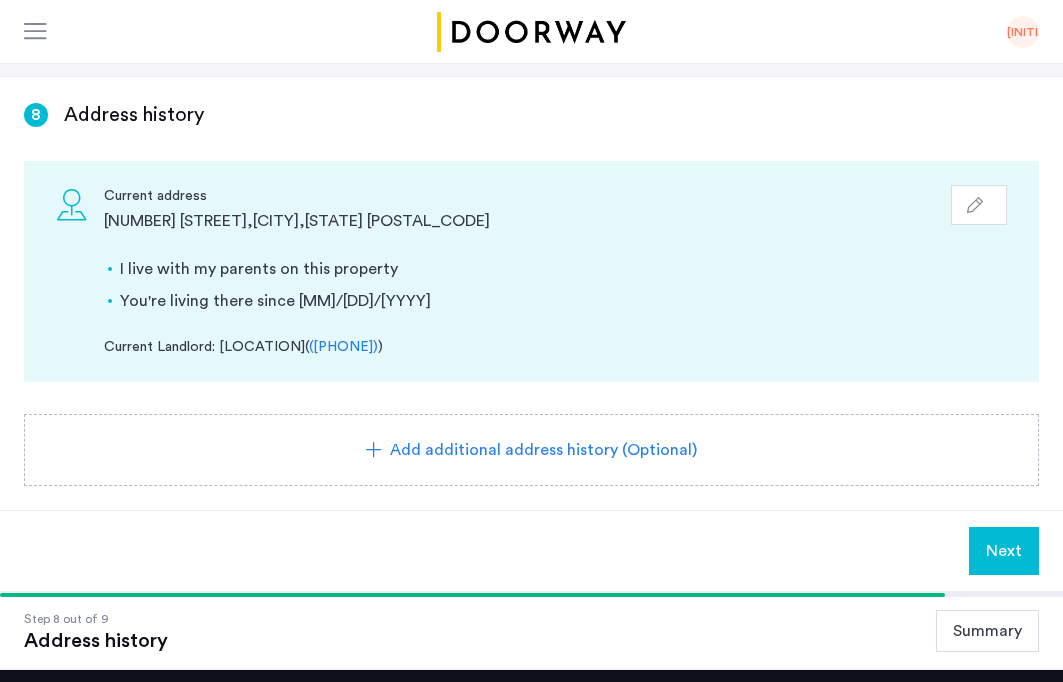 click on "Summary" 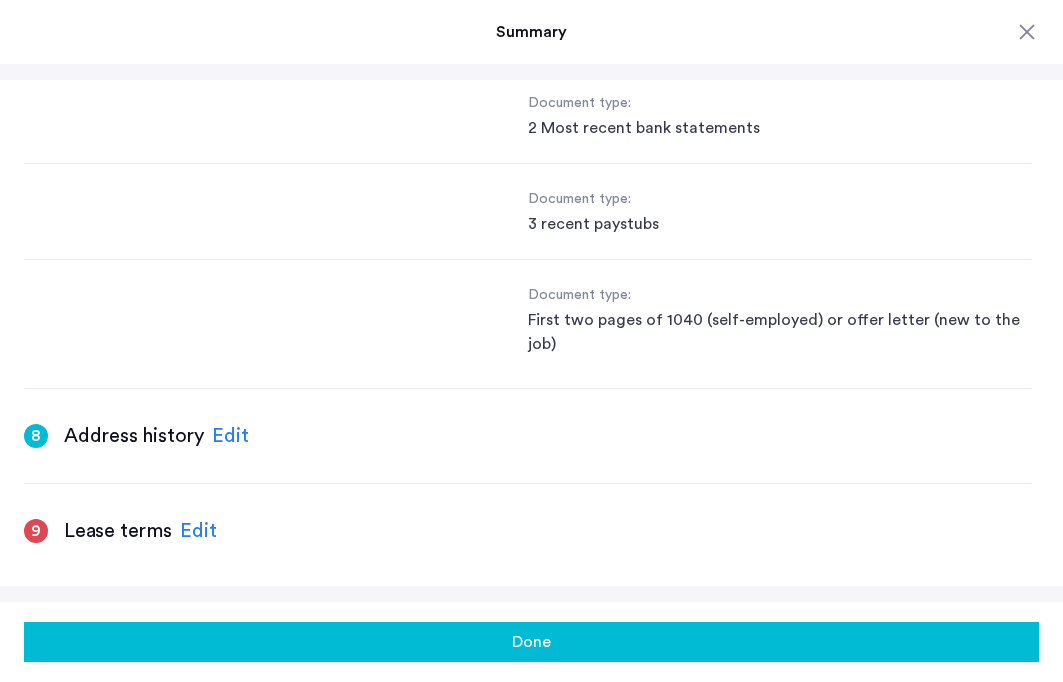 click on "Edit" at bounding box center [198, 531] 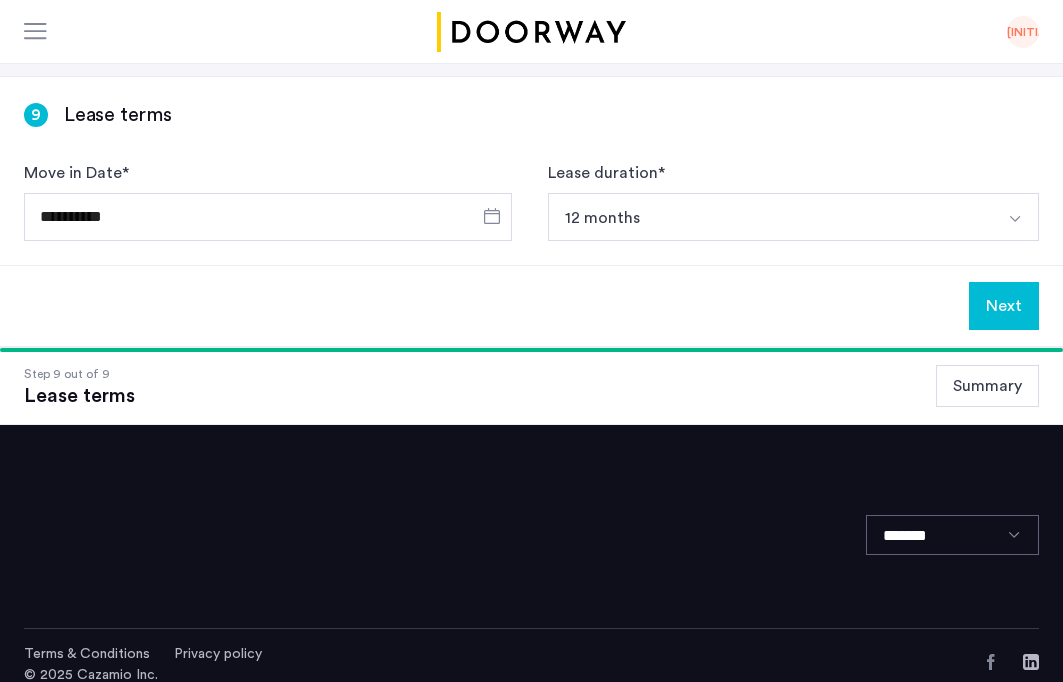 click on "Summary" 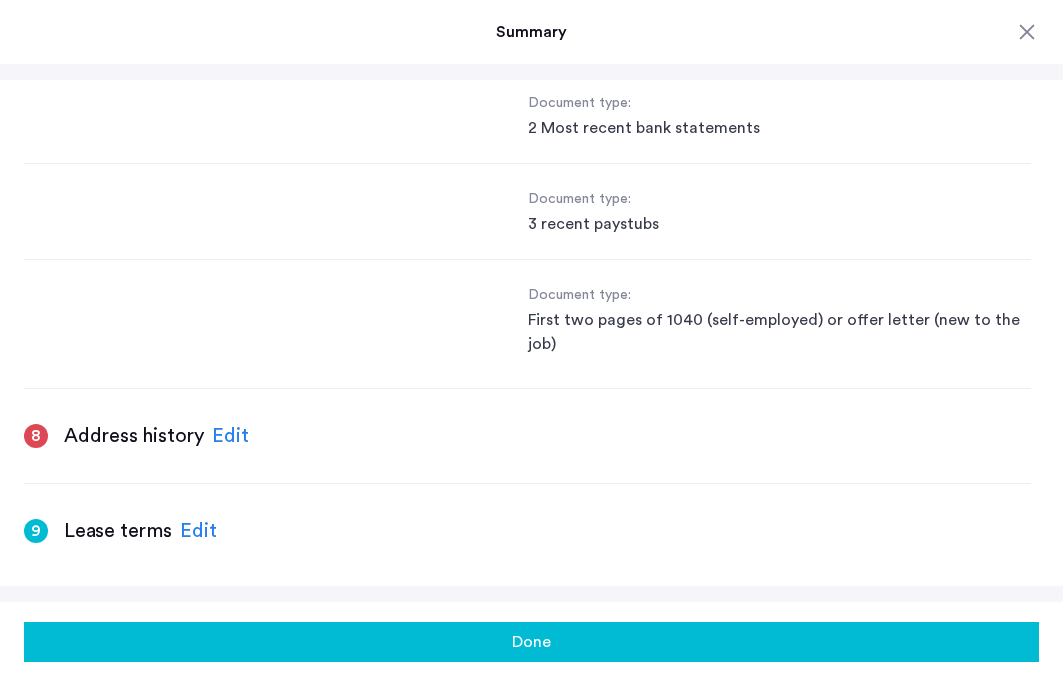 click on "Edit" at bounding box center [198, 531] 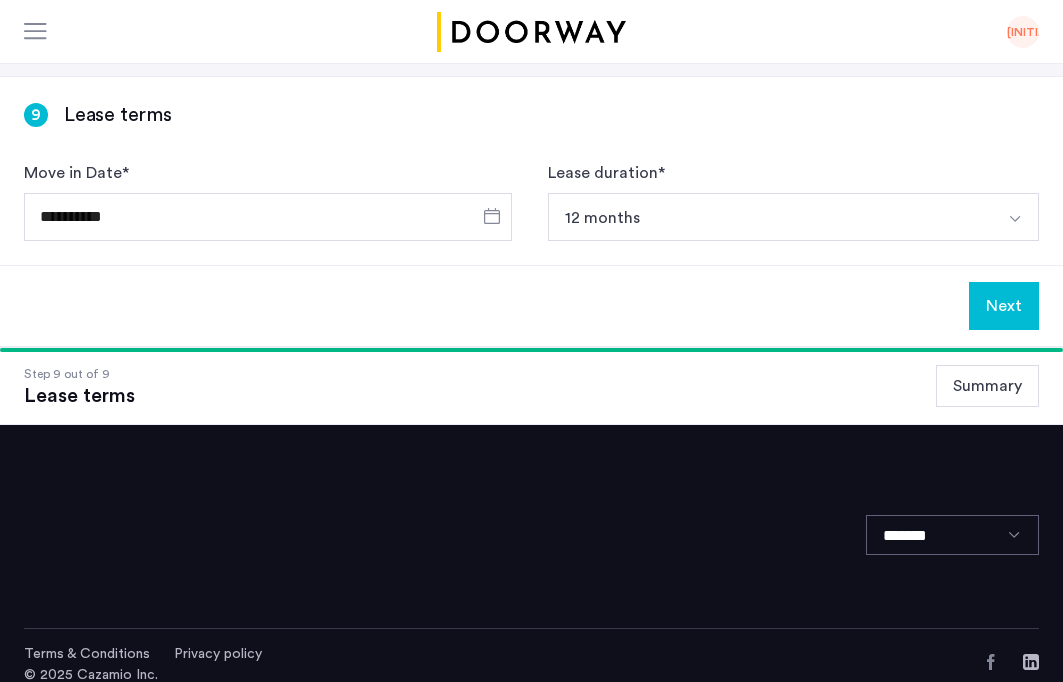 click on "Next" 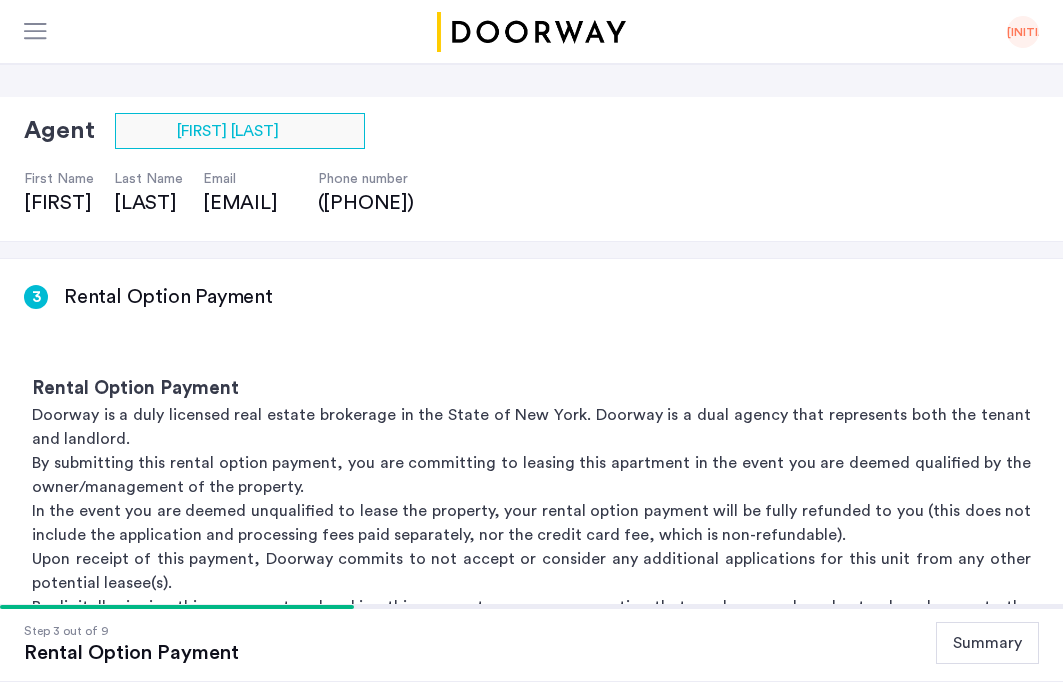 scroll, scrollTop: 174, scrollLeft: 0, axis: vertical 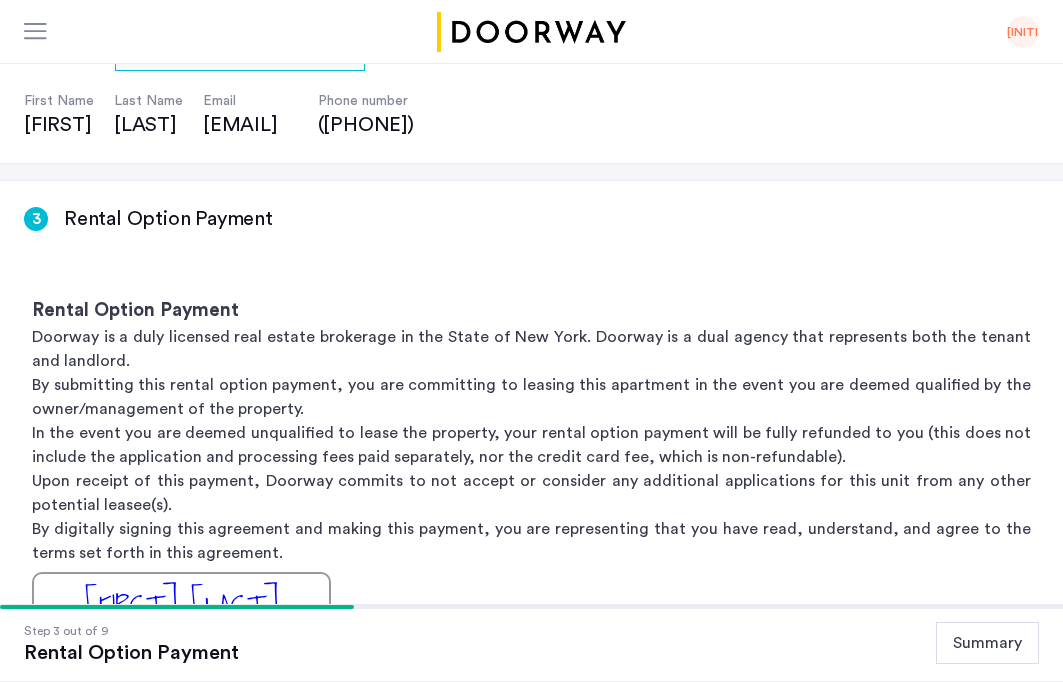 click on "Summary" 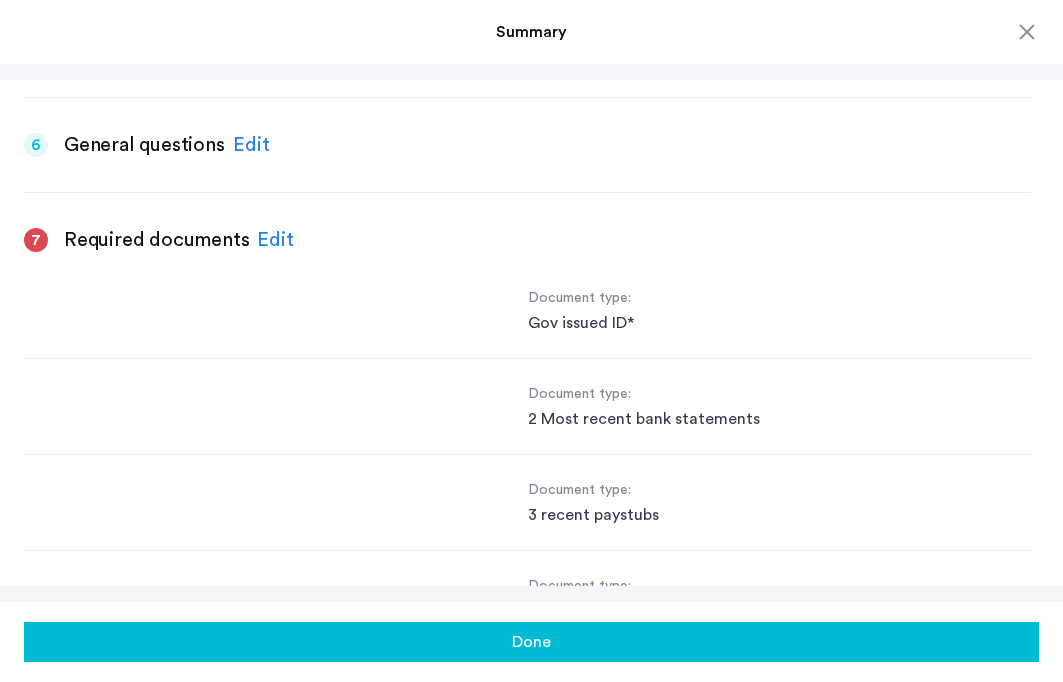 scroll, scrollTop: 1795, scrollLeft: 0, axis: vertical 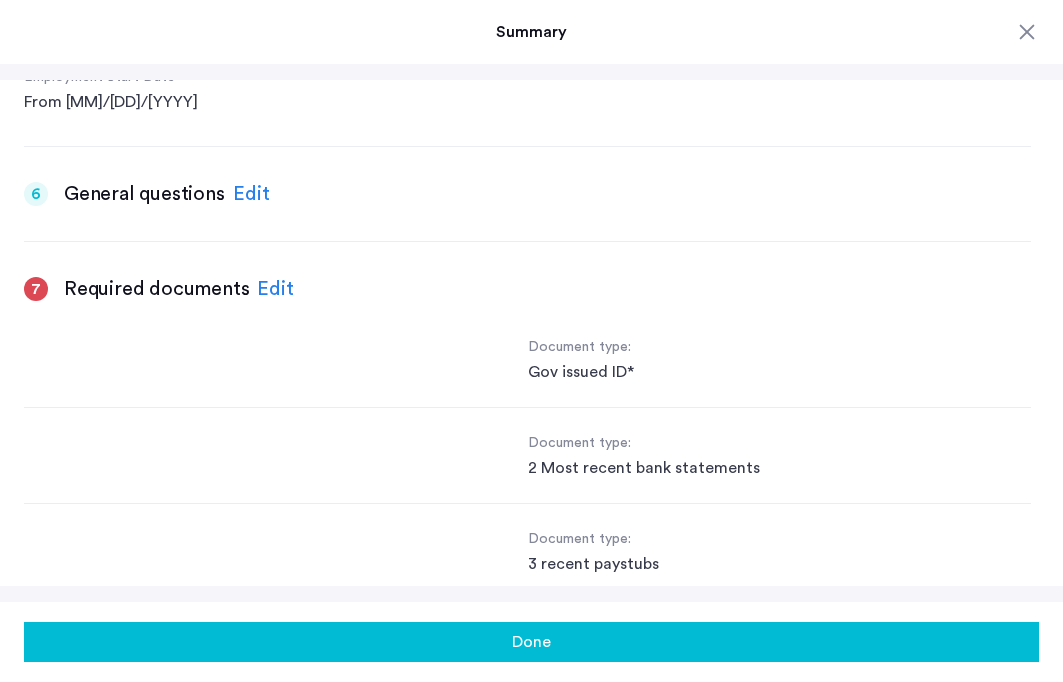 click on "Edit" at bounding box center [251, 194] 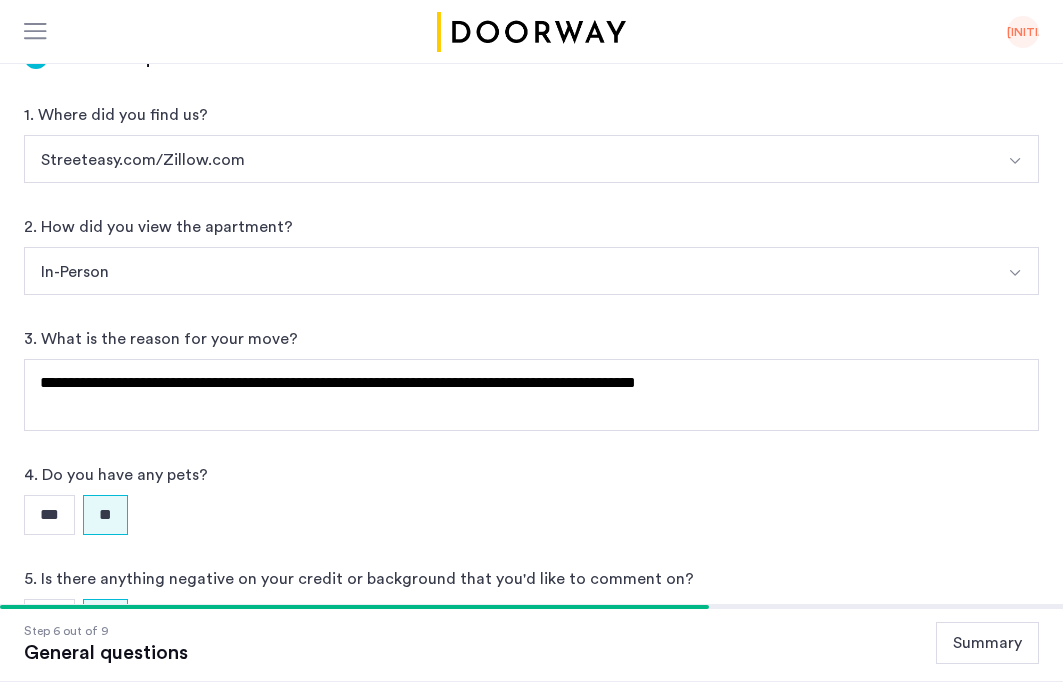 scroll, scrollTop: 753, scrollLeft: 0, axis: vertical 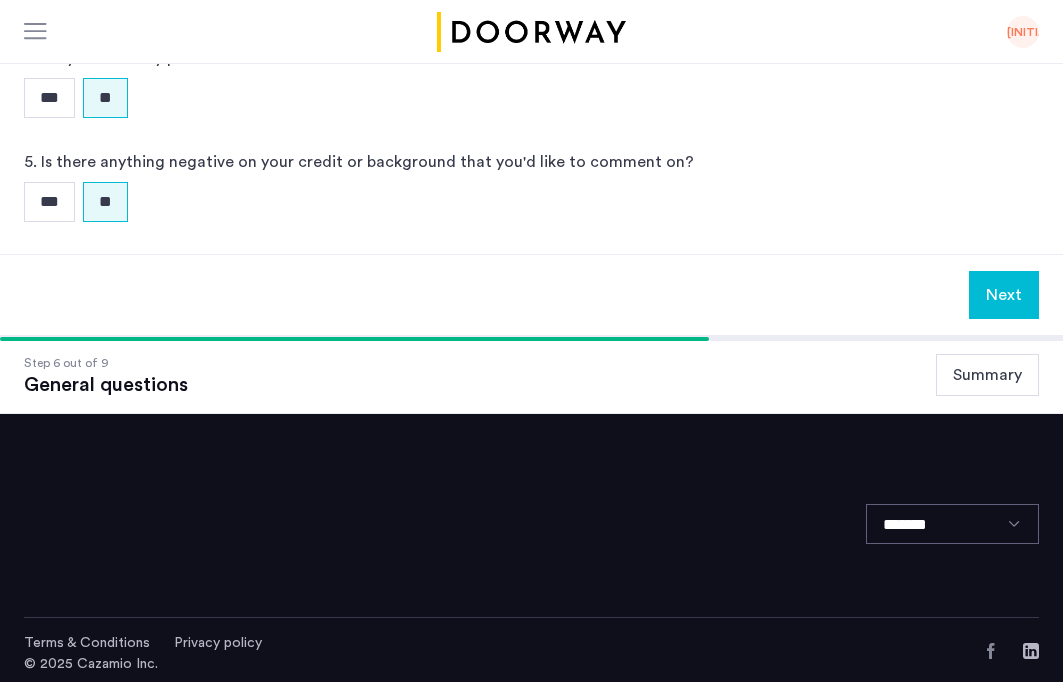 click on "Summary" 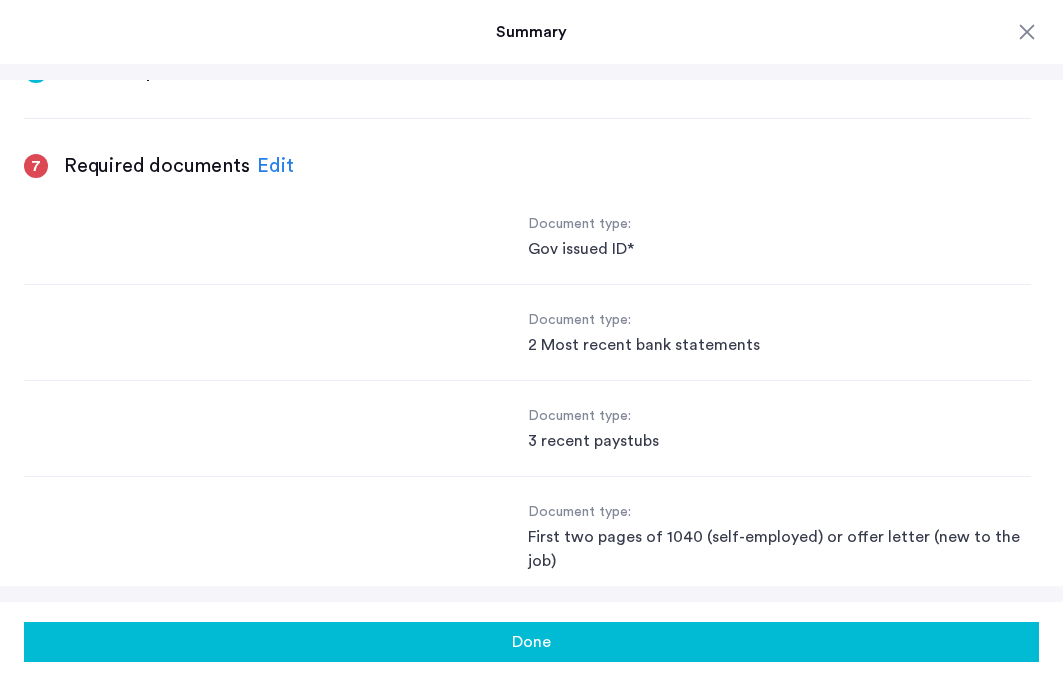 scroll, scrollTop: 1915, scrollLeft: 0, axis: vertical 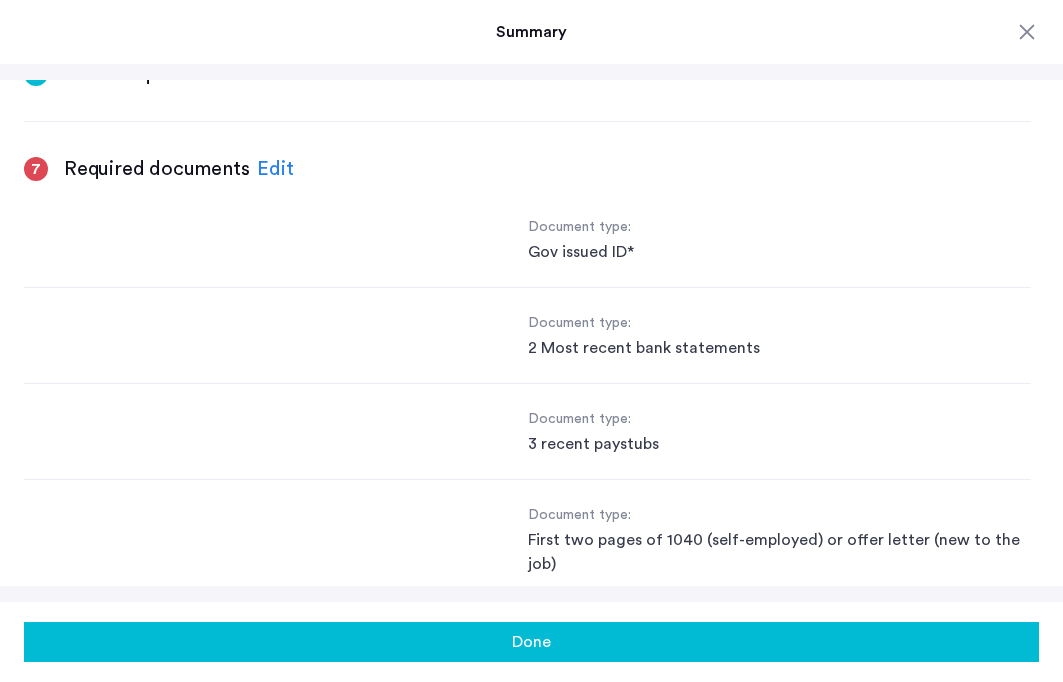 click on "Edit" at bounding box center (275, 169) 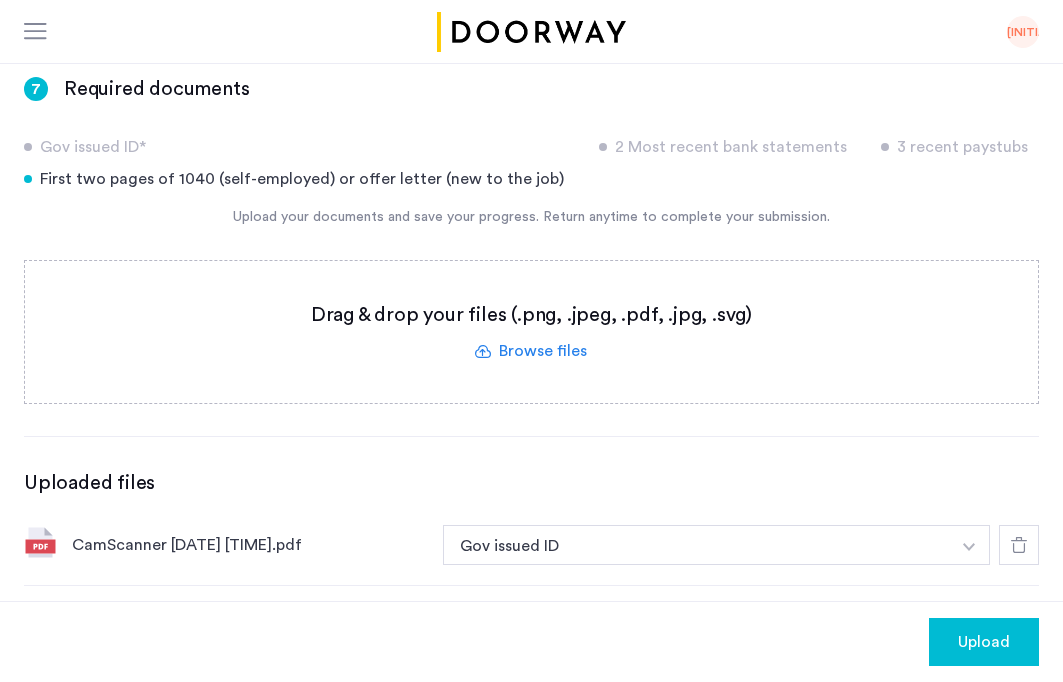 scroll, scrollTop: 271, scrollLeft: 0, axis: vertical 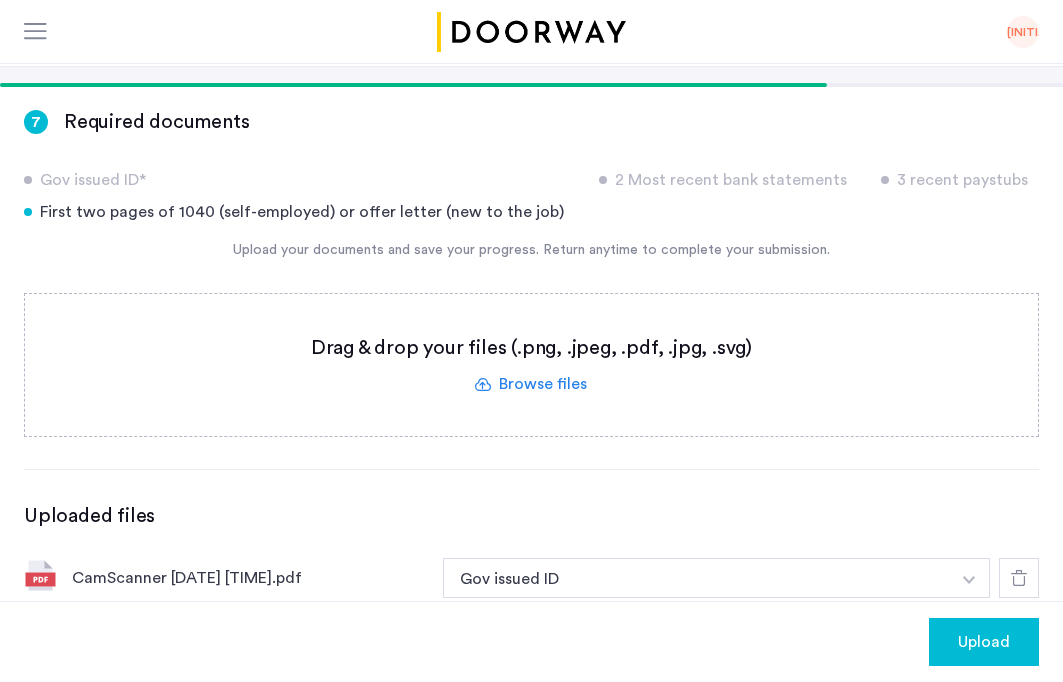 click on "Upload" 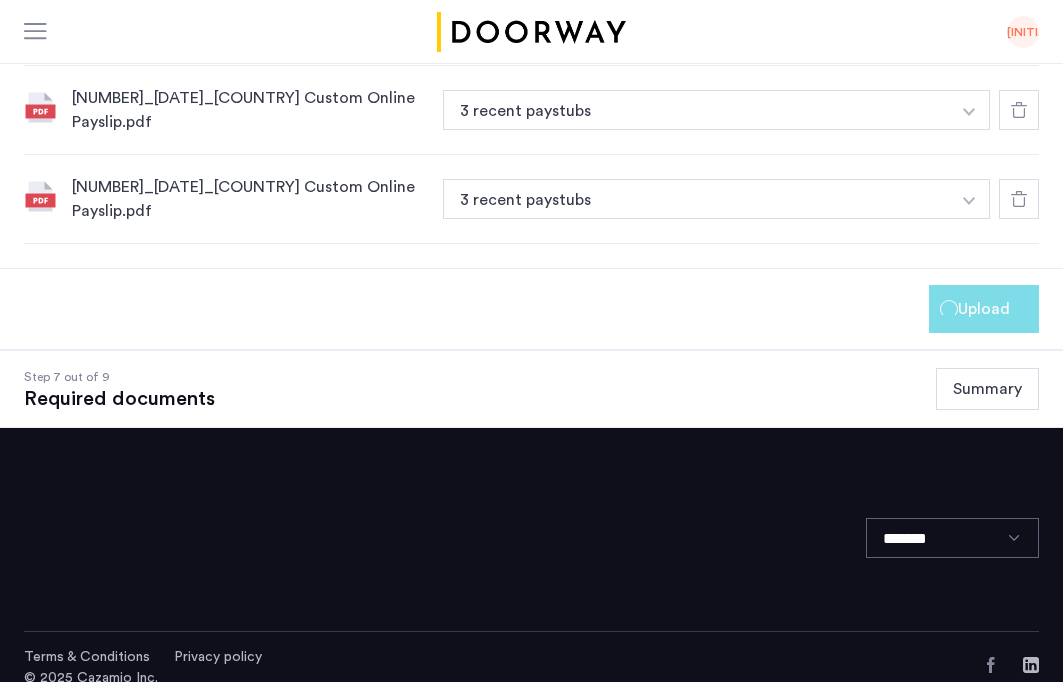 scroll, scrollTop: 1081, scrollLeft: 0, axis: vertical 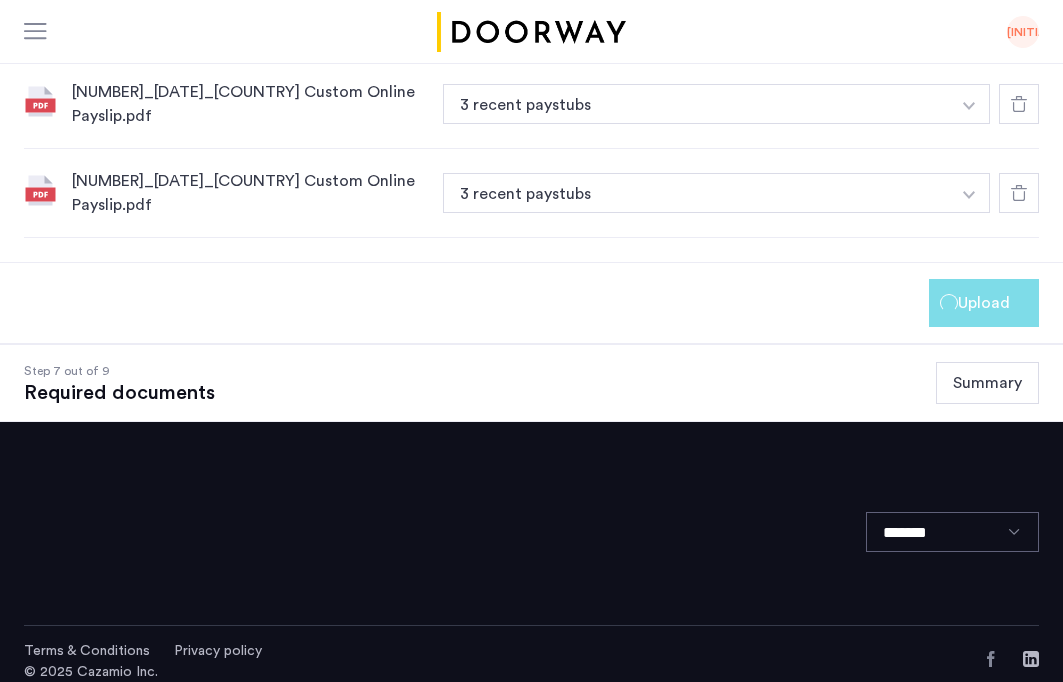 click on "Summary" 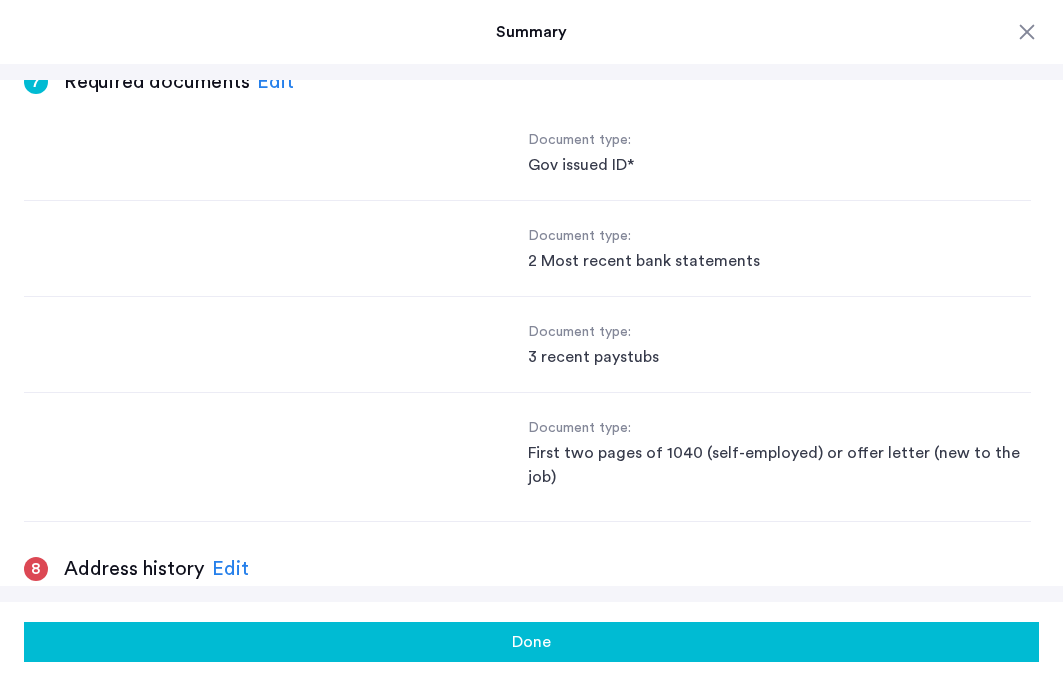 scroll, scrollTop: 1942, scrollLeft: 0, axis: vertical 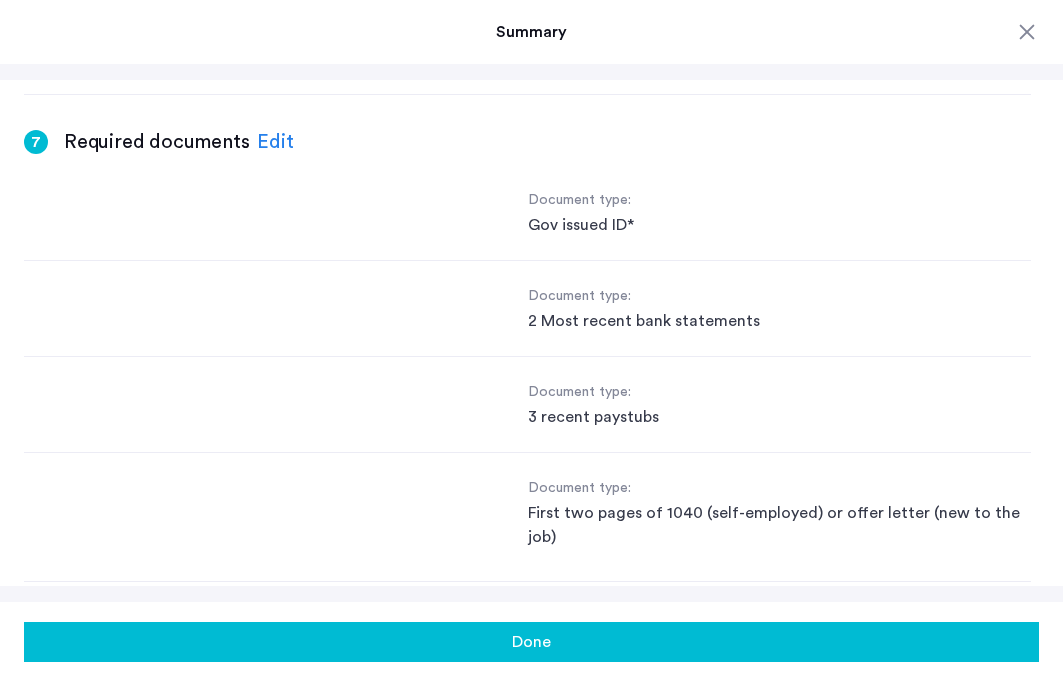 click on "Done" 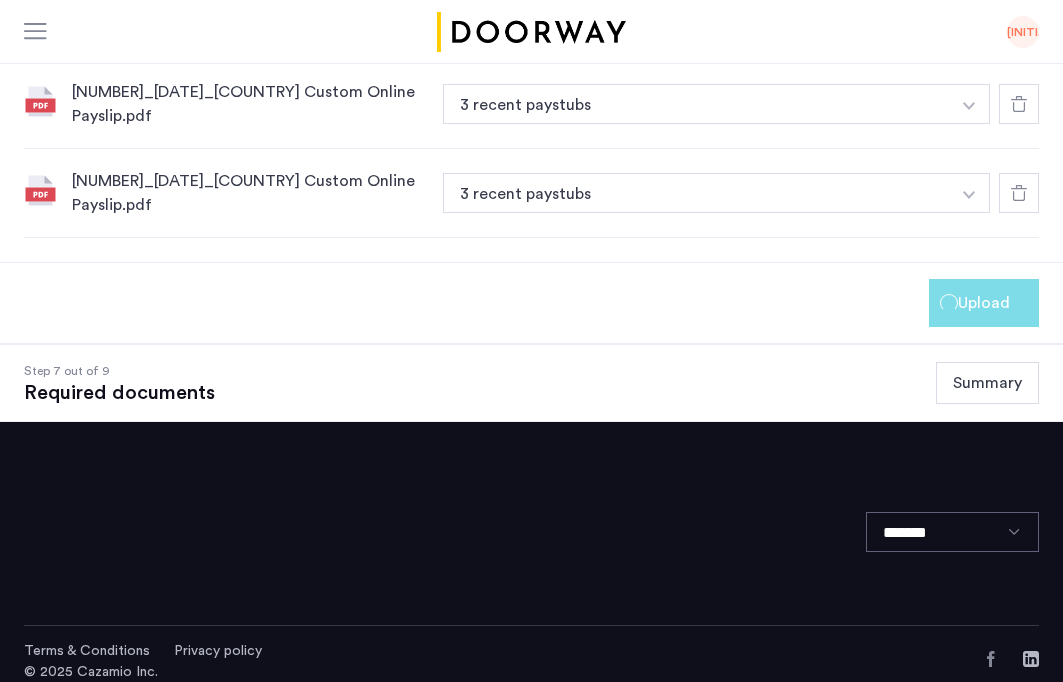 scroll, scrollTop: 870, scrollLeft: 0, axis: vertical 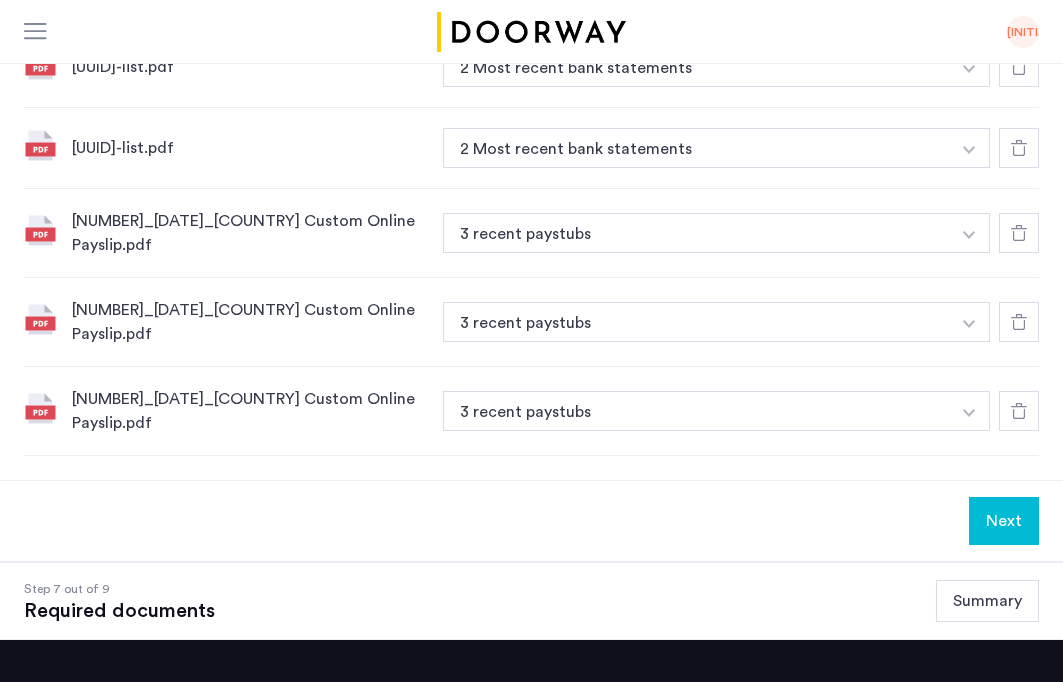 click on "Next" 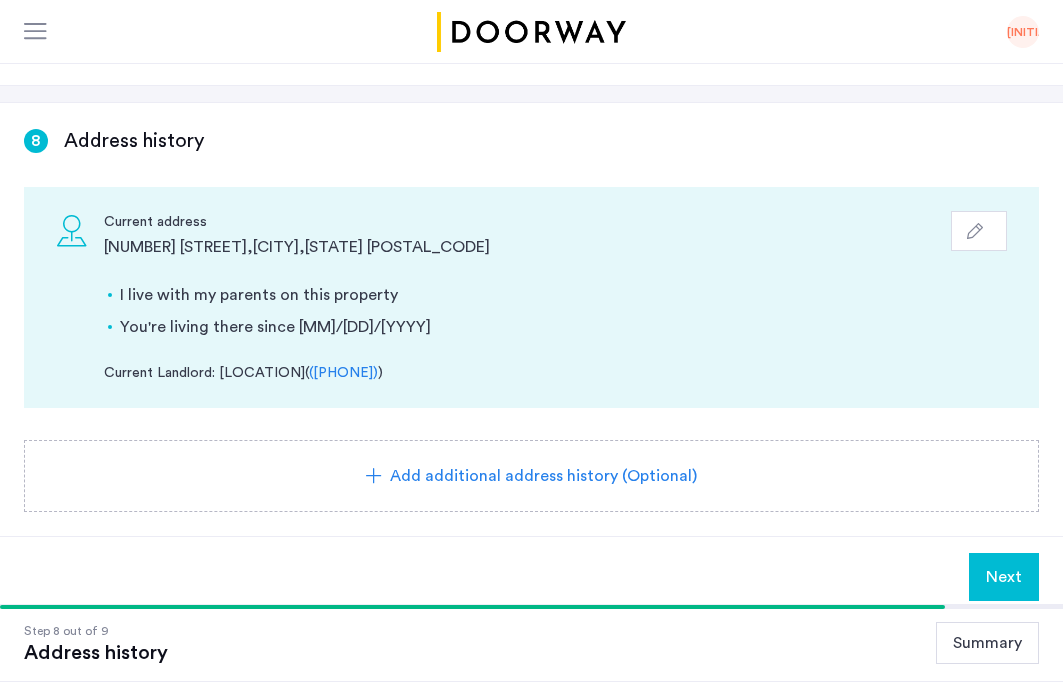 scroll, scrollTop: 302, scrollLeft: 0, axis: vertical 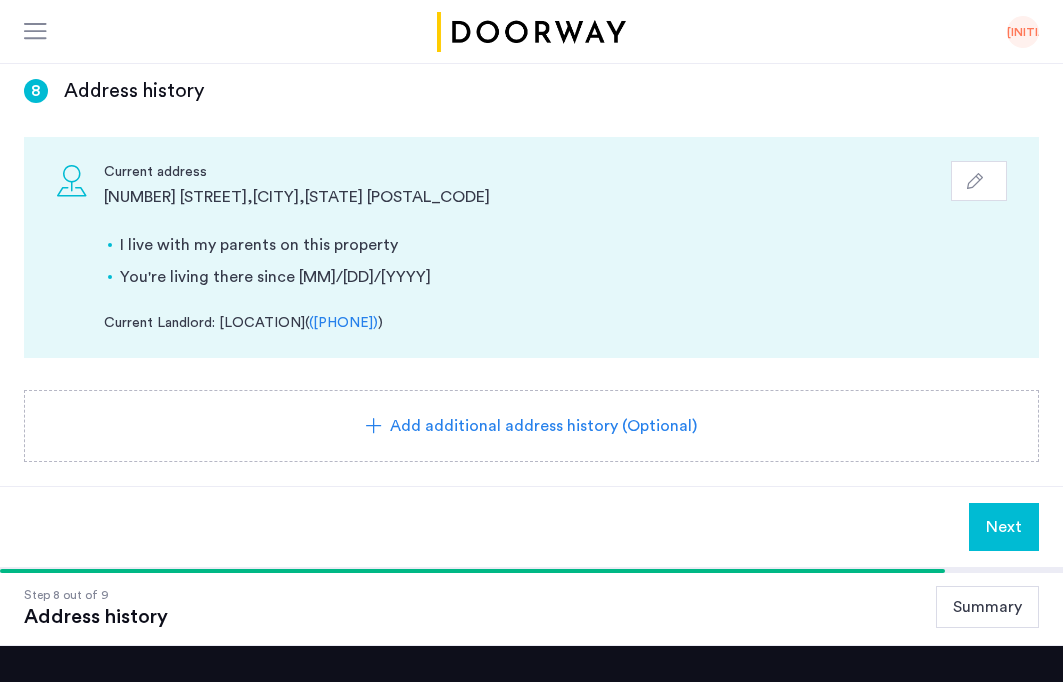 click on "Summary" 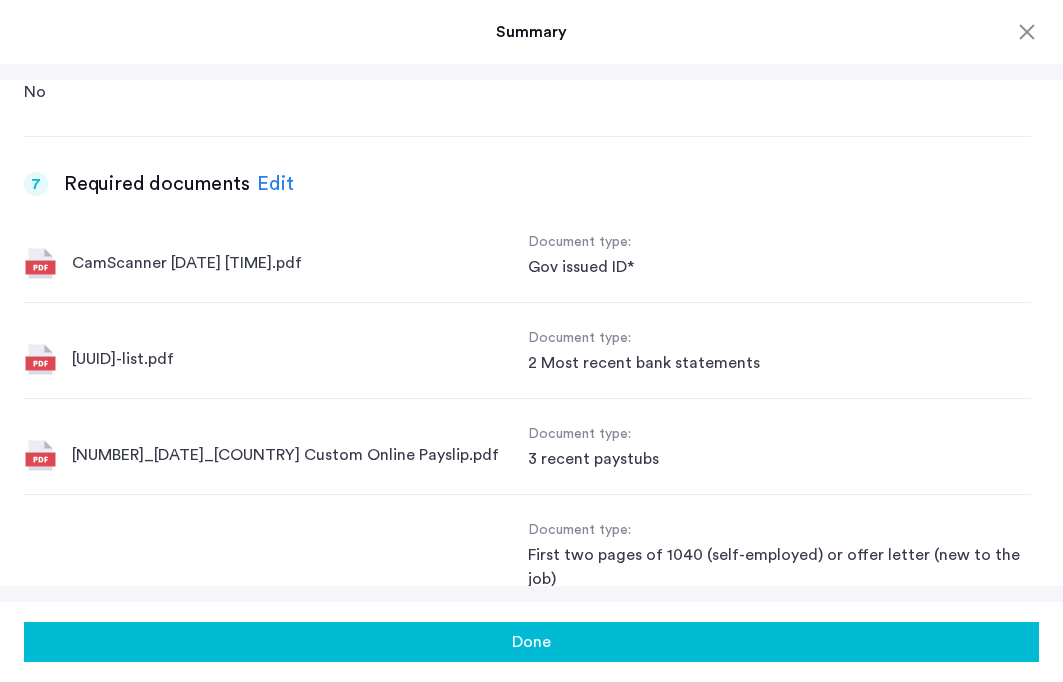 scroll, scrollTop: 2204, scrollLeft: 0, axis: vertical 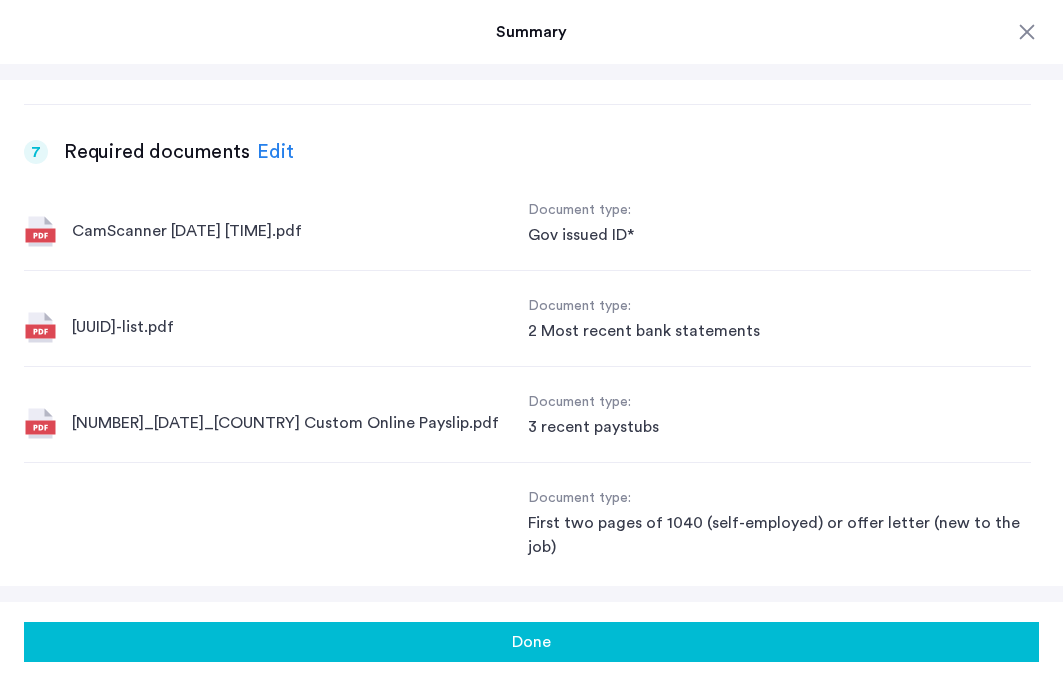 click on "Edit" at bounding box center [275, 152] 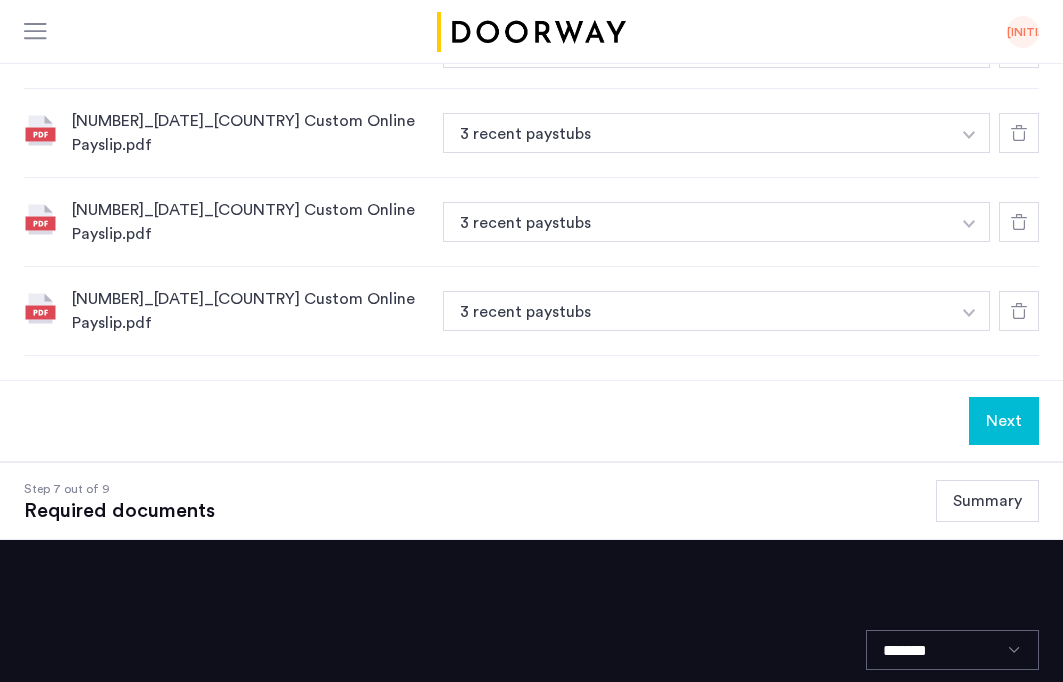 scroll, scrollTop: 1018, scrollLeft: 0, axis: vertical 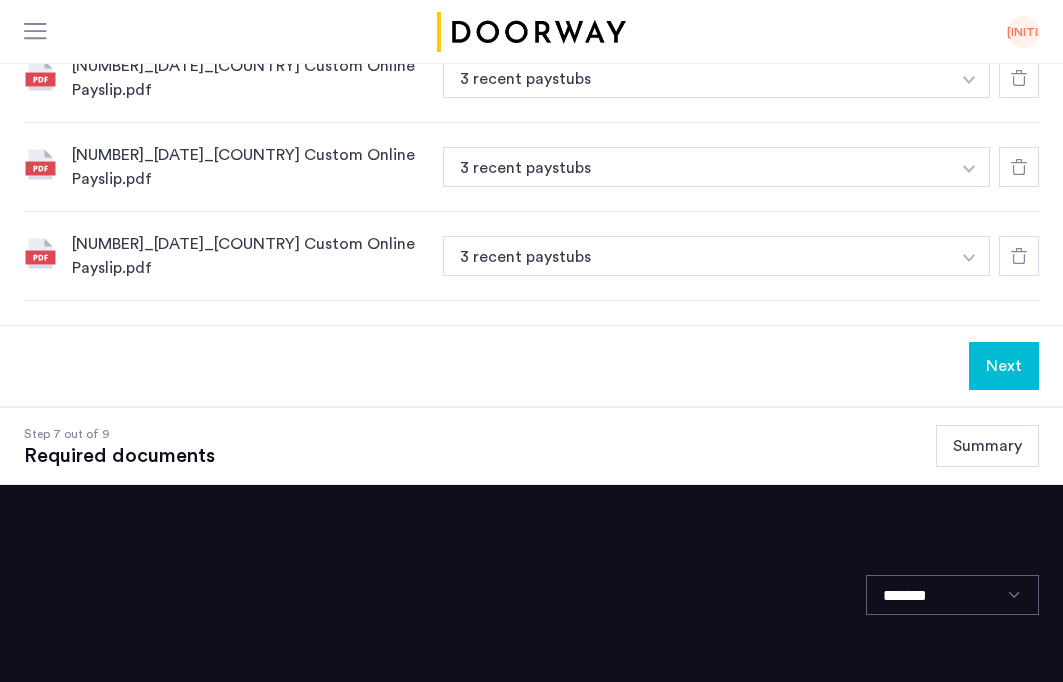 click on "Summary" 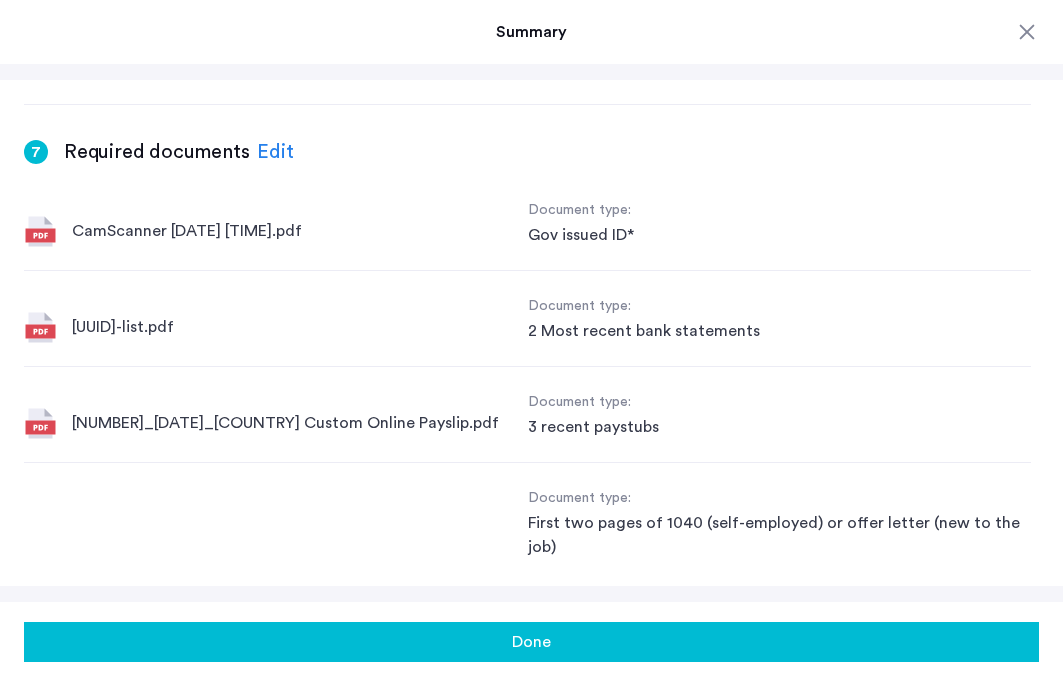 scroll, scrollTop: 2454, scrollLeft: 0, axis: vertical 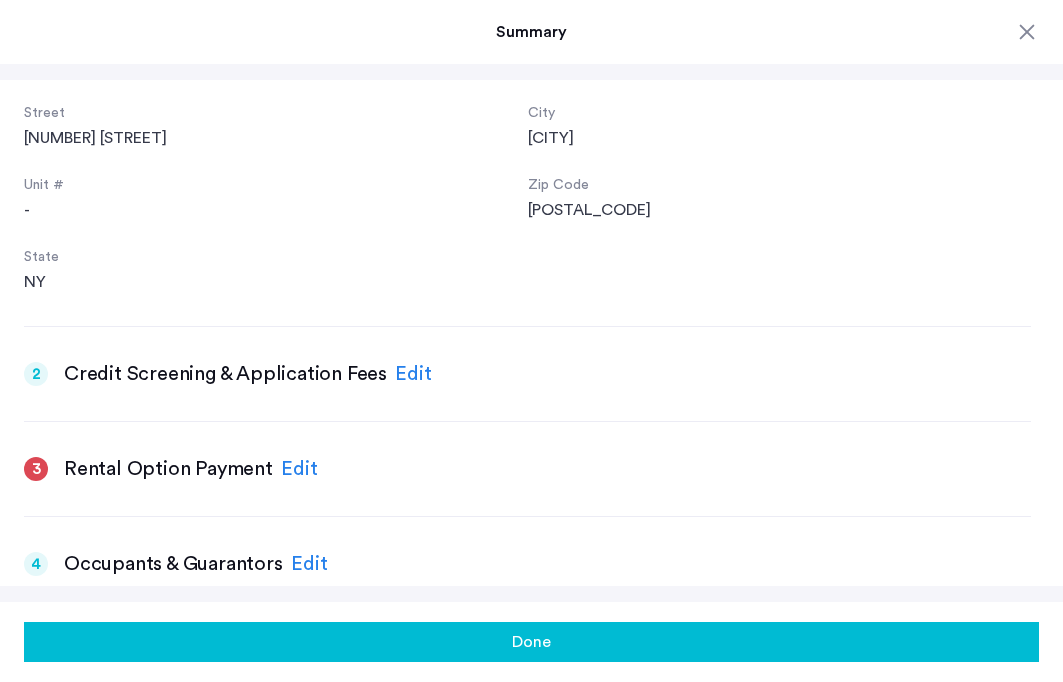 click on "Edit" at bounding box center [299, 469] 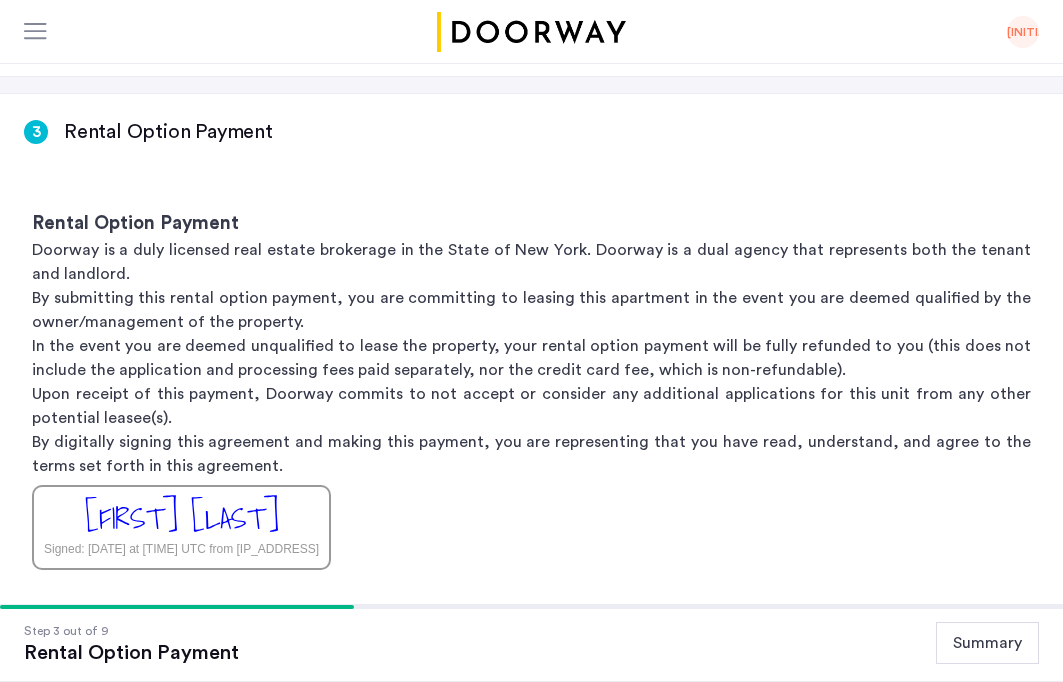 click on "Summary" 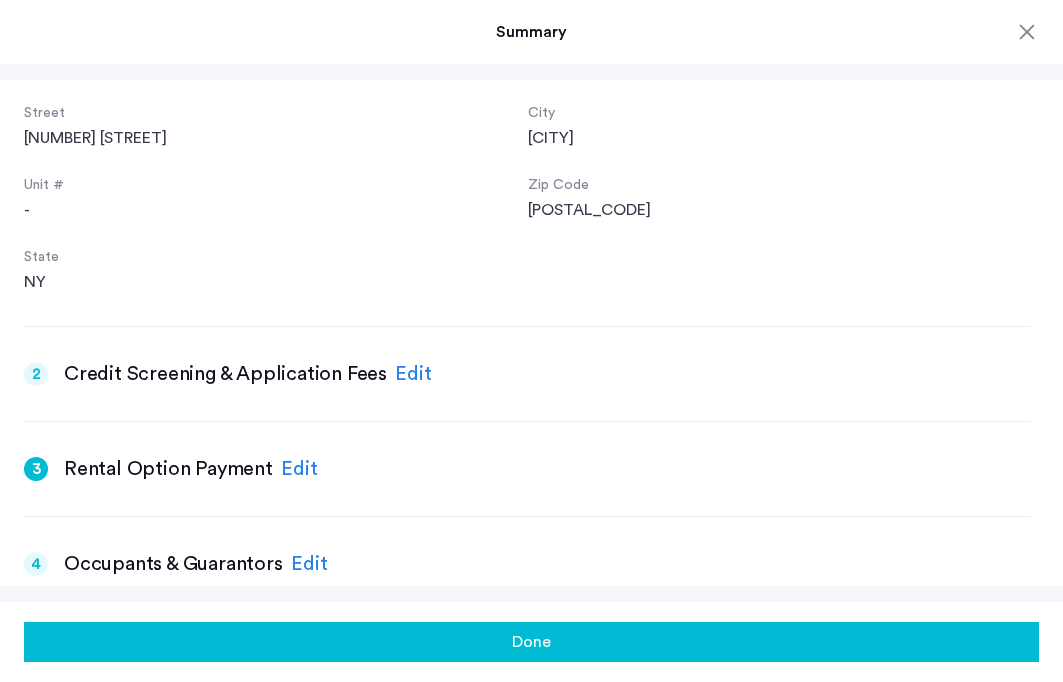 click on "Done" 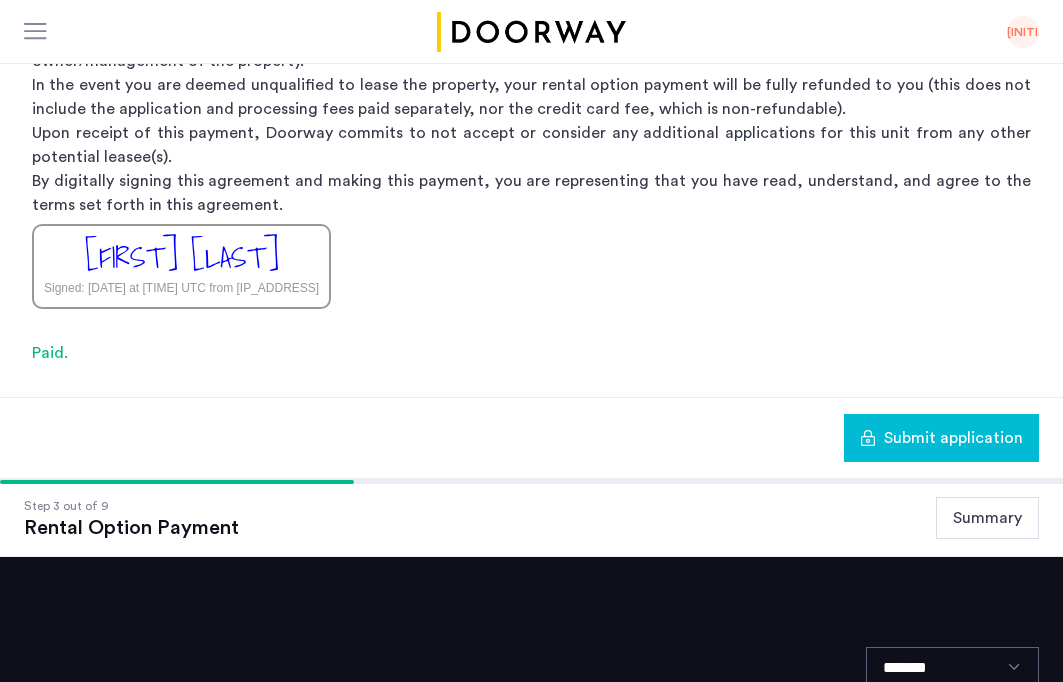 scroll, scrollTop: 524, scrollLeft: 0, axis: vertical 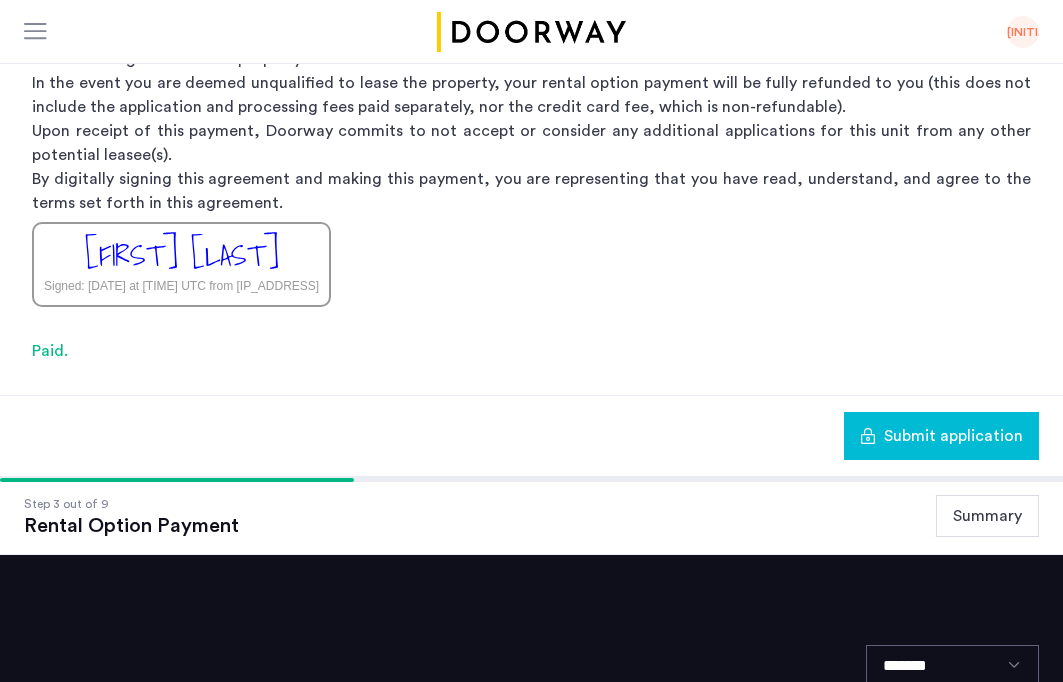 click on "Summary" 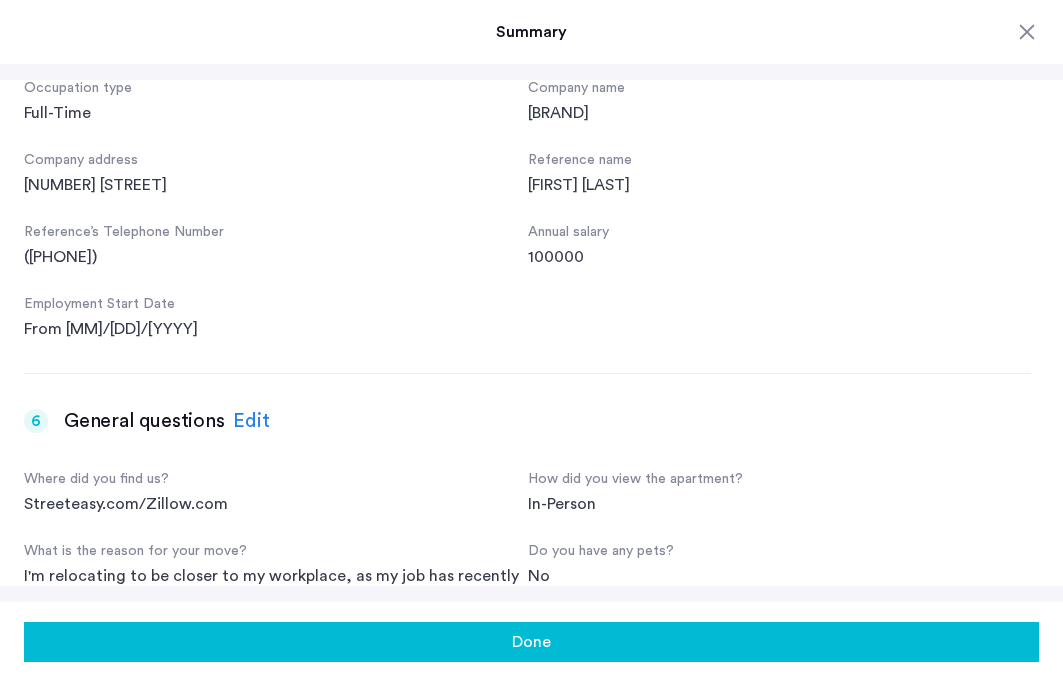 scroll, scrollTop: 1547, scrollLeft: 0, axis: vertical 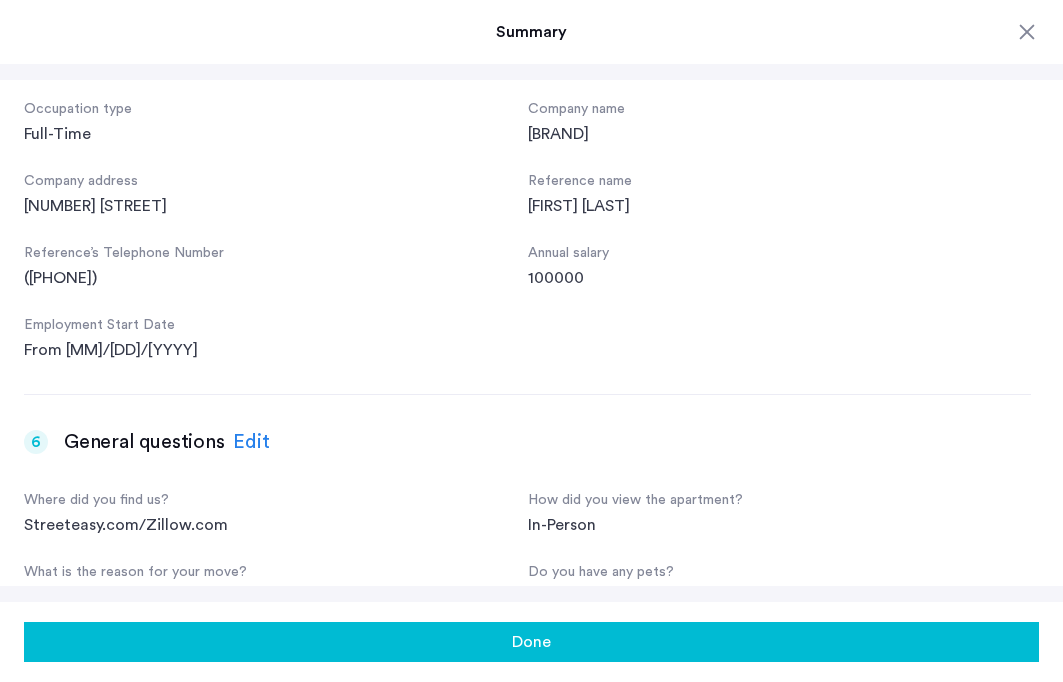 click on "Done" 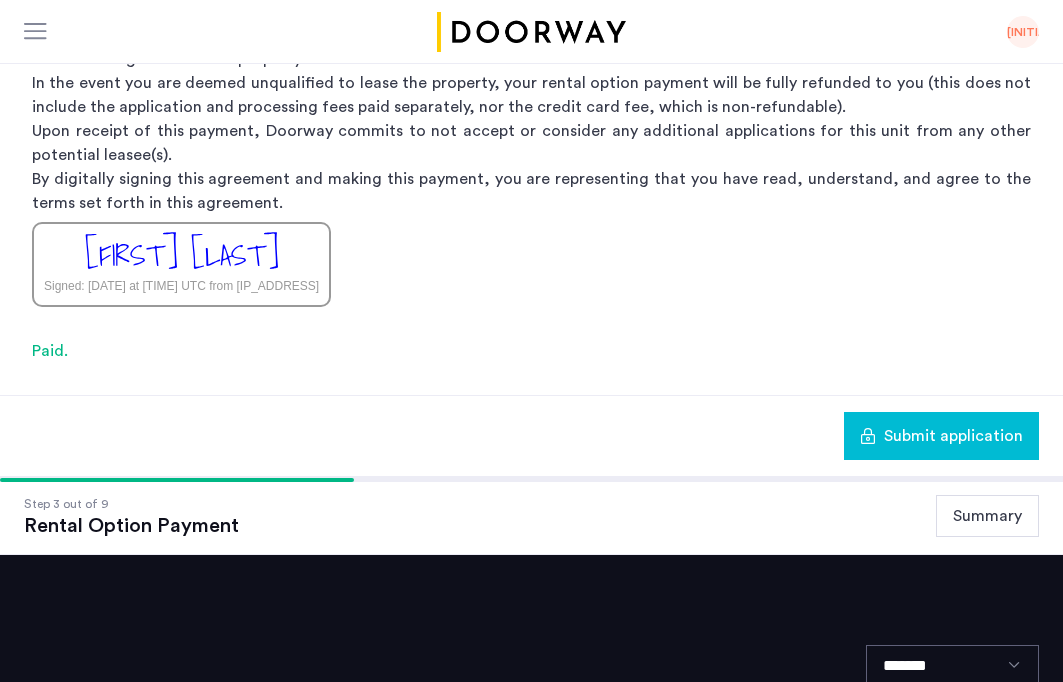click on "Submit application" 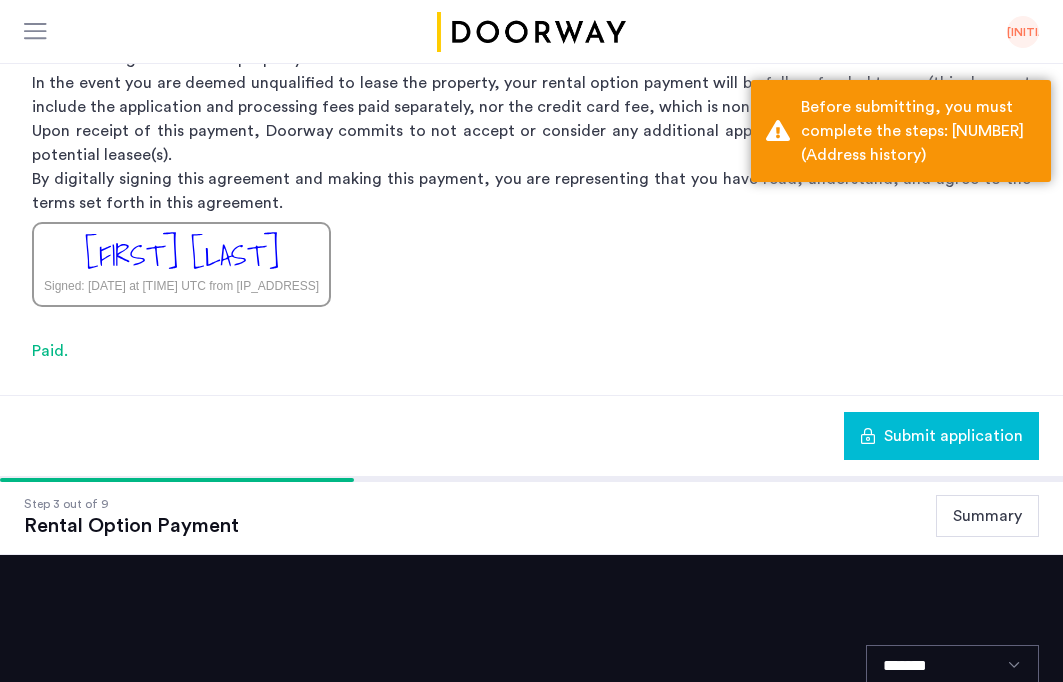 click on "Summary" 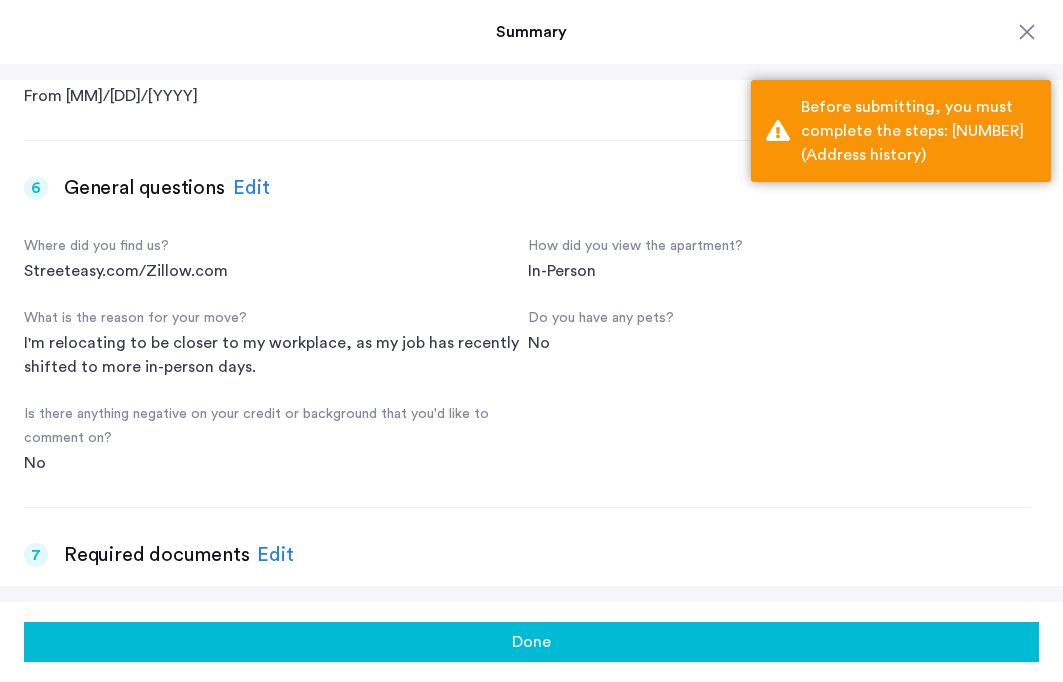 scroll, scrollTop: 2454, scrollLeft: 0, axis: vertical 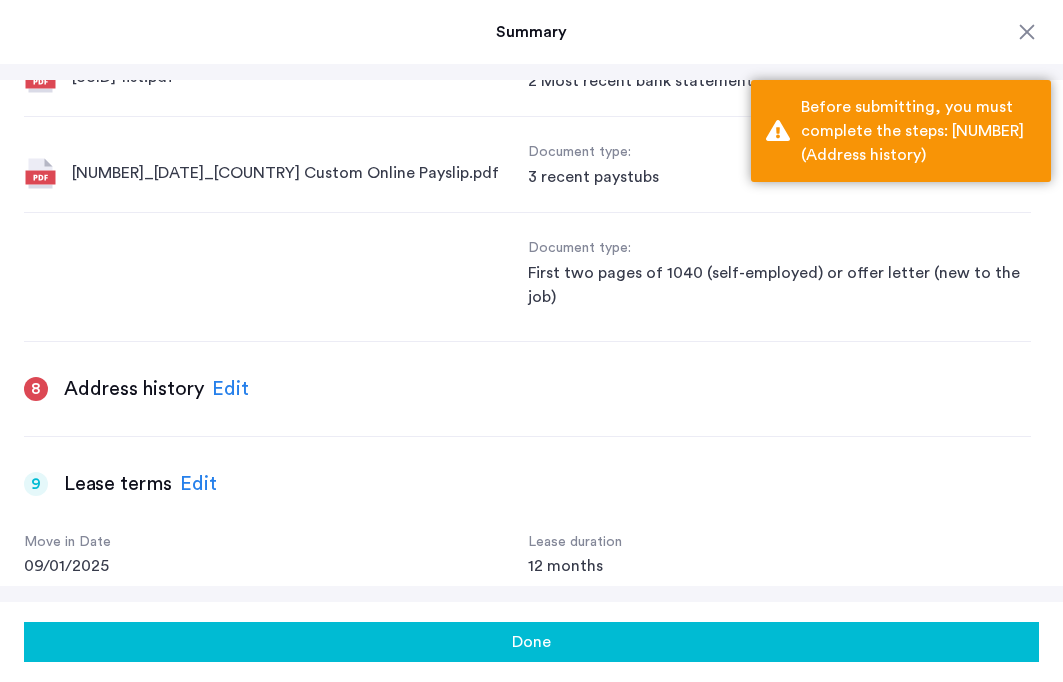 click on "Edit" at bounding box center (230, 389) 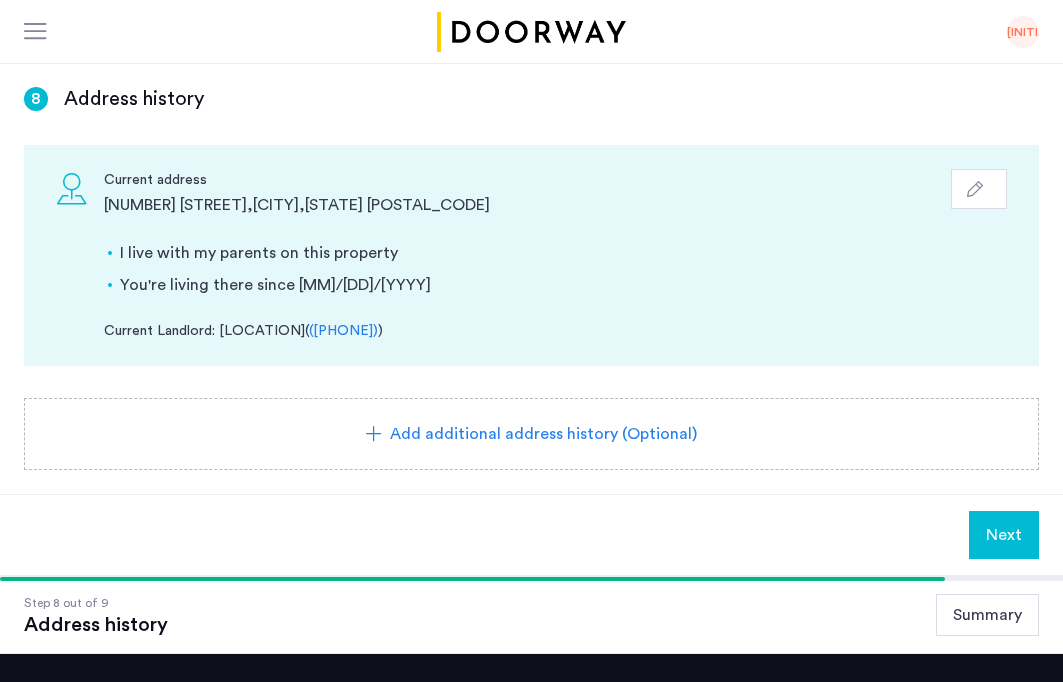 scroll, scrollTop: 293, scrollLeft: 0, axis: vertical 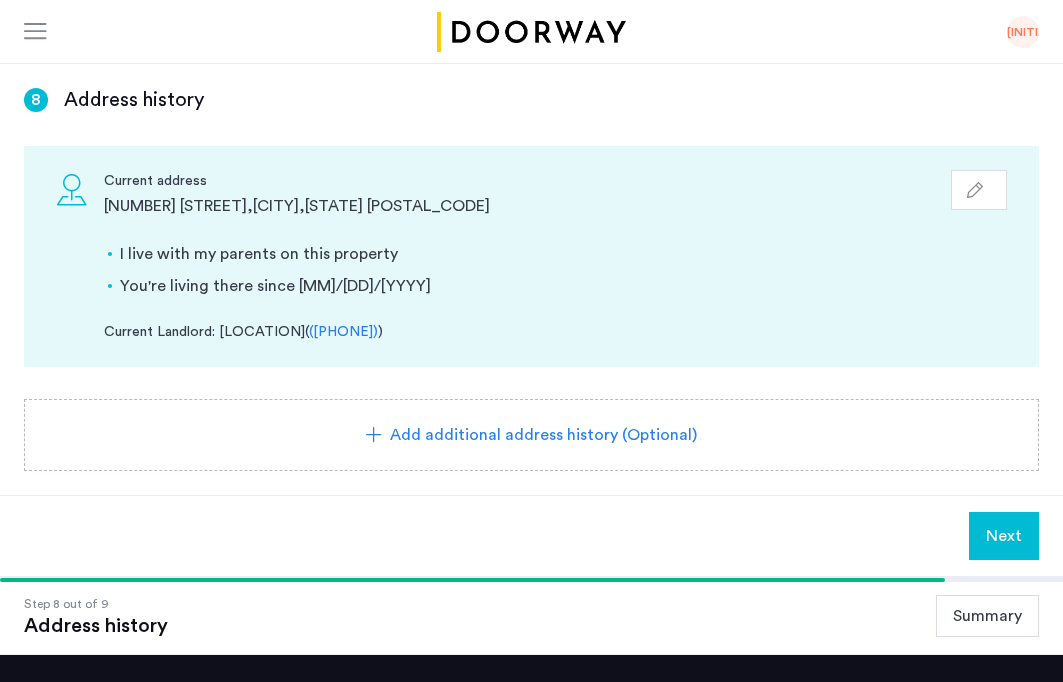 click 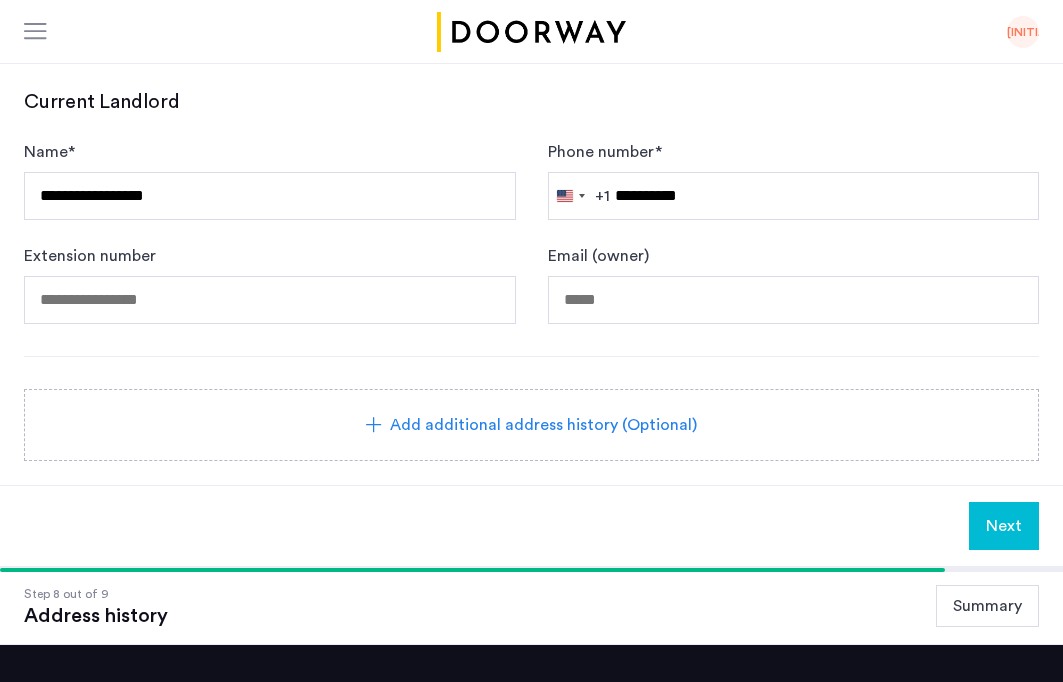 scroll, scrollTop: 918, scrollLeft: 0, axis: vertical 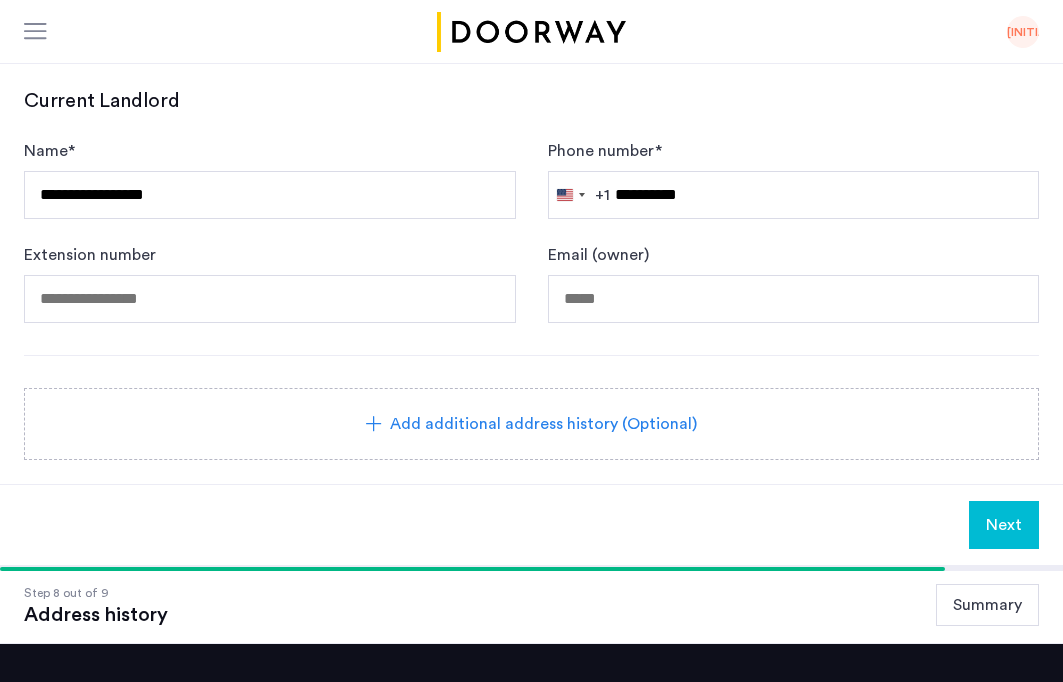 click on "Next" 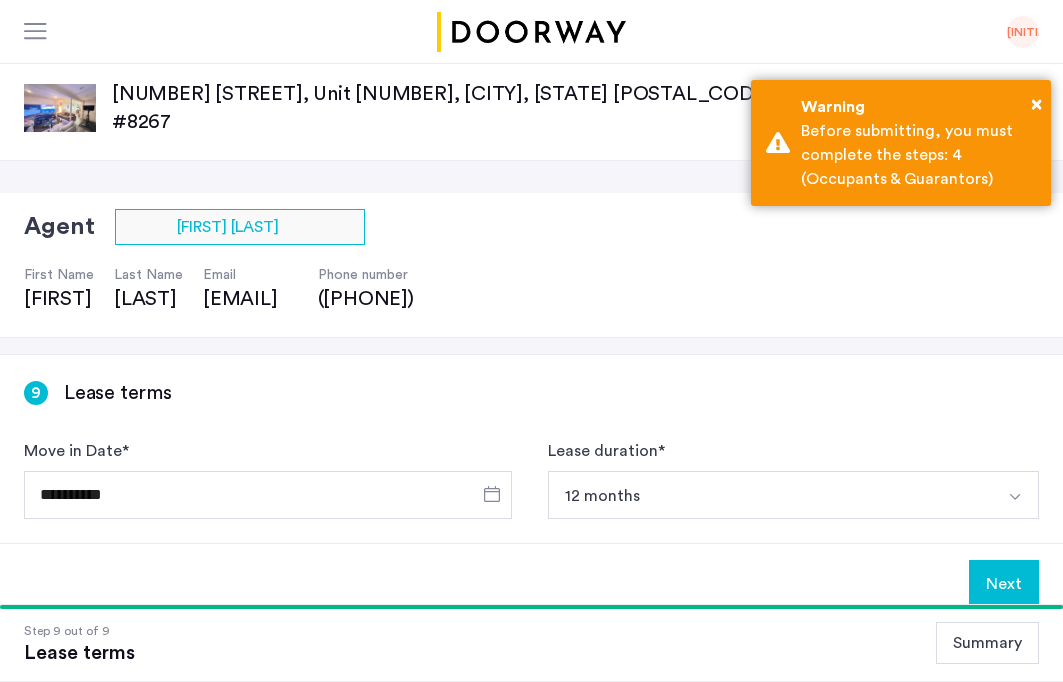 click on "Summary" 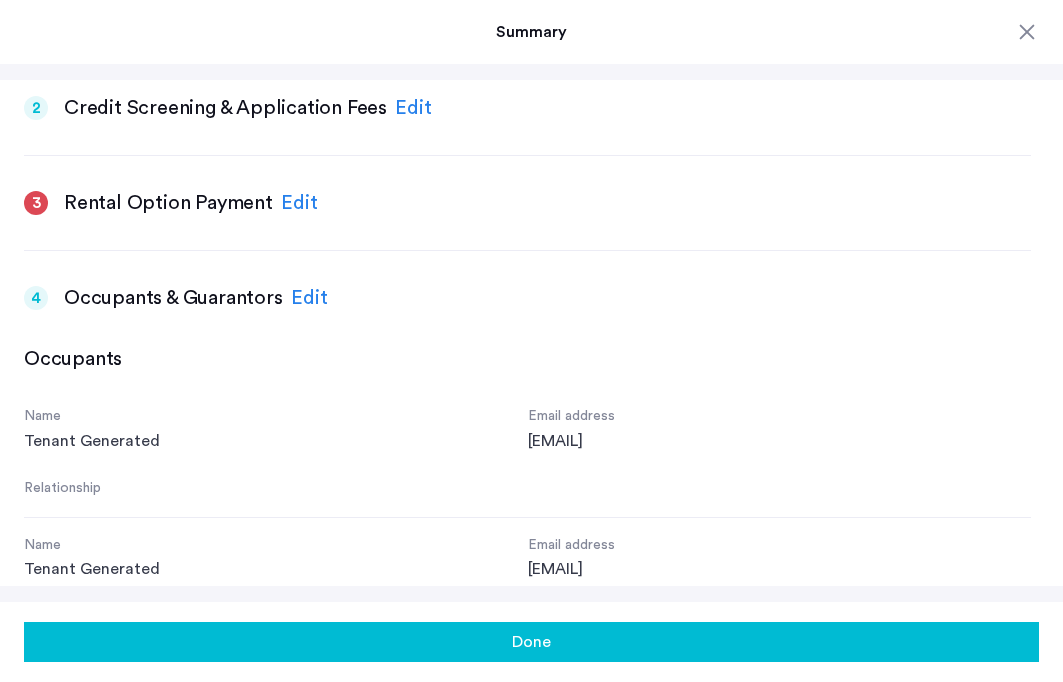 scroll, scrollTop: 638, scrollLeft: 0, axis: vertical 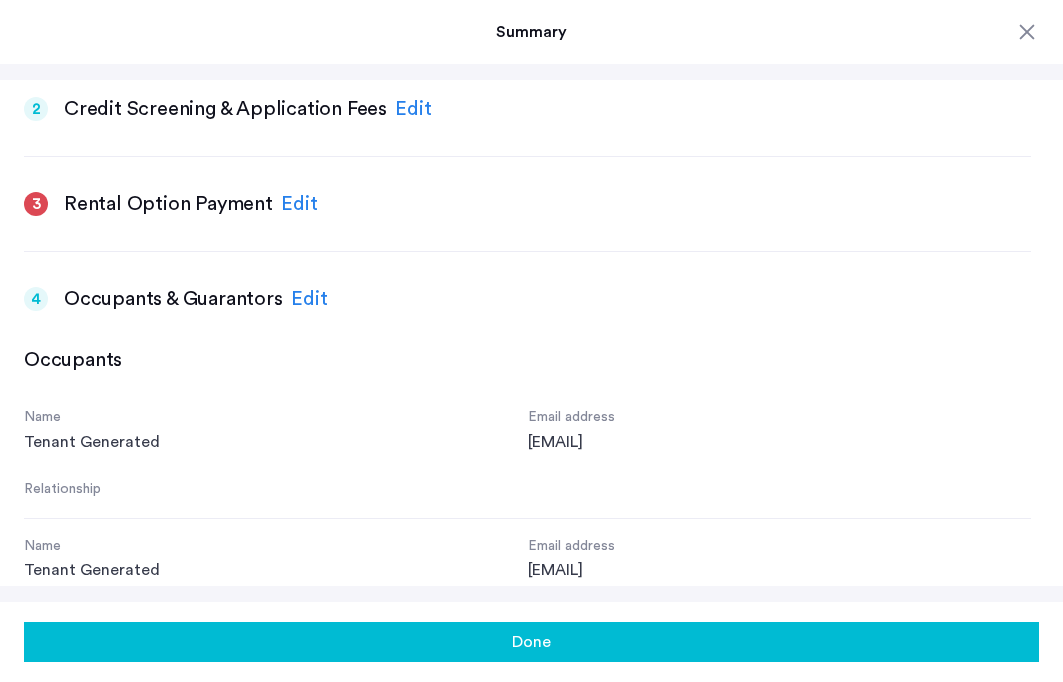 click on "Edit" at bounding box center [309, 299] 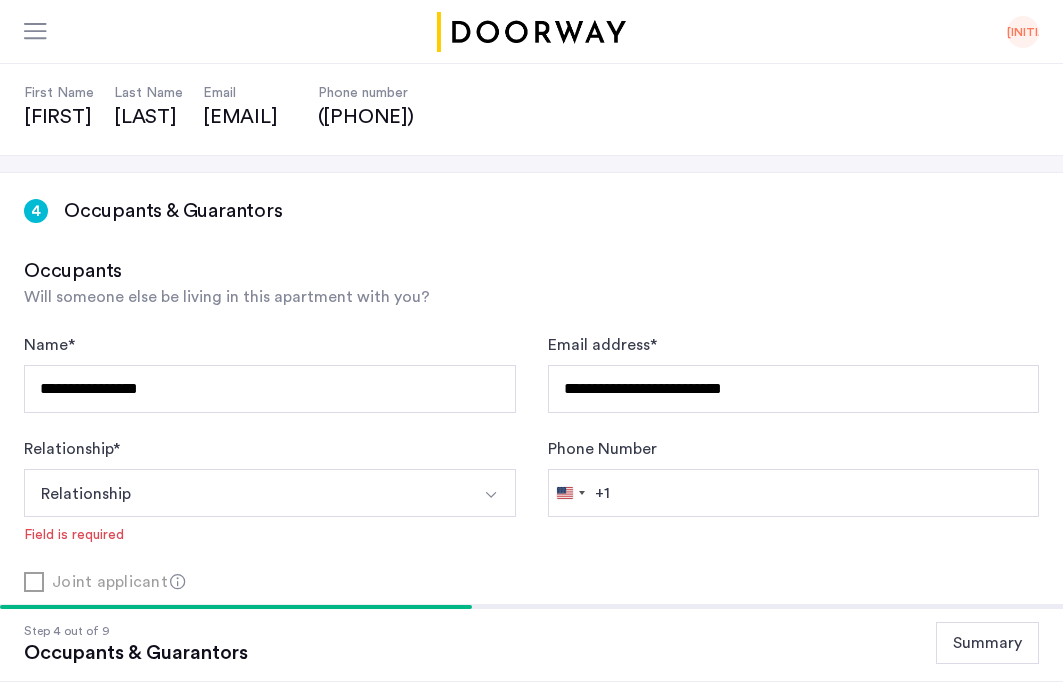 scroll, scrollTop: 355, scrollLeft: 0, axis: vertical 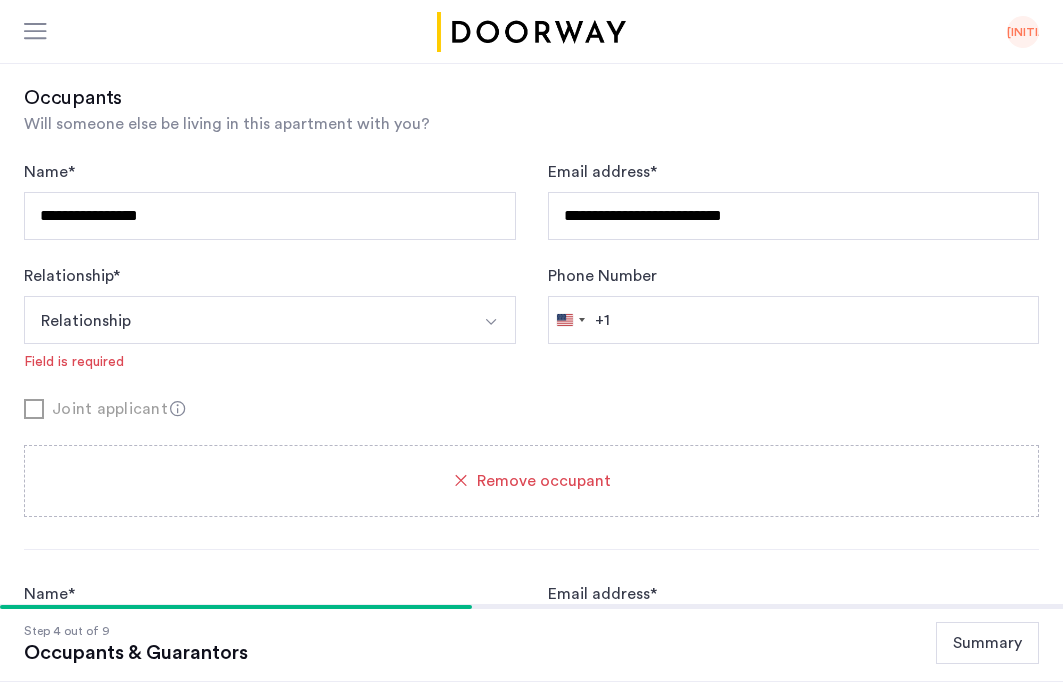 click on "Relationship" at bounding box center [246, 320] 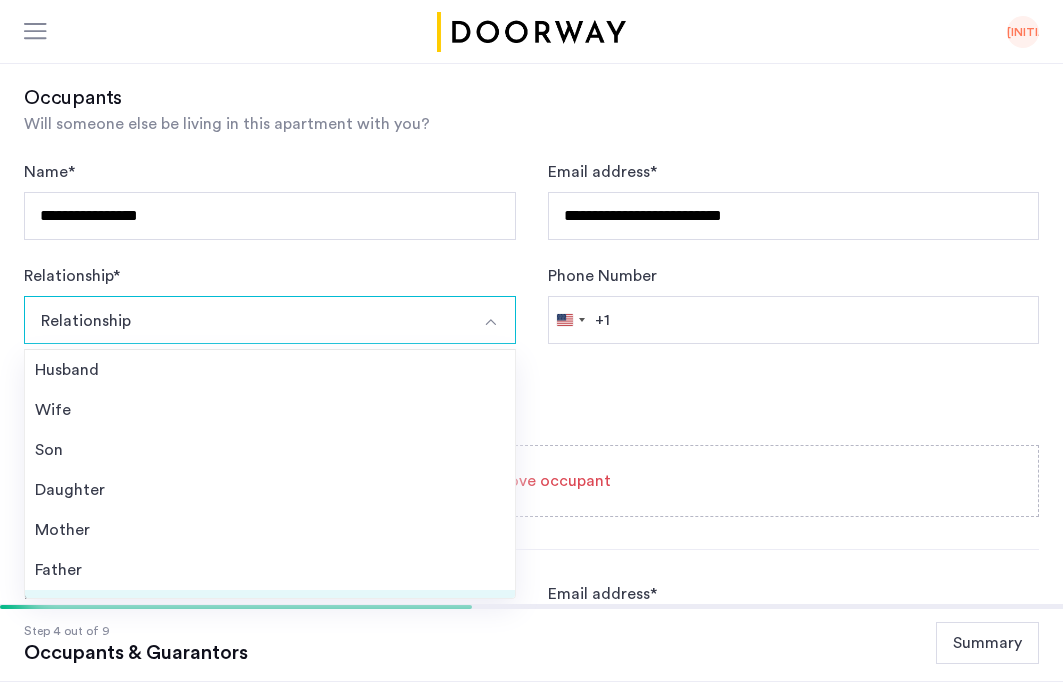 scroll, scrollTop: 72, scrollLeft: 0, axis: vertical 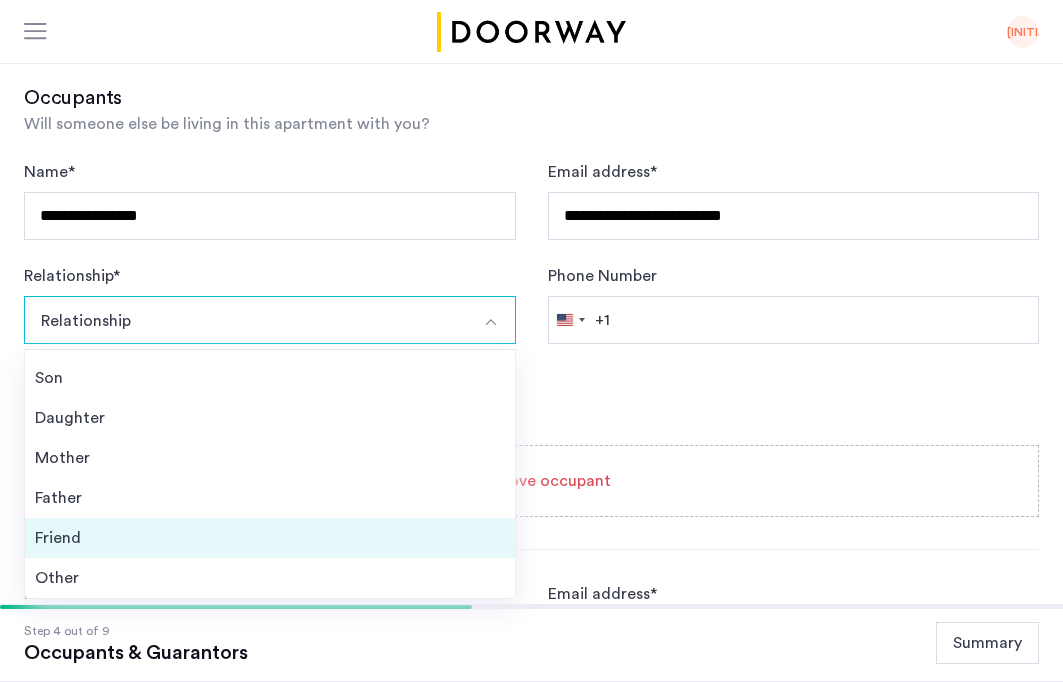 click on "Friend" at bounding box center (270, 538) 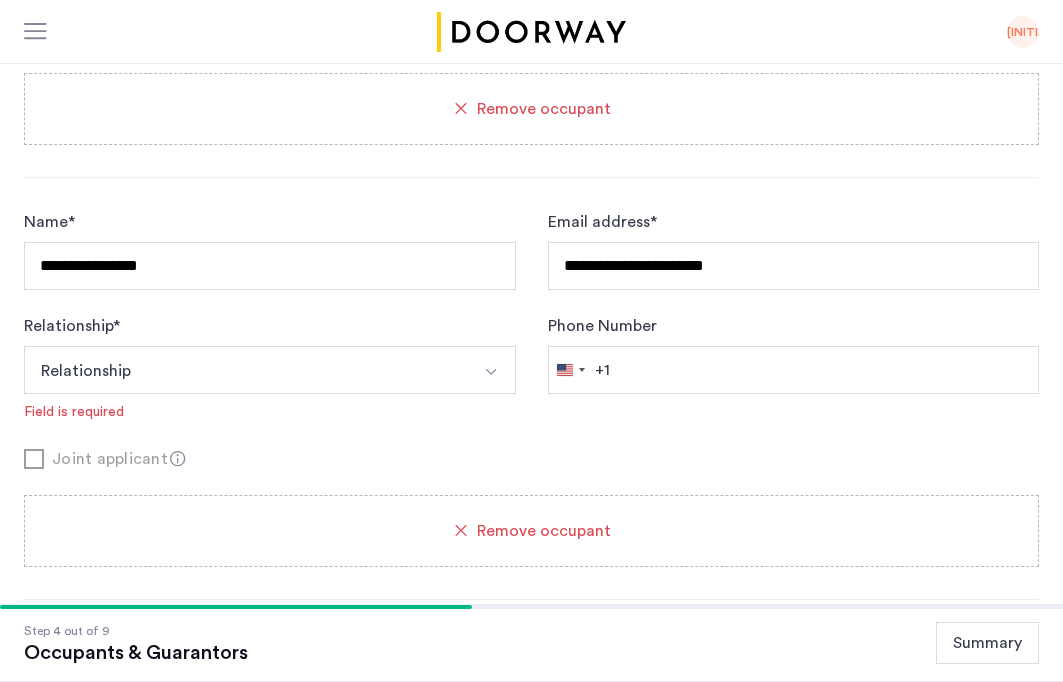 scroll, scrollTop: 698, scrollLeft: 0, axis: vertical 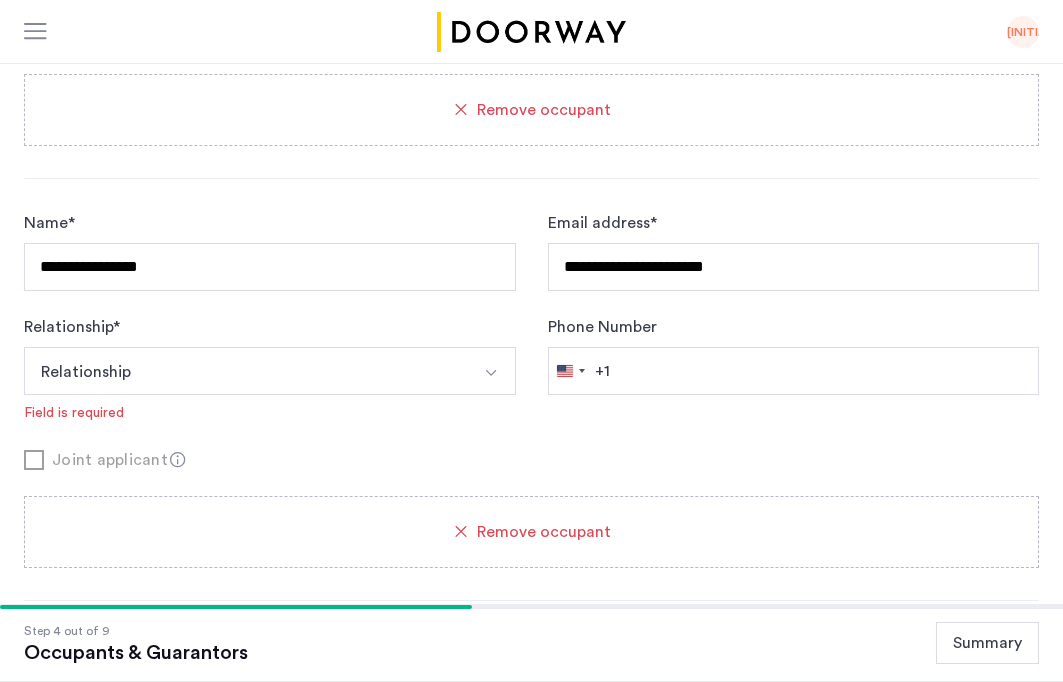 click on "Relationship" at bounding box center (246, 371) 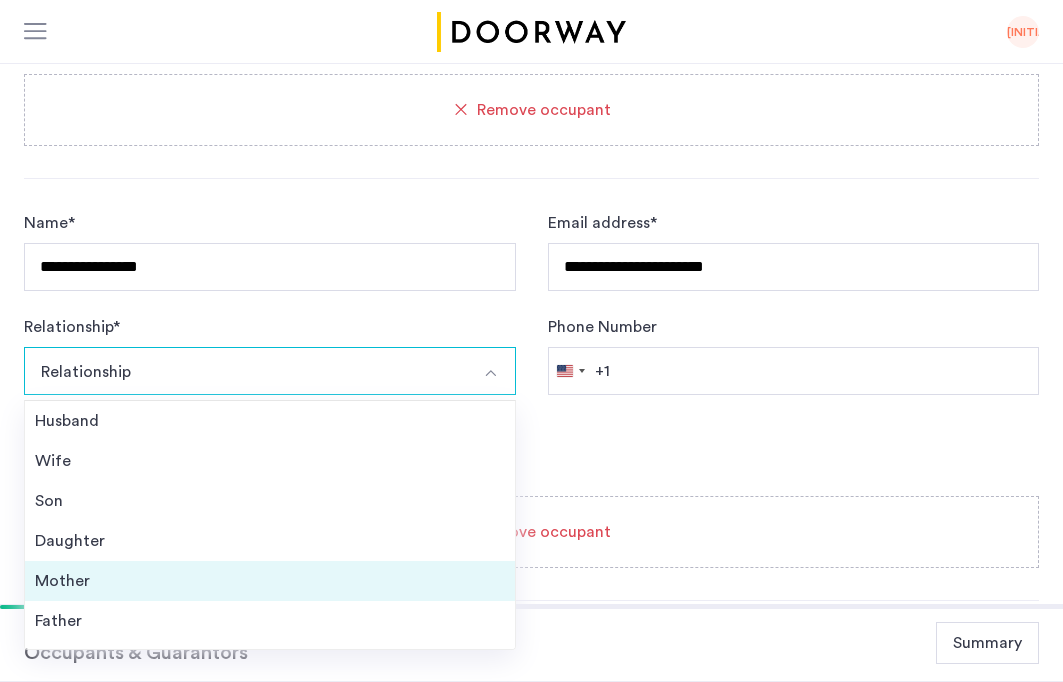scroll, scrollTop: 72, scrollLeft: 0, axis: vertical 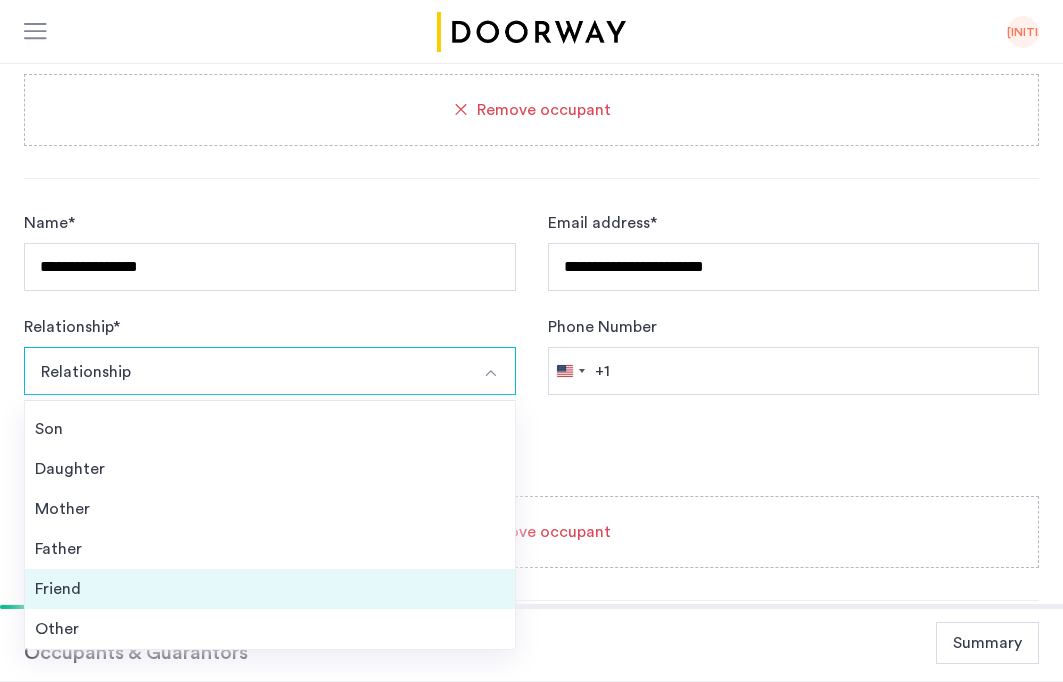 click on "Friend" at bounding box center [270, 589] 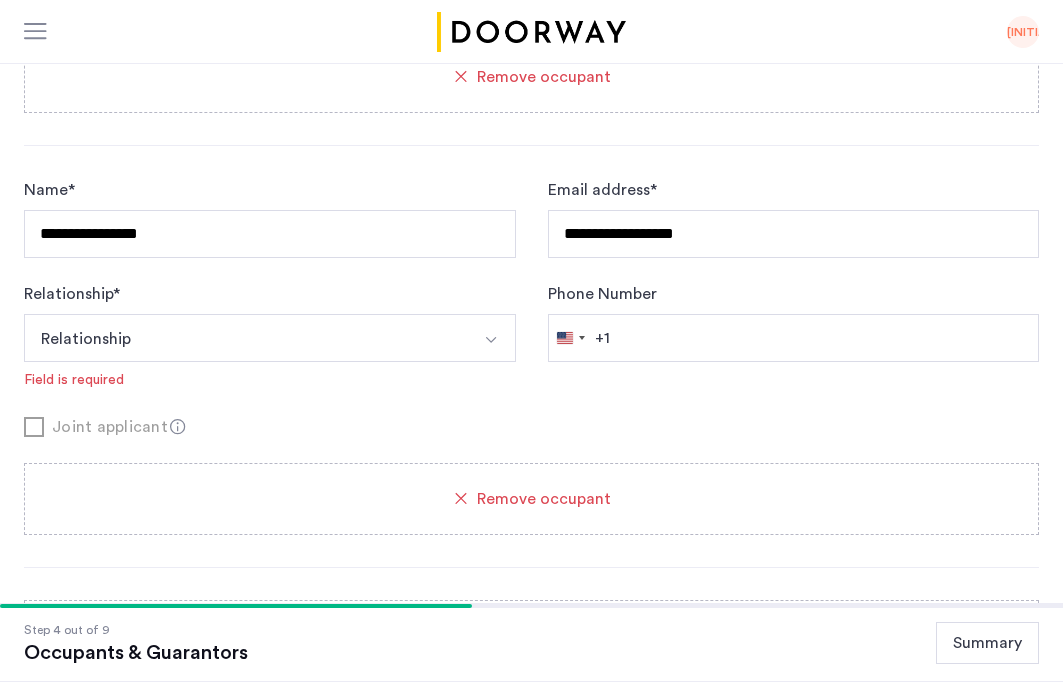 scroll, scrollTop: 1158, scrollLeft: 0, axis: vertical 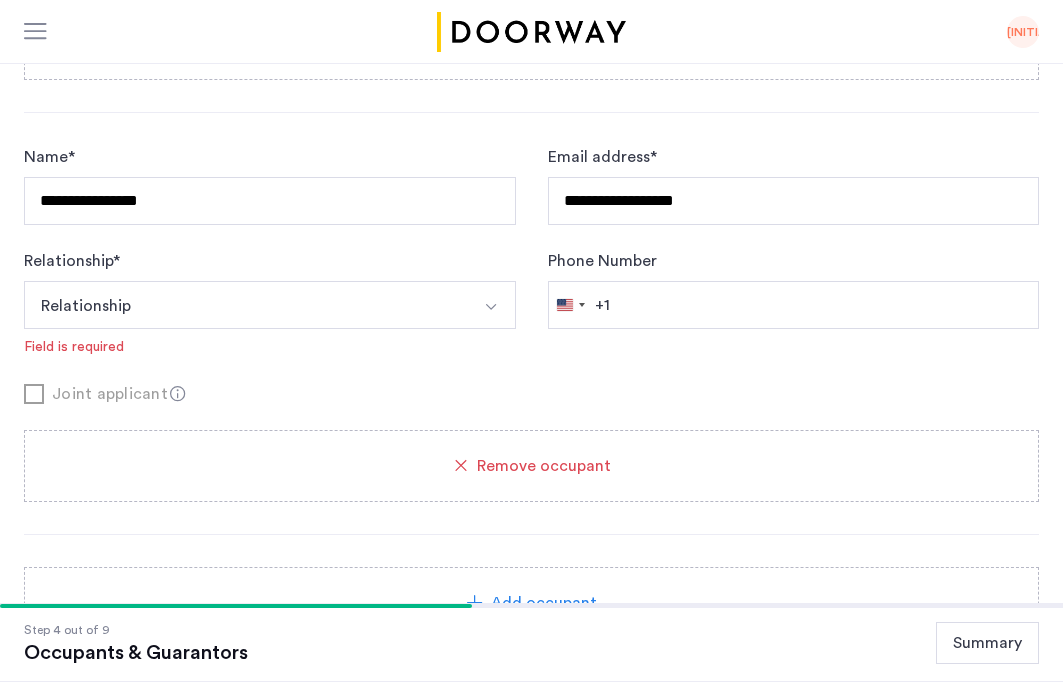 click on "Relationship" at bounding box center [246, 305] 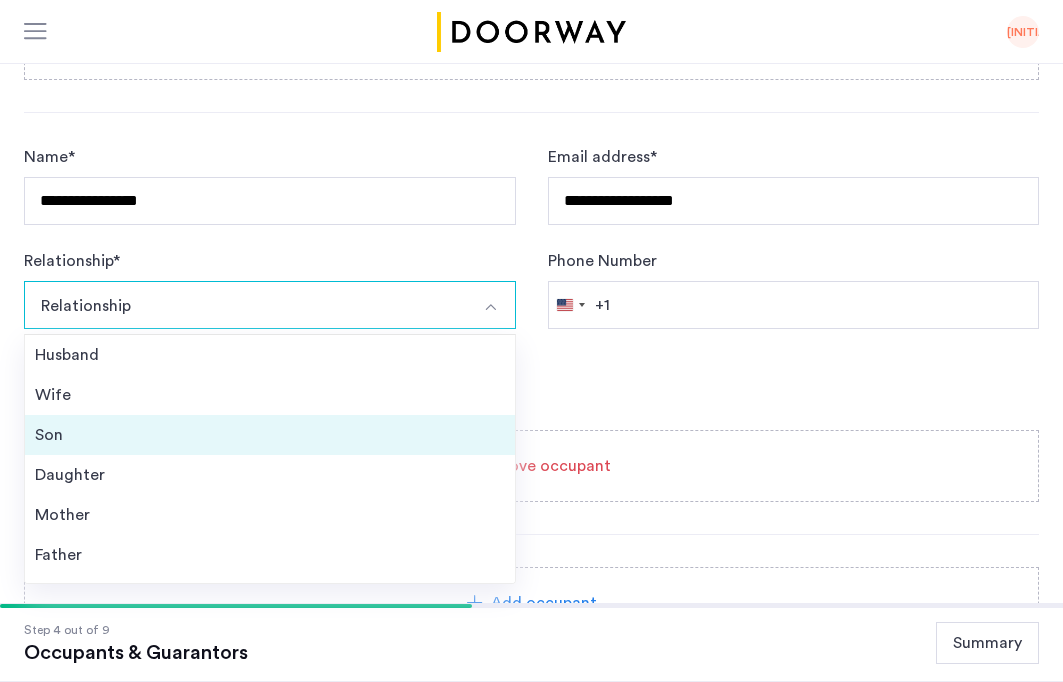 scroll, scrollTop: 72, scrollLeft: 0, axis: vertical 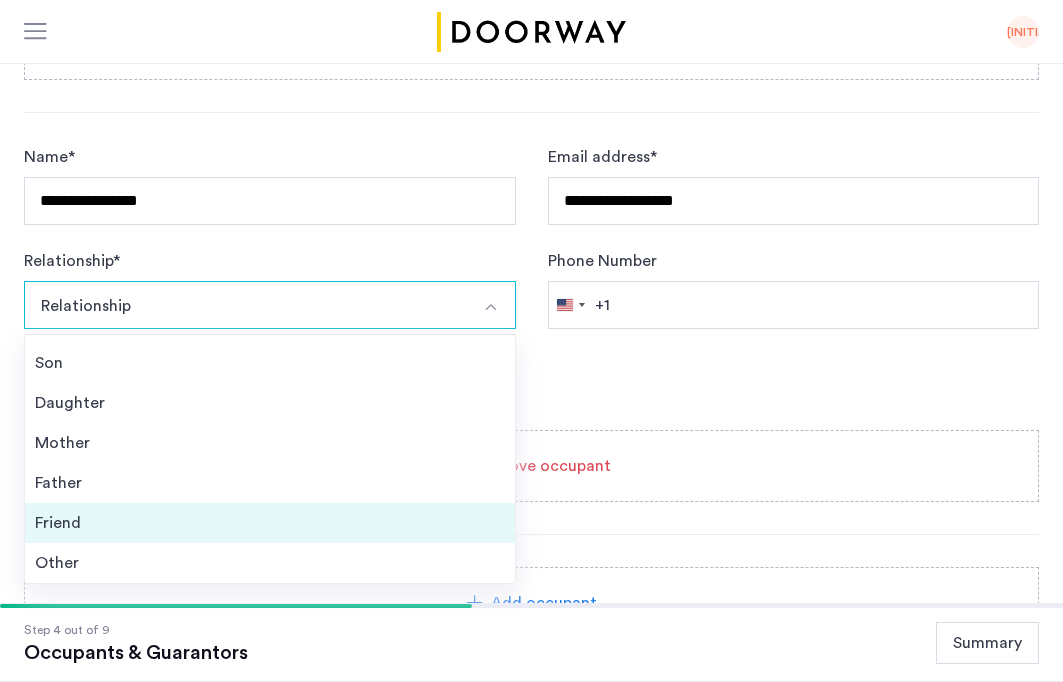click on "Friend" at bounding box center [270, 523] 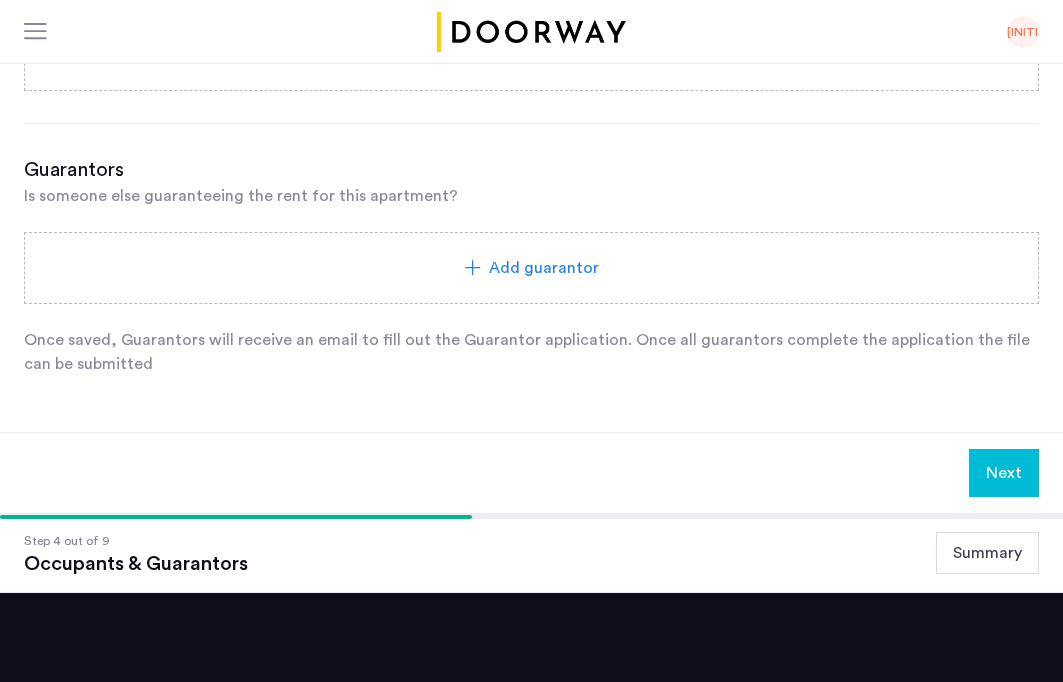 scroll, scrollTop: 1679, scrollLeft: 0, axis: vertical 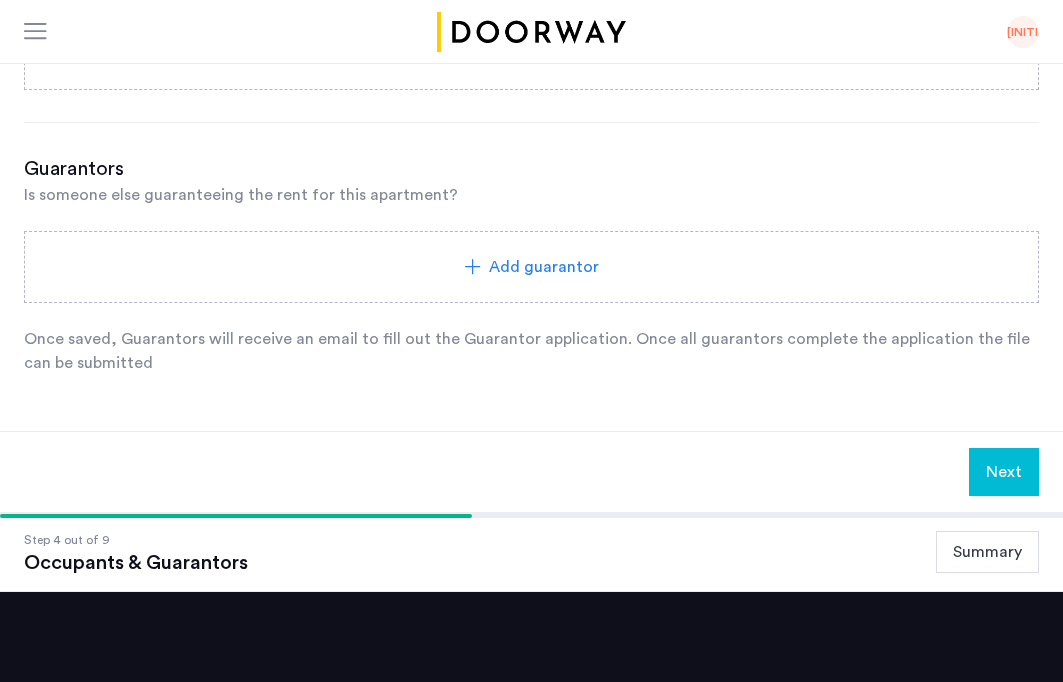 click on "Next" 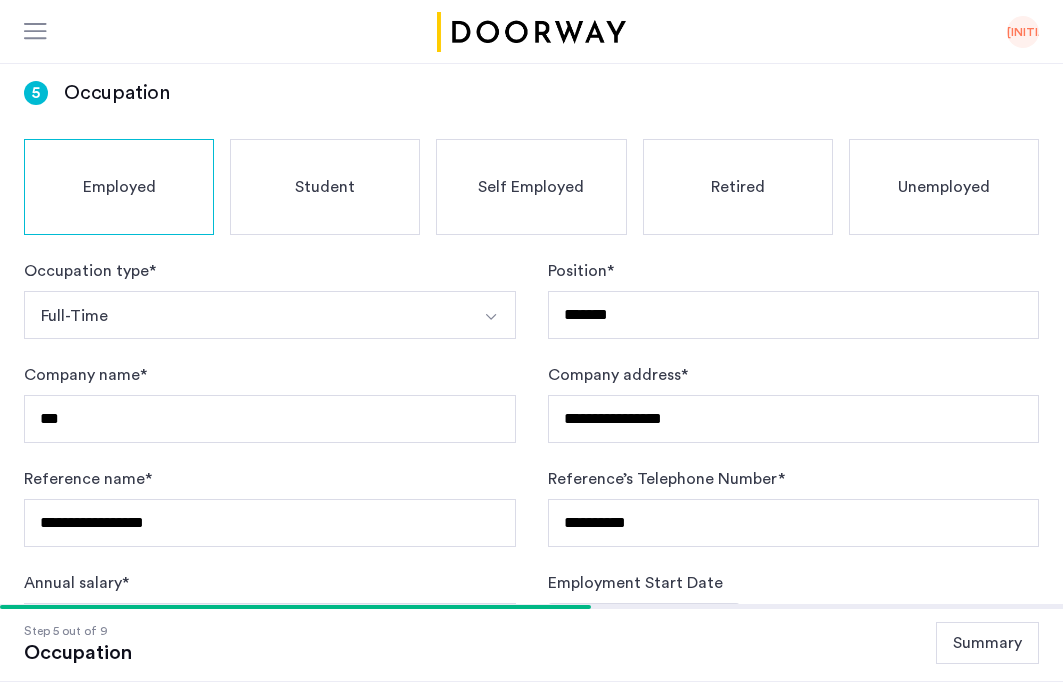 scroll, scrollTop: 337, scrollLeft: 0, axis: vertical 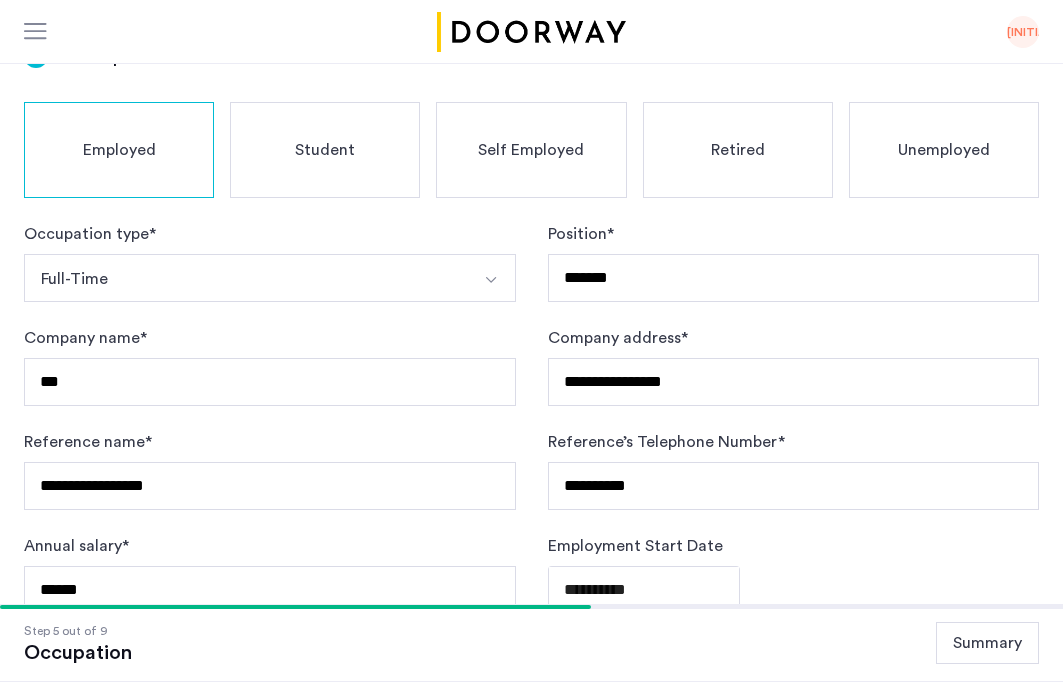 click on "Summary" 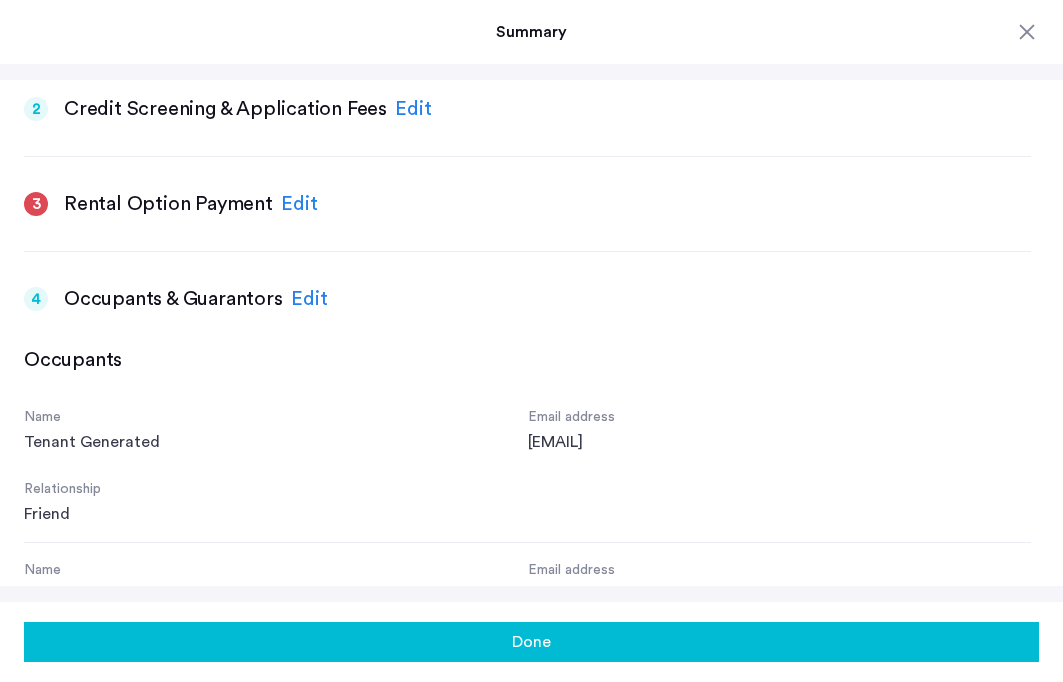 click on "Edit" at bounding box center (299, 204) 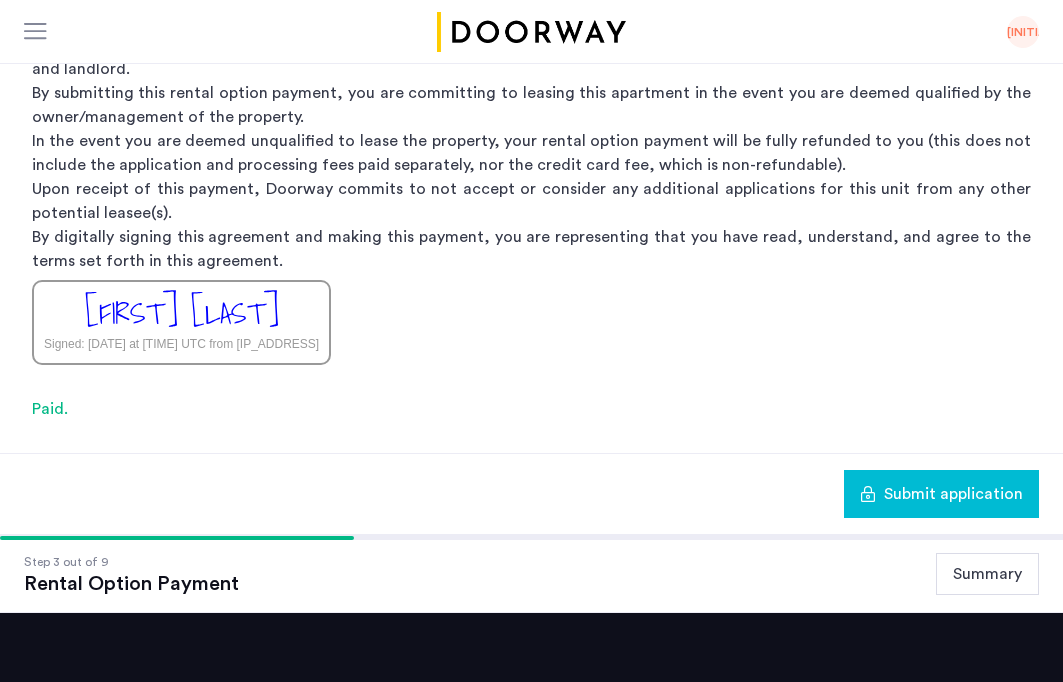 scroll, scrollTop: 469, scrollLeft: 0, axis: vertical 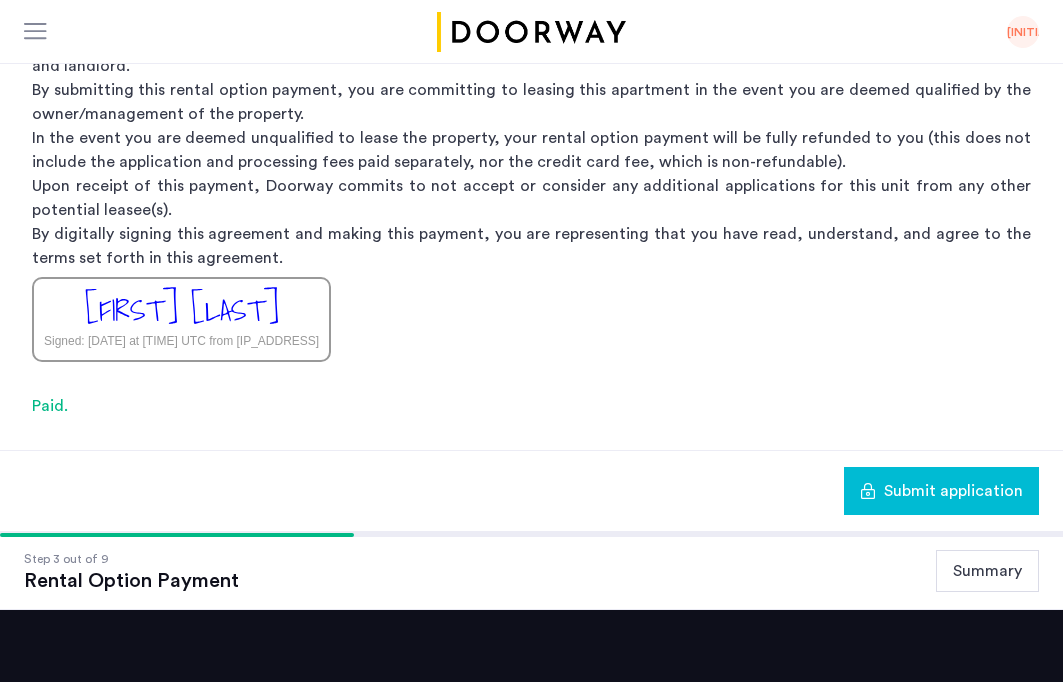 click on "Submit application" 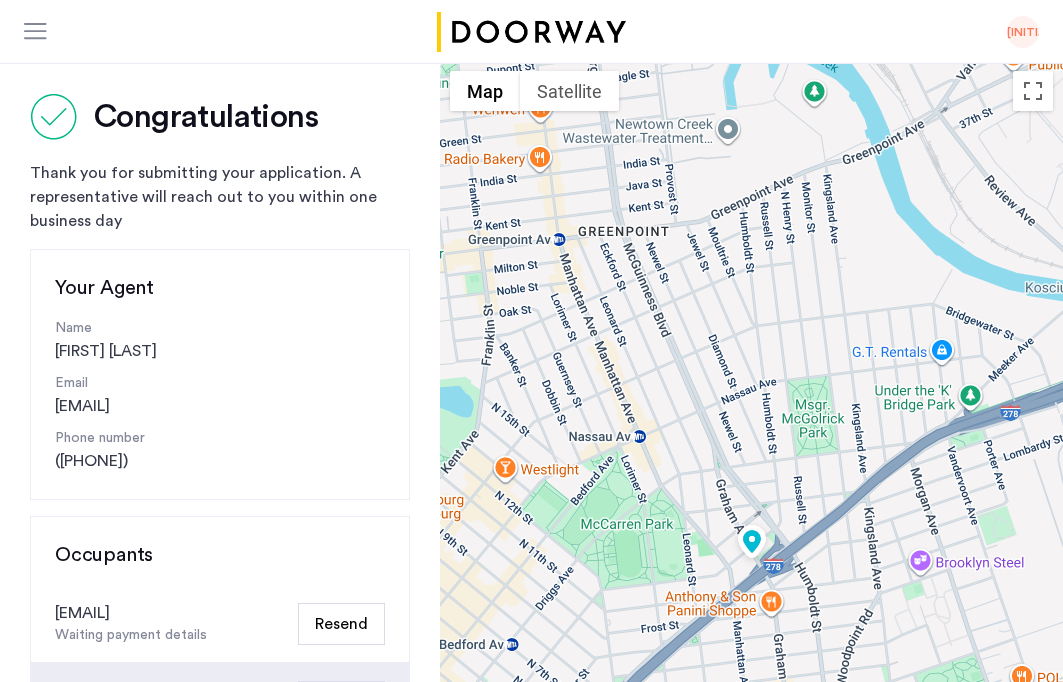 scroll, scrollTop: 2, scrollLeft: 0, axis: vertical 